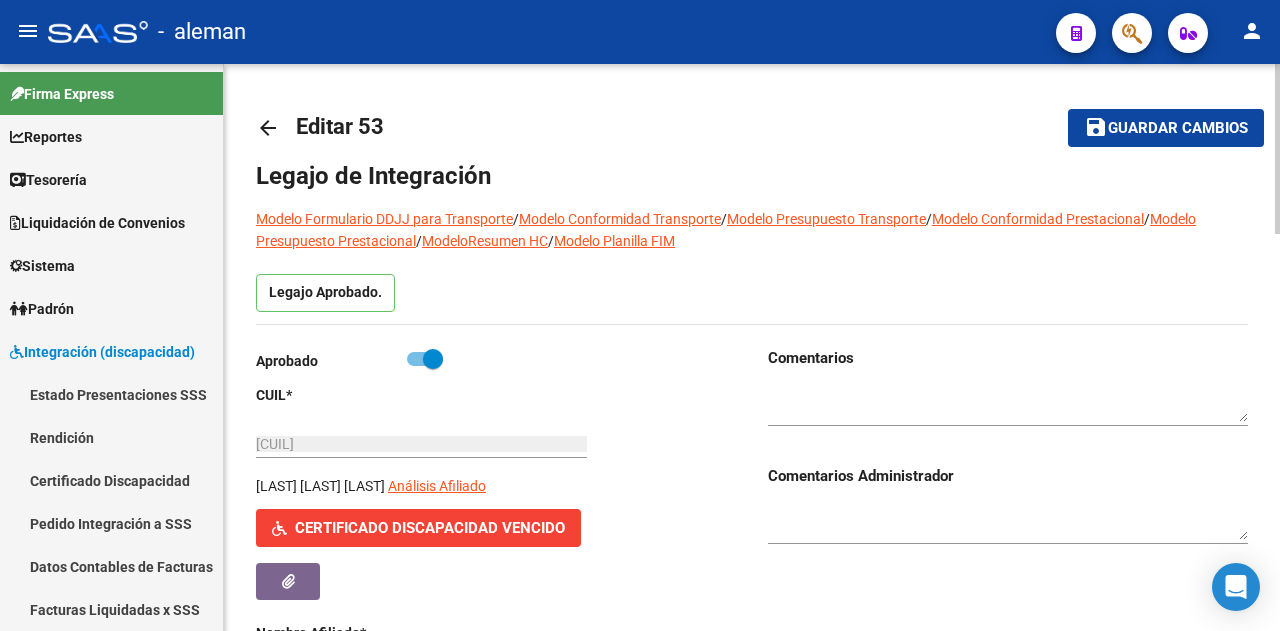 scroll, scrollTop: 0, scrollLeft: 0, axis: both 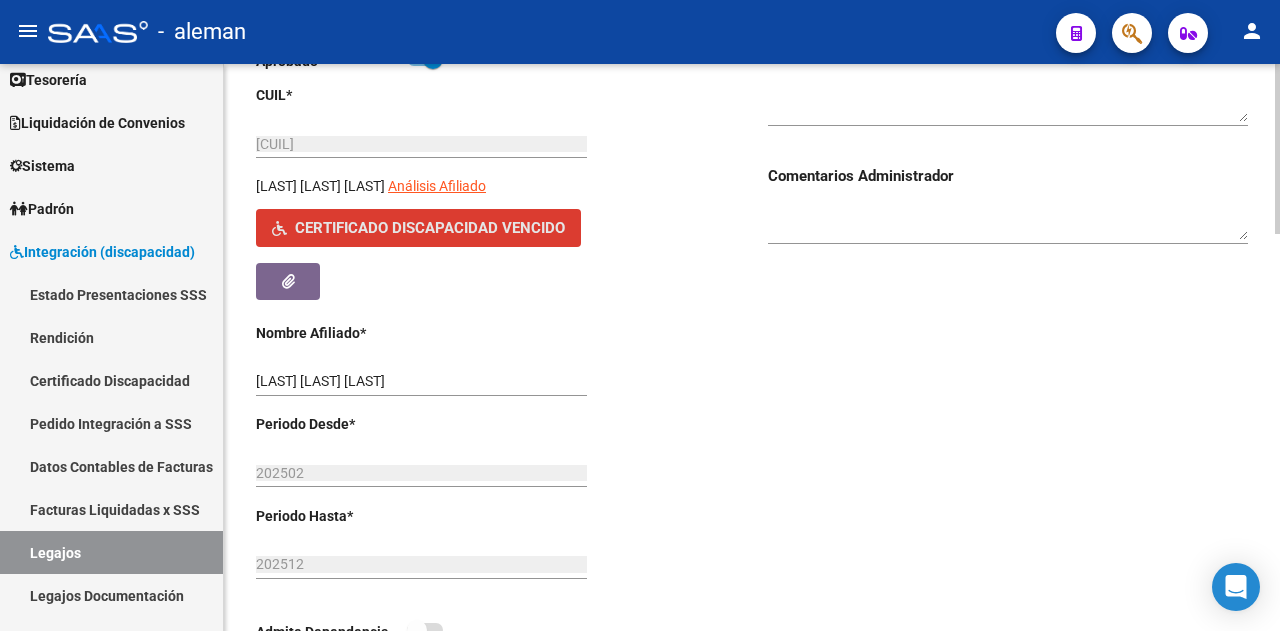 click on "Certificado Discapacidad Vencido" 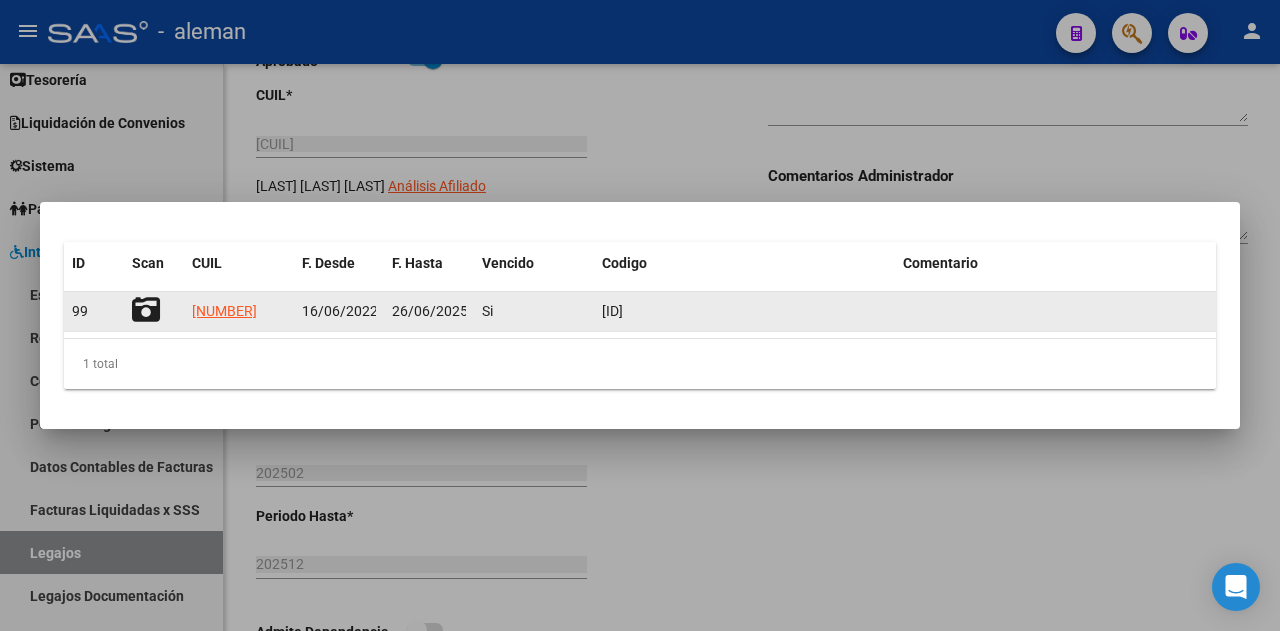 click on "26/06/2025" 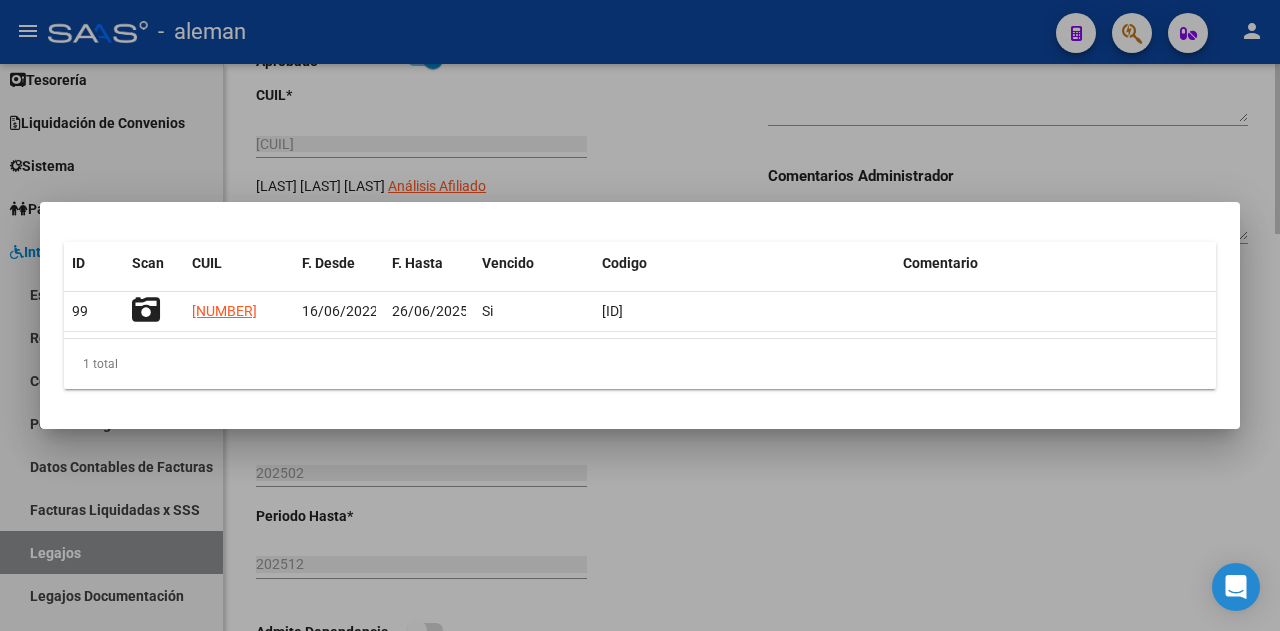 click at bounding box center [640, 315] 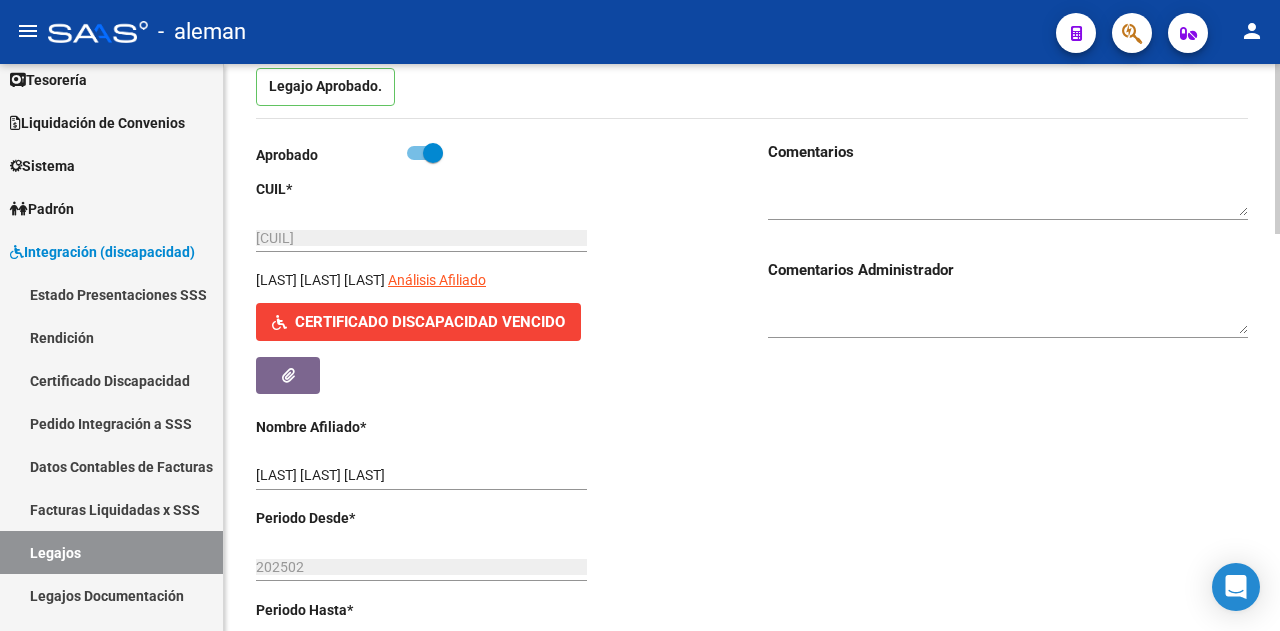 scroll, scrollTop: 200, scrollLeft: 0, axis: vertical 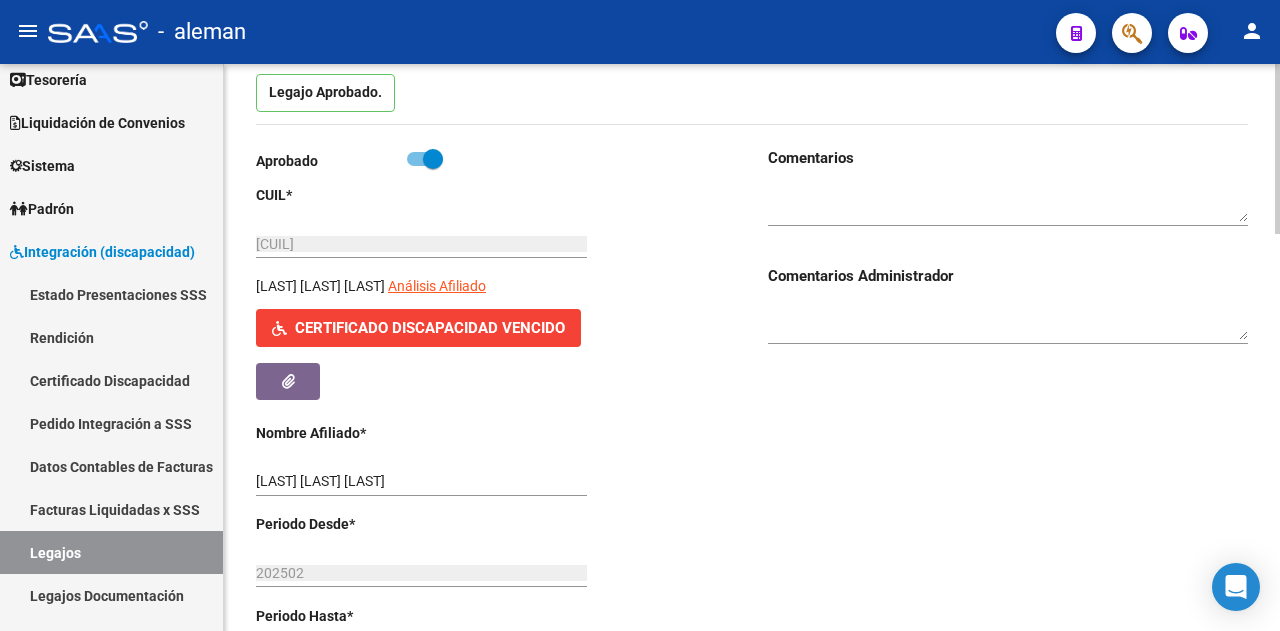click 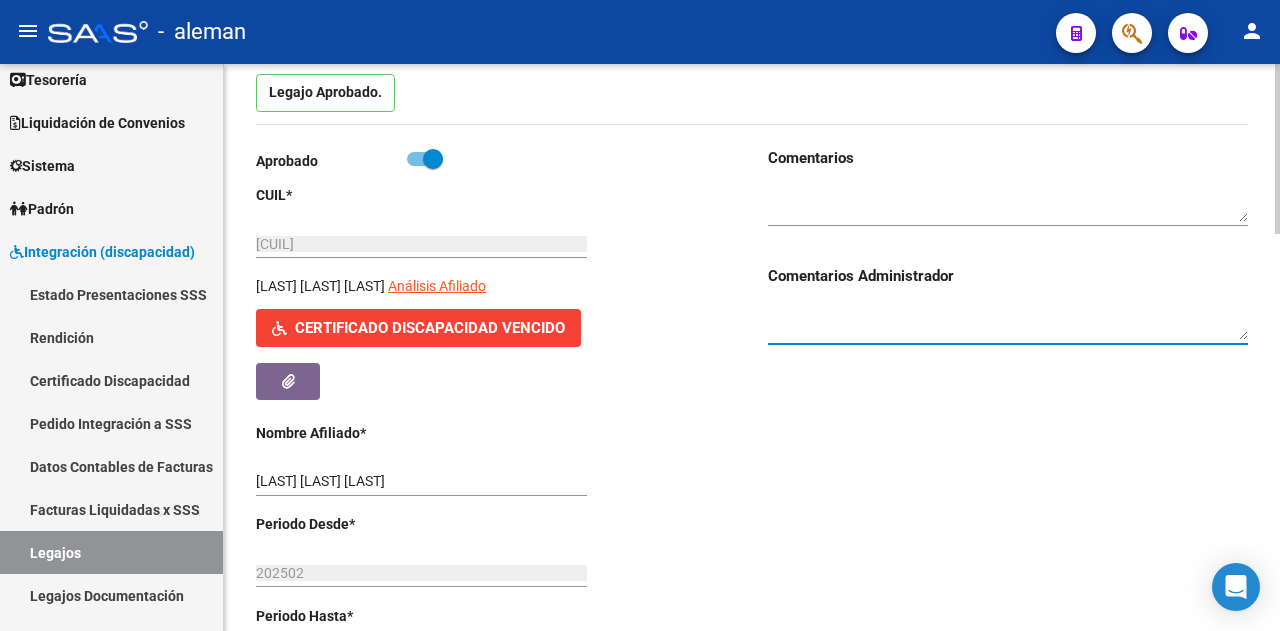 scroll, scrollTop: 0, scrollLeft: 0, axis: both 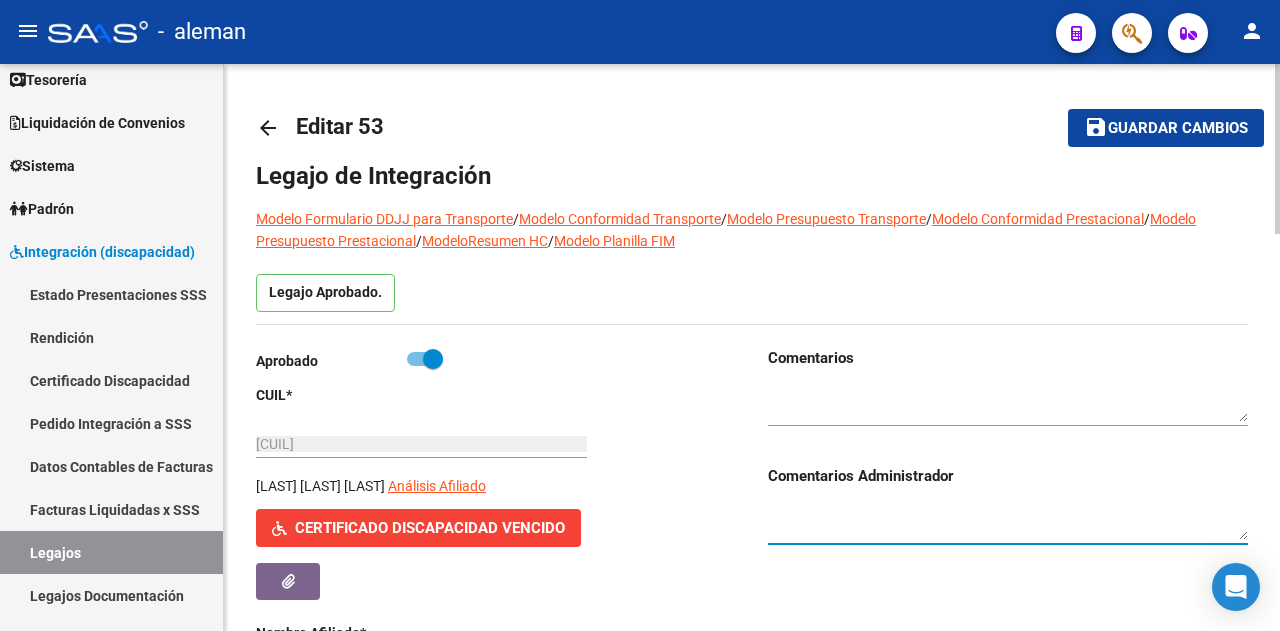 click at bounding box center [425, 359] 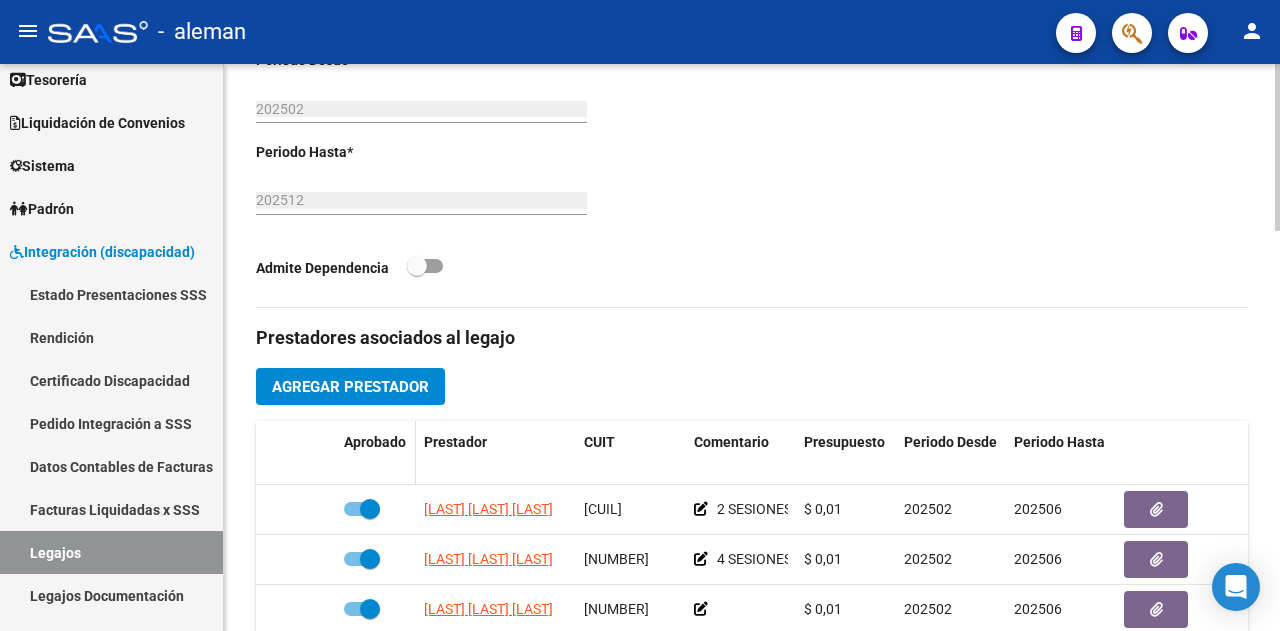 scroll, scrollTop: 800, scrollLeft: 0, axis: vertical 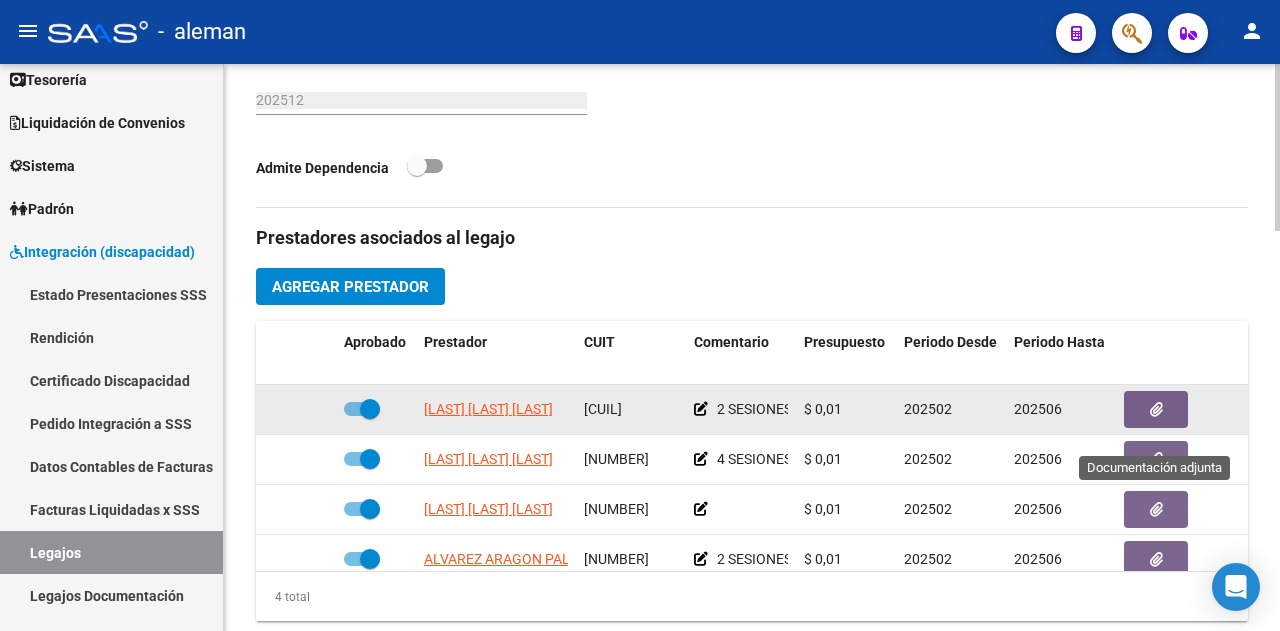 click 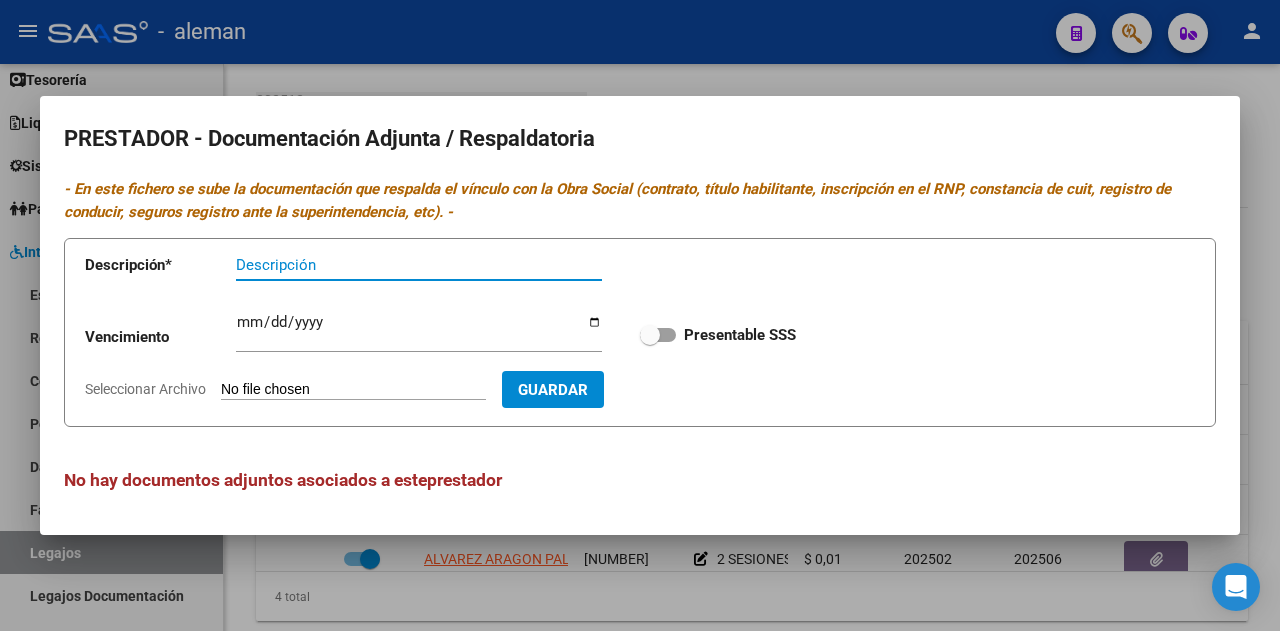 click at bounding box center [658, 335] 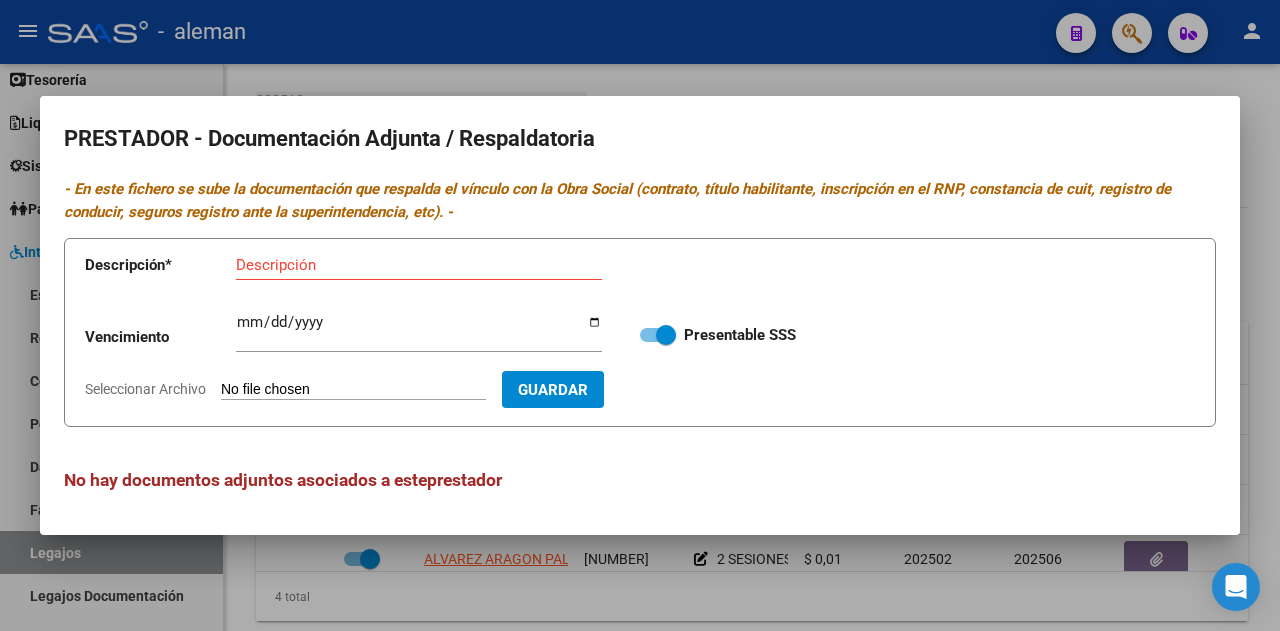 click at bounding box center (640, 315) 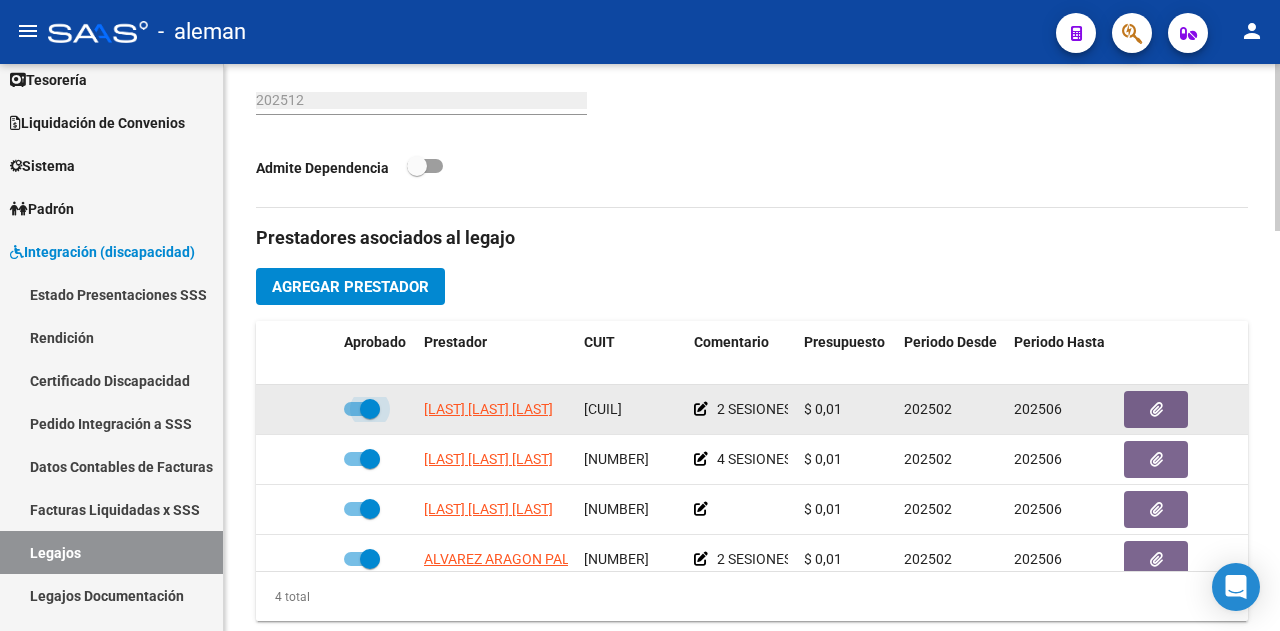 click at bounding box center [362, 409] 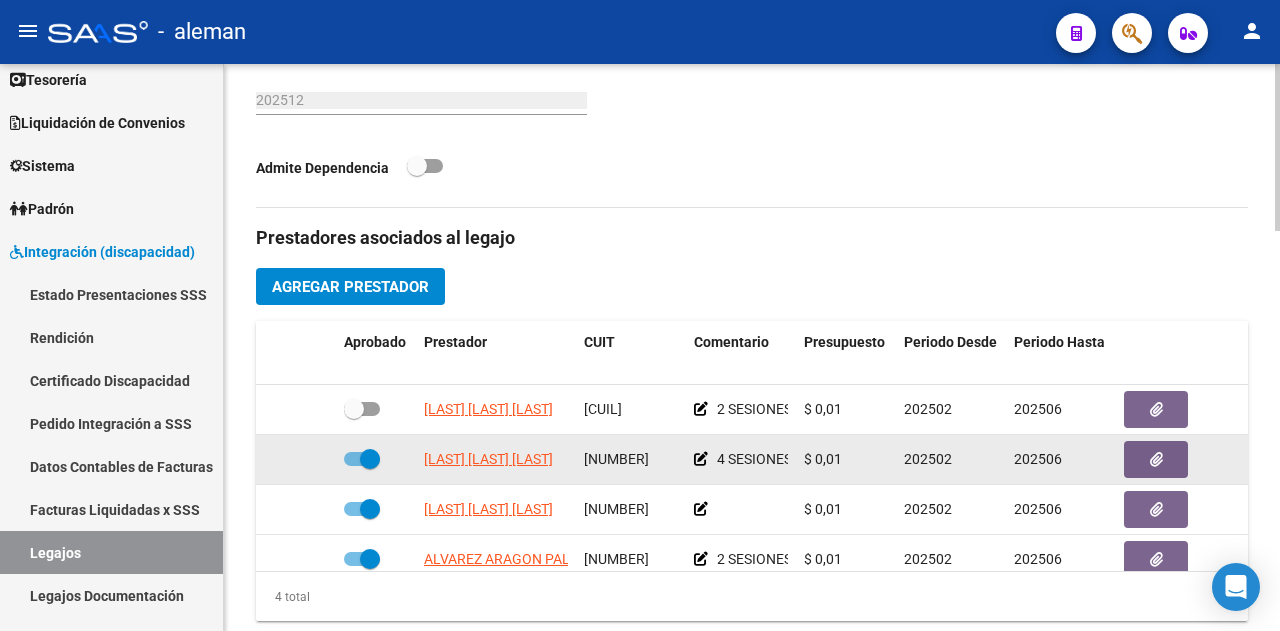 click at bounding box center [362, 459] 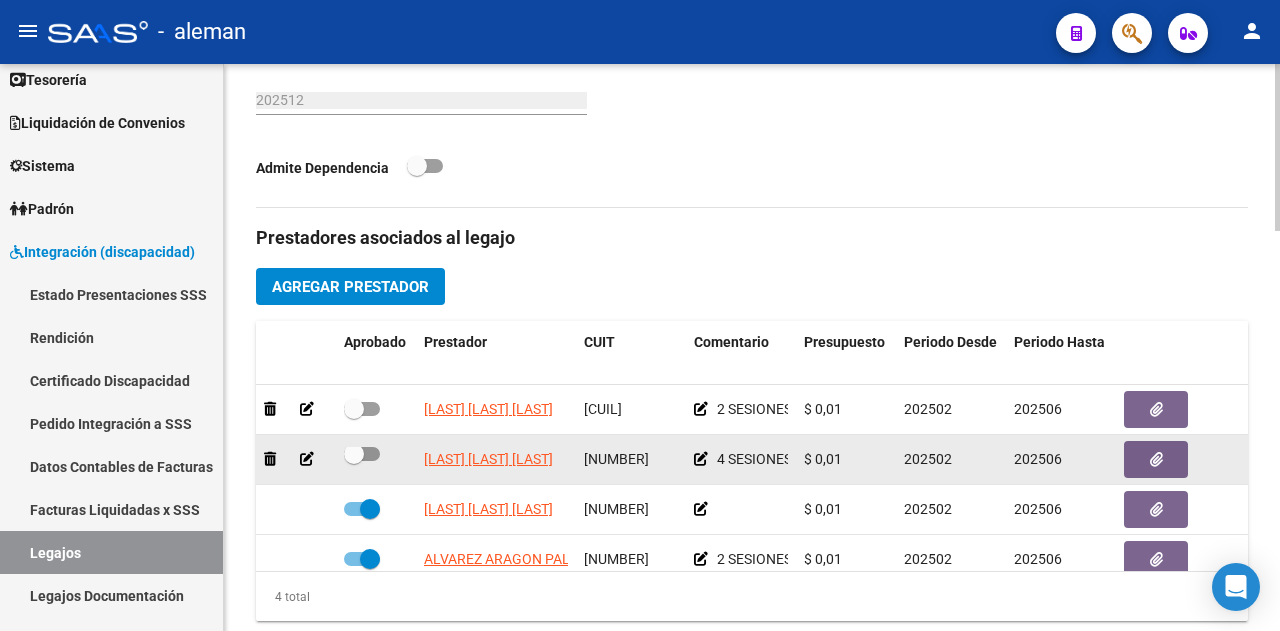 scroll, scrollTop: 6, scrollLeft: 0, axis: vertical 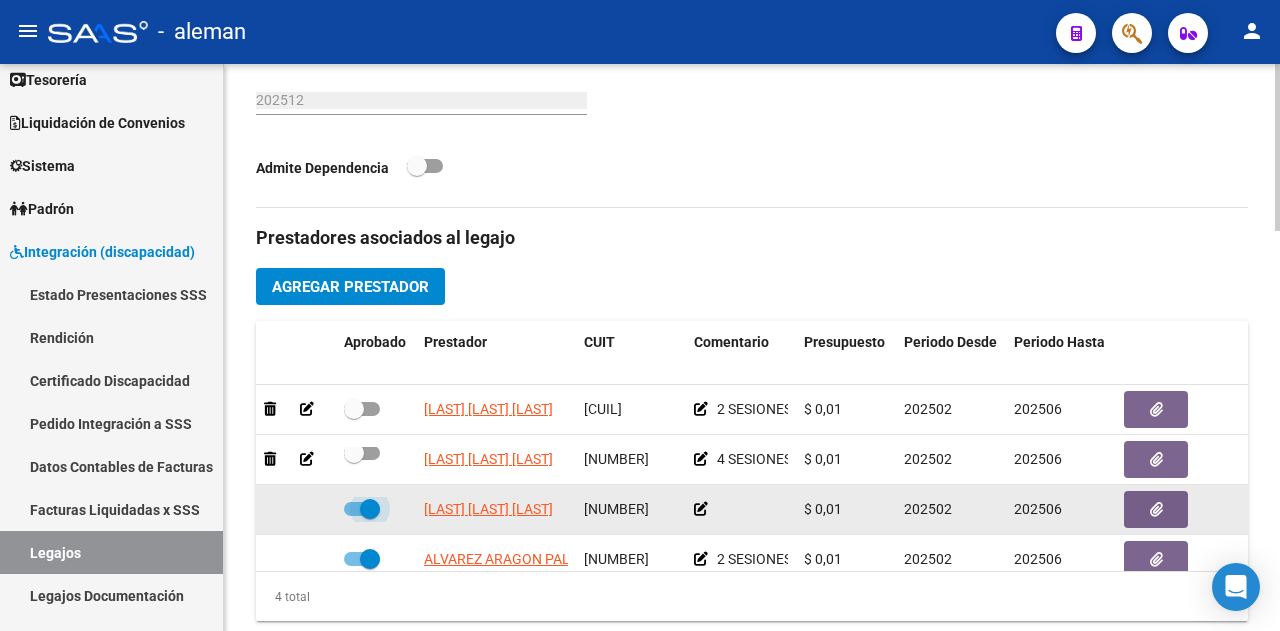 click at bounding box center [362, 509] 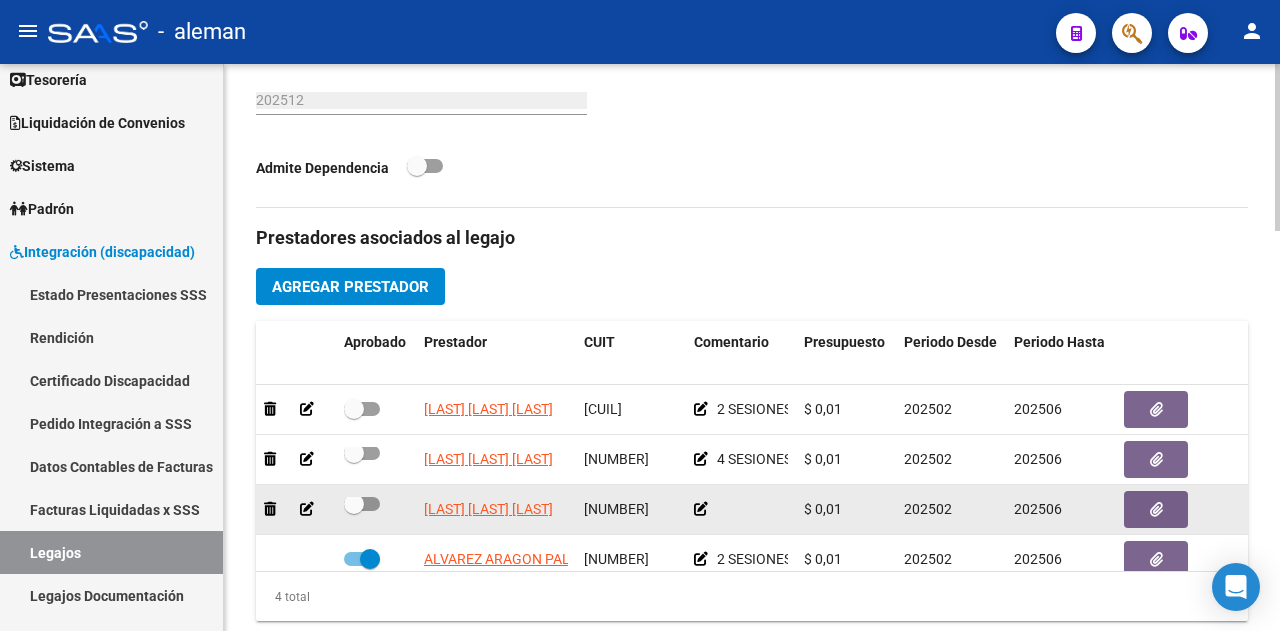 scroll, scrollTop: 6, scrollLeft: 0, axis: vertical 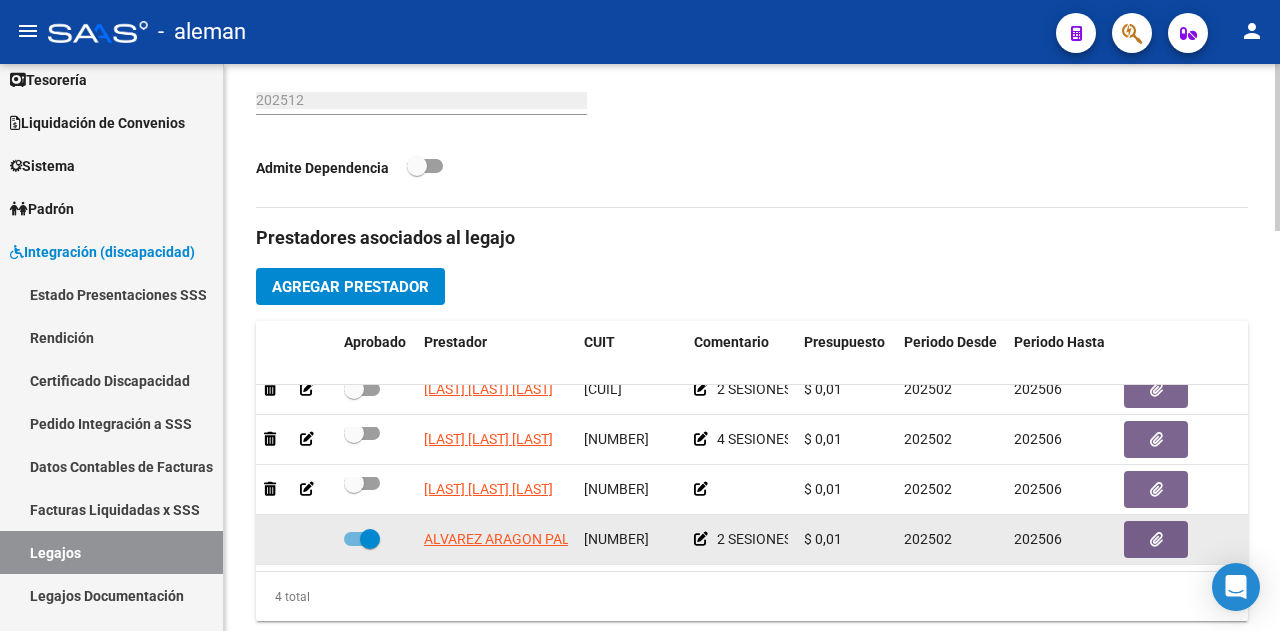 click at bounding box center (362, 539) 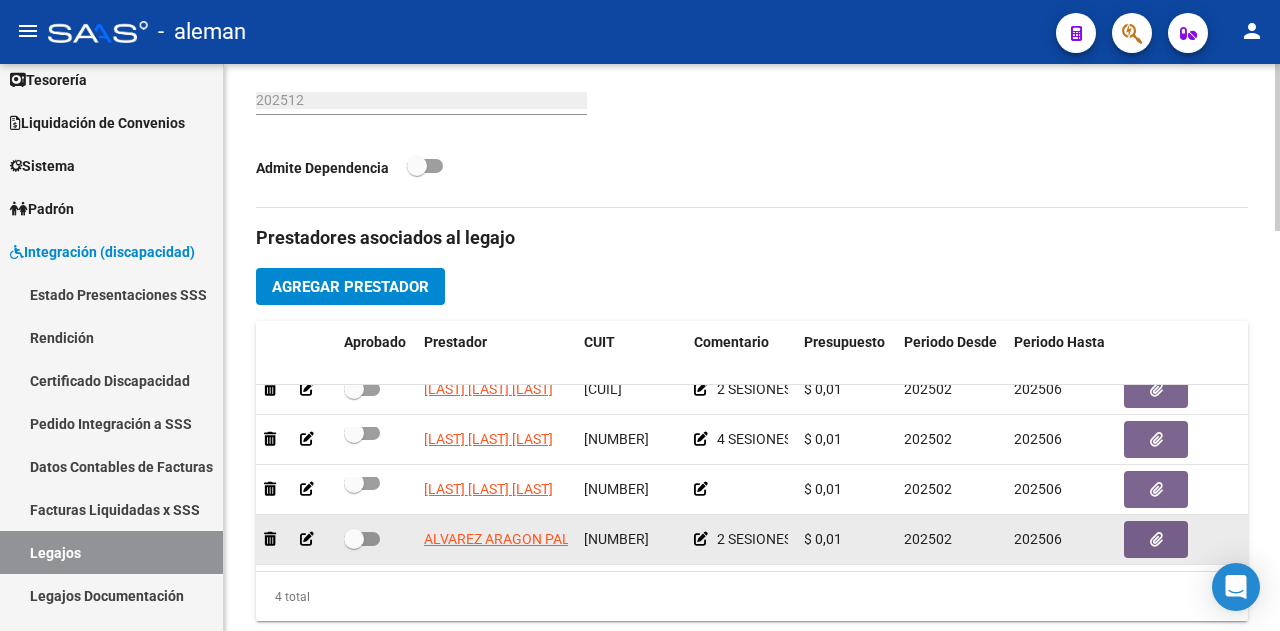 click 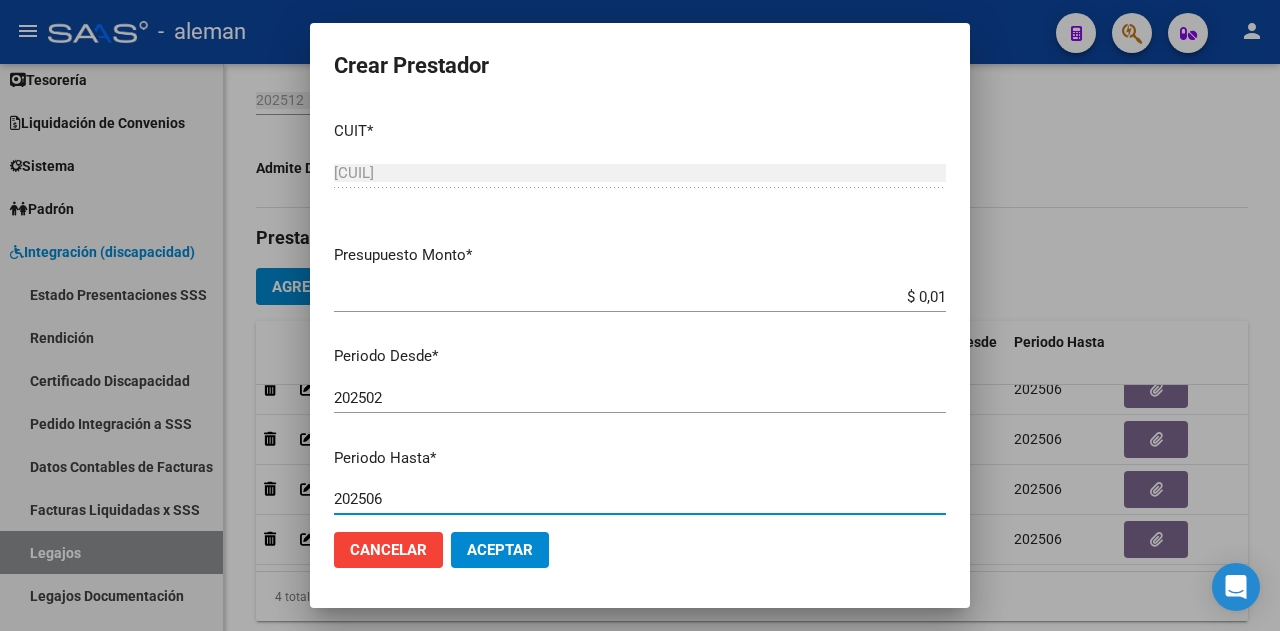 click on "202506" at bounding box center (640, 499) 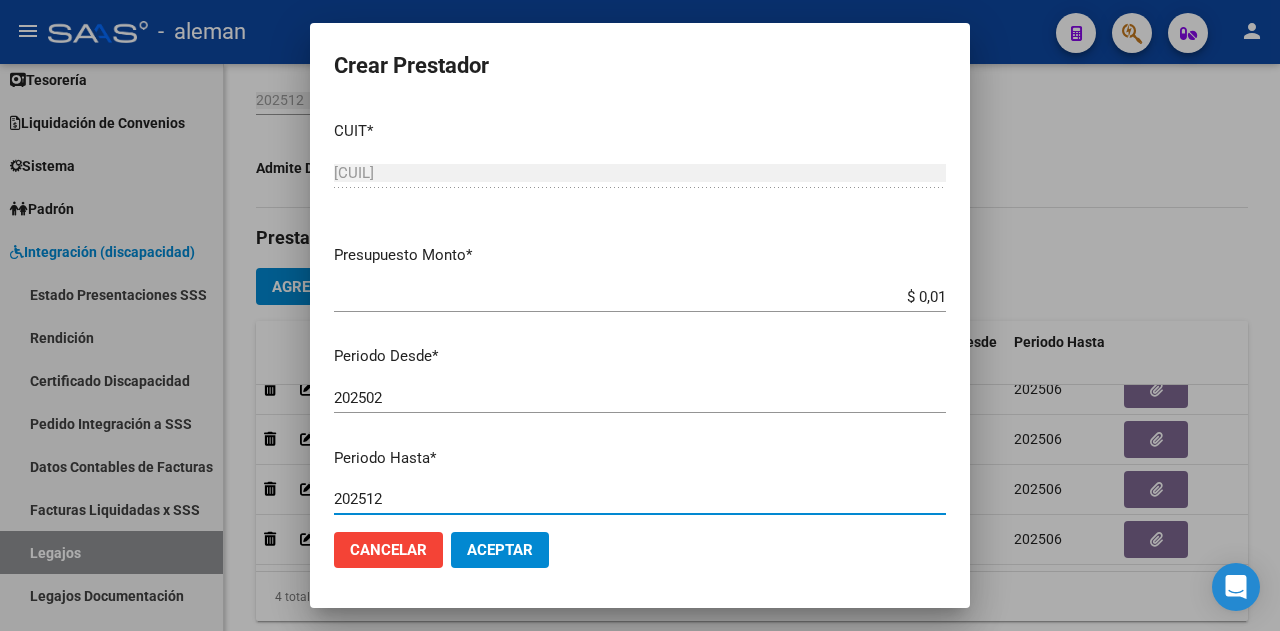 drag, startPoint x: 402, startPoint y: 498, endPoint x: 296, endPoint y: 493, distance: 106.11786 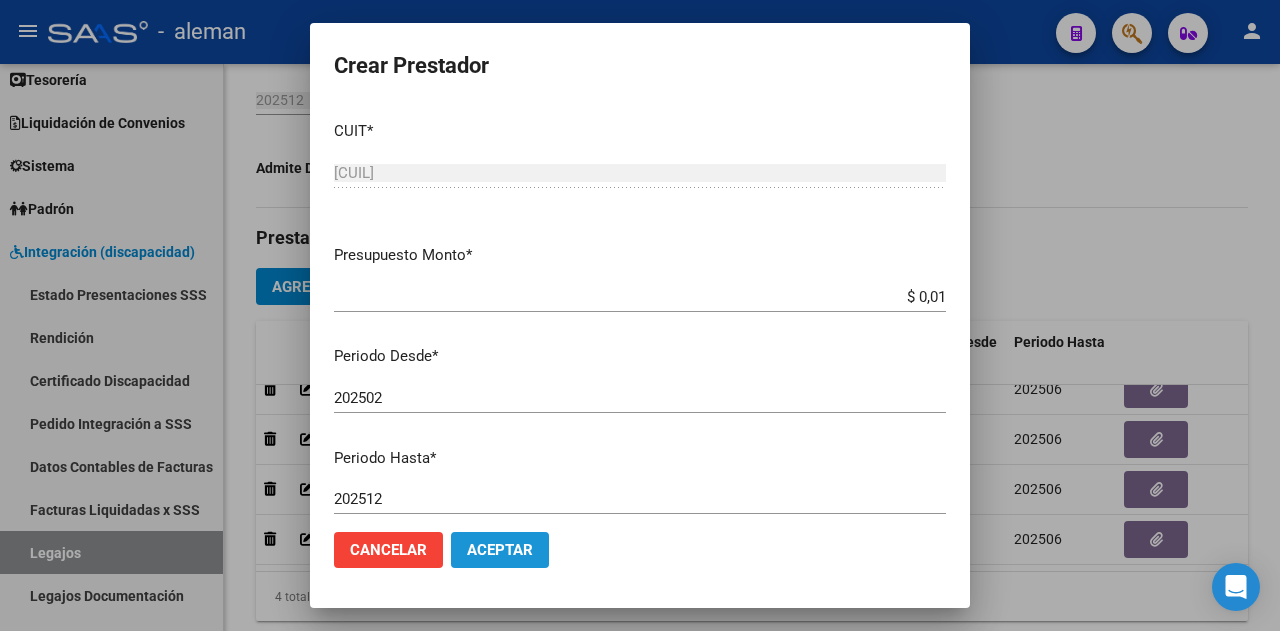 click on "Aceptar" 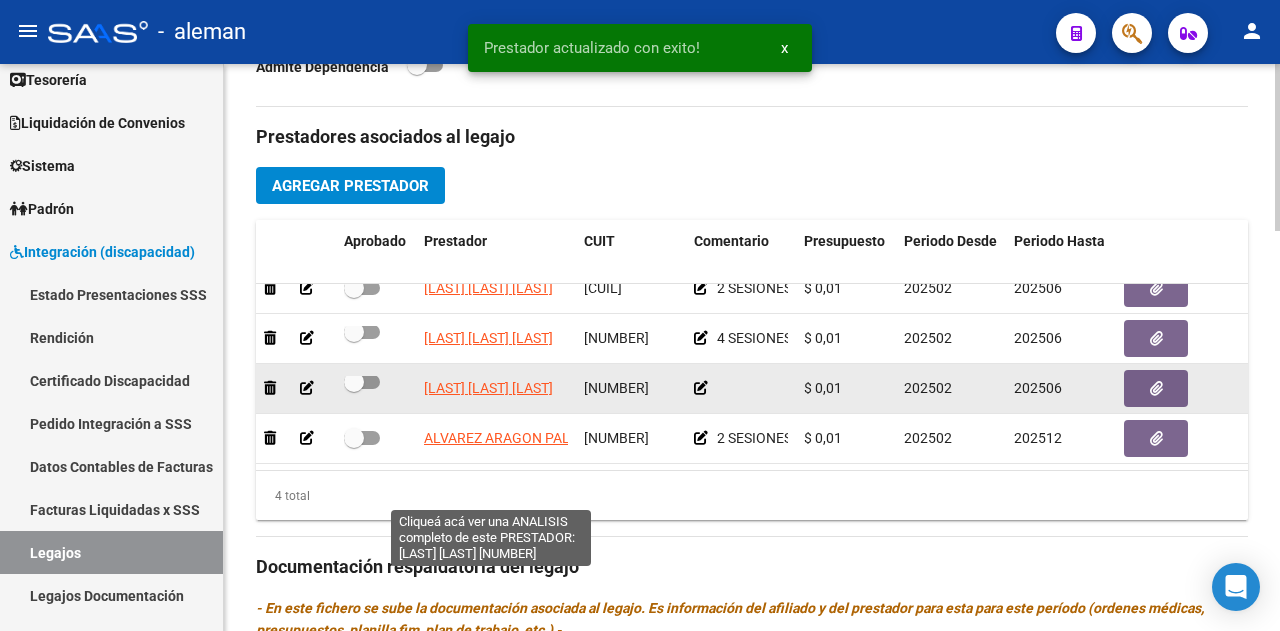scroll, scrollTop: 1000, scrollLeft: 0, axis: vertical 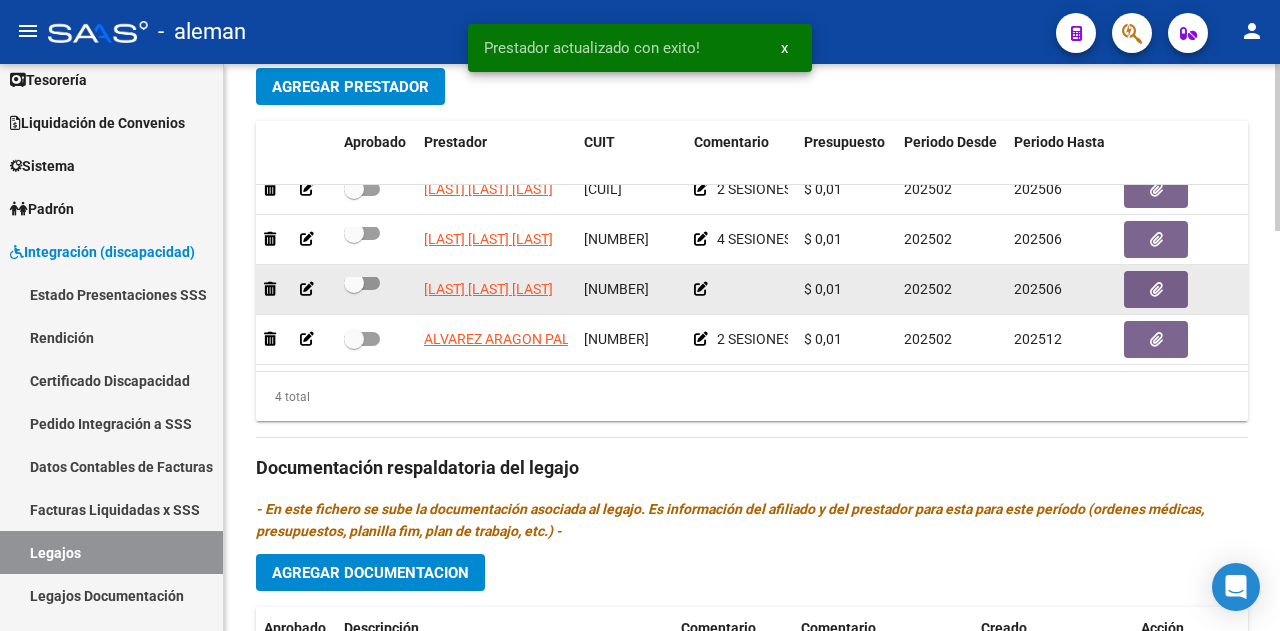 click on "202506" 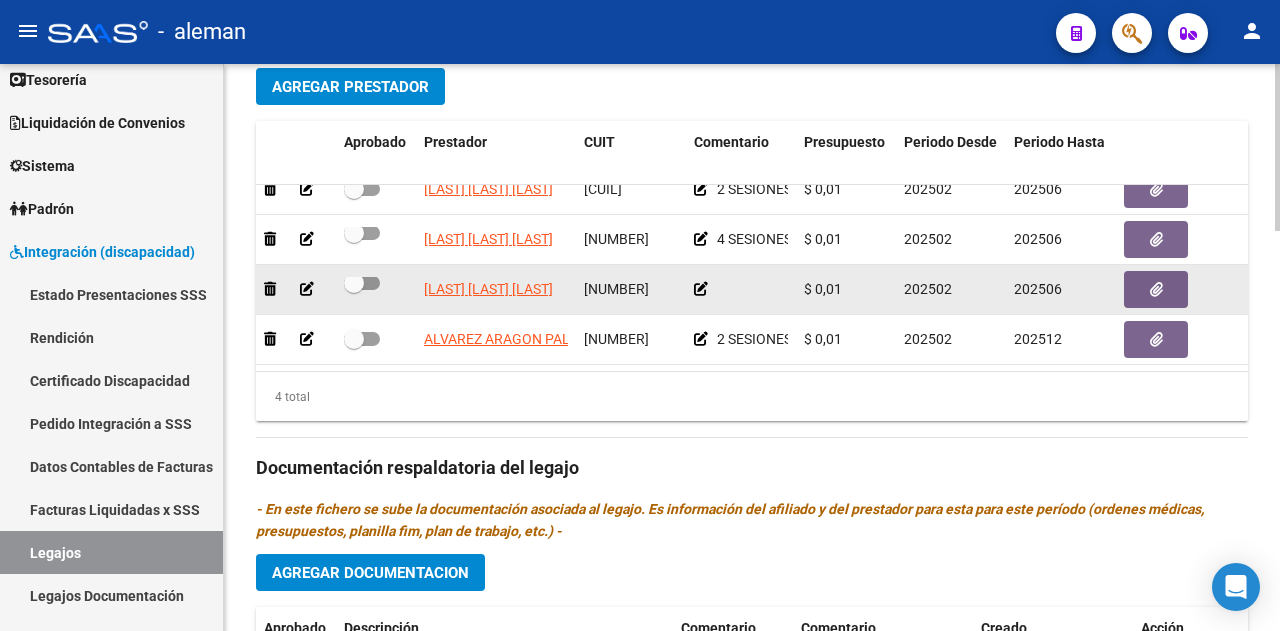 click 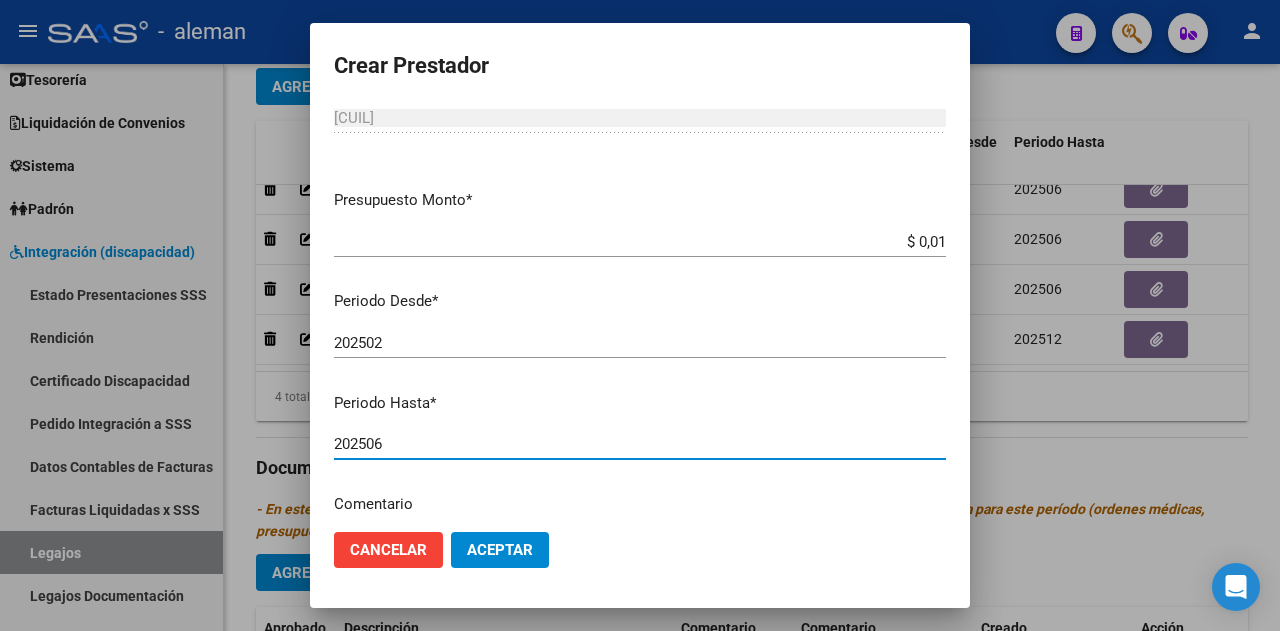 scroll, scrollTop: 75, scrollLeft: 0, axis: vertical 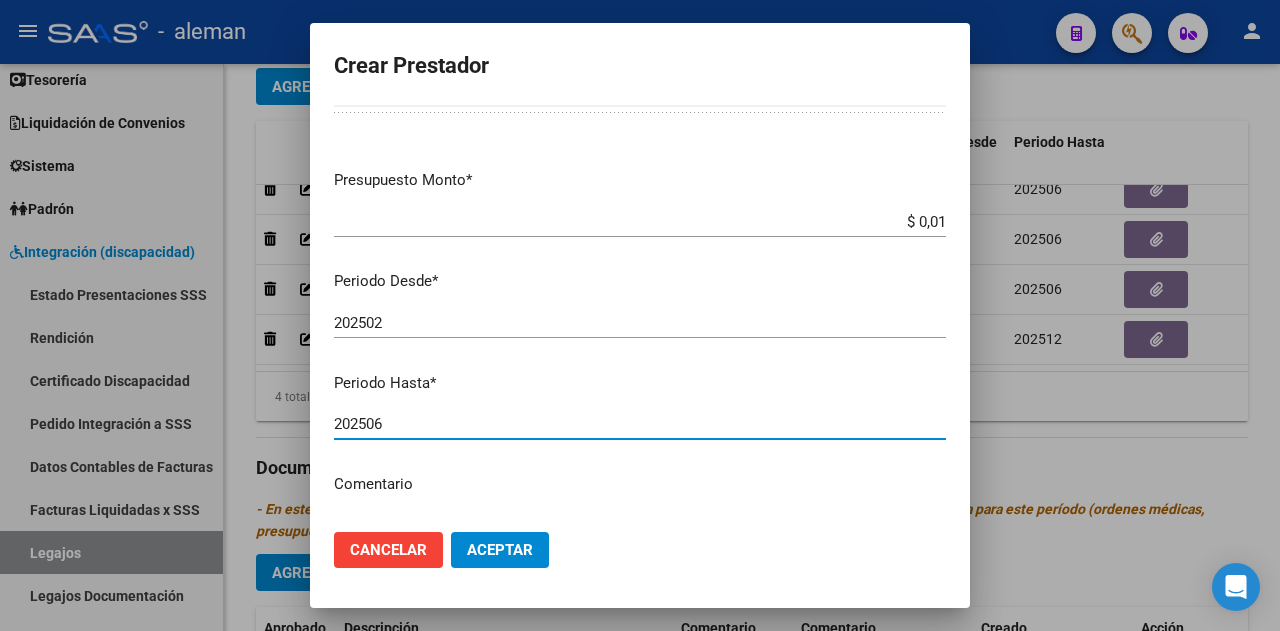 drag, startPoint x: 389, startPoint y: 505, endPoint x: 342, endPoint y: 480, distance: 53.235325 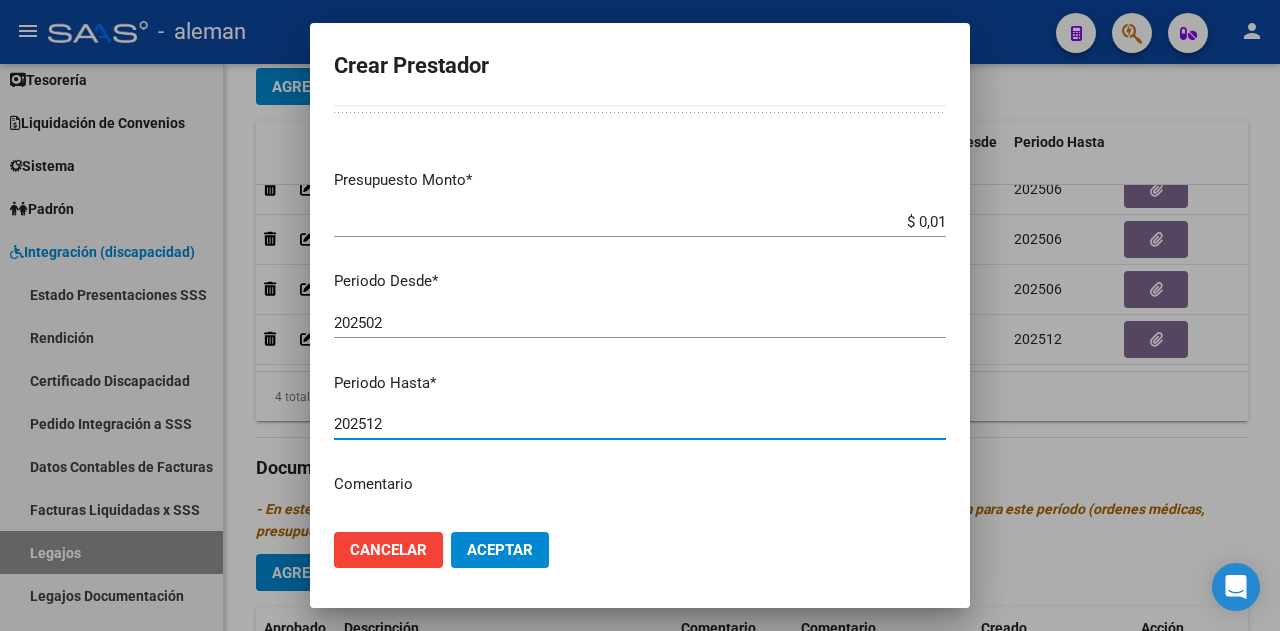type on "202512" 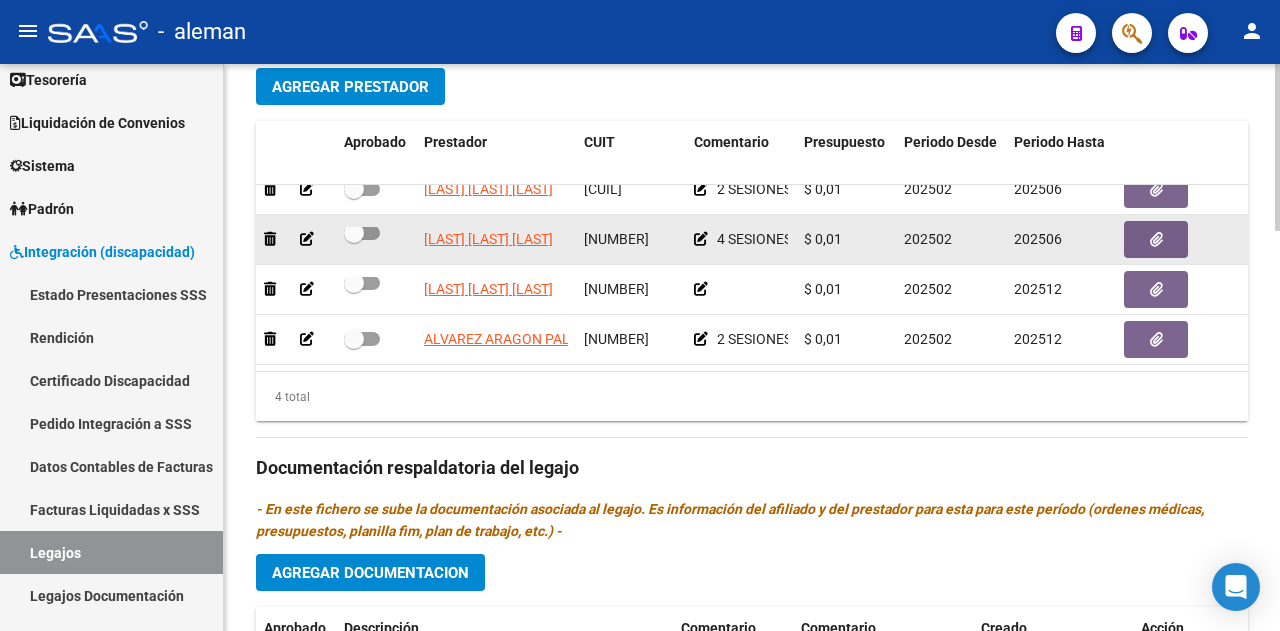 click 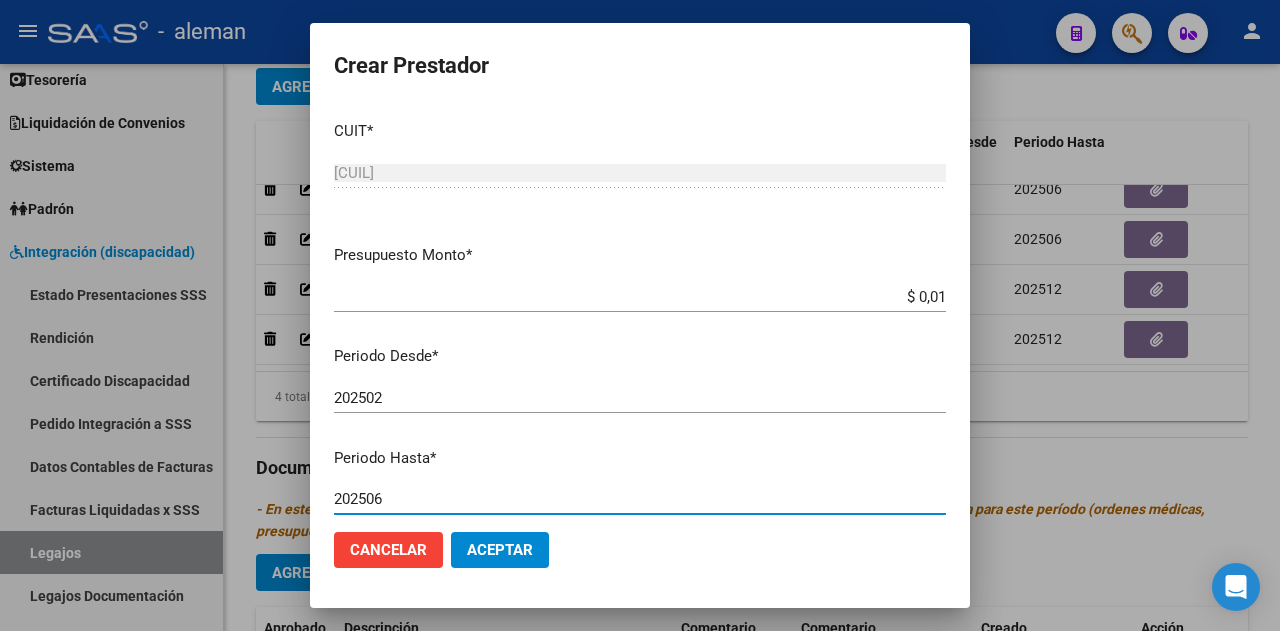 click on "202506" at bounding box center (640, 499) 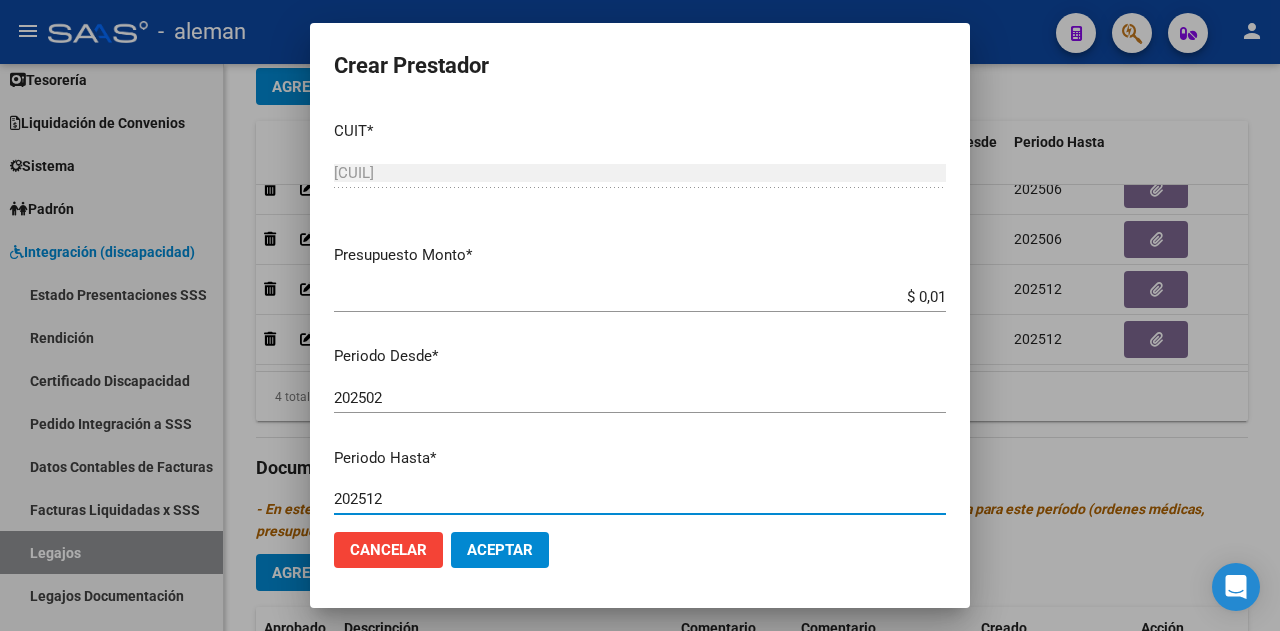 type on "202512" 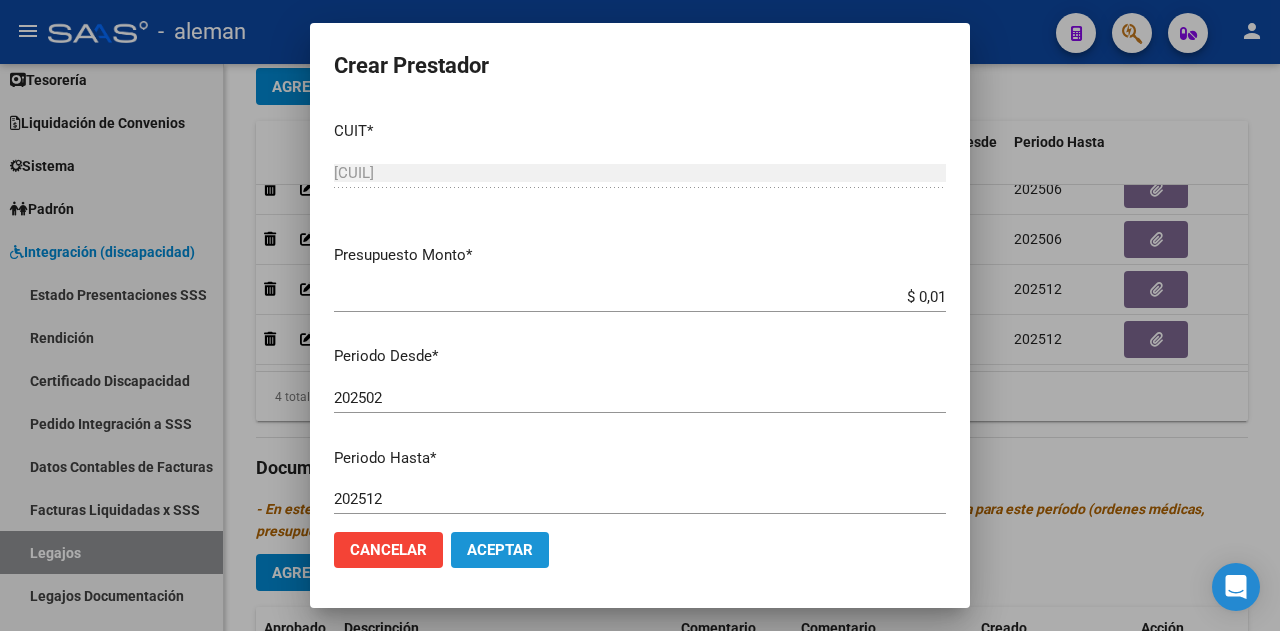 drag, startPoint x: 500, startPoint y: 547, endPoint x: 741, endPoint y: 628, distance: 254.24791 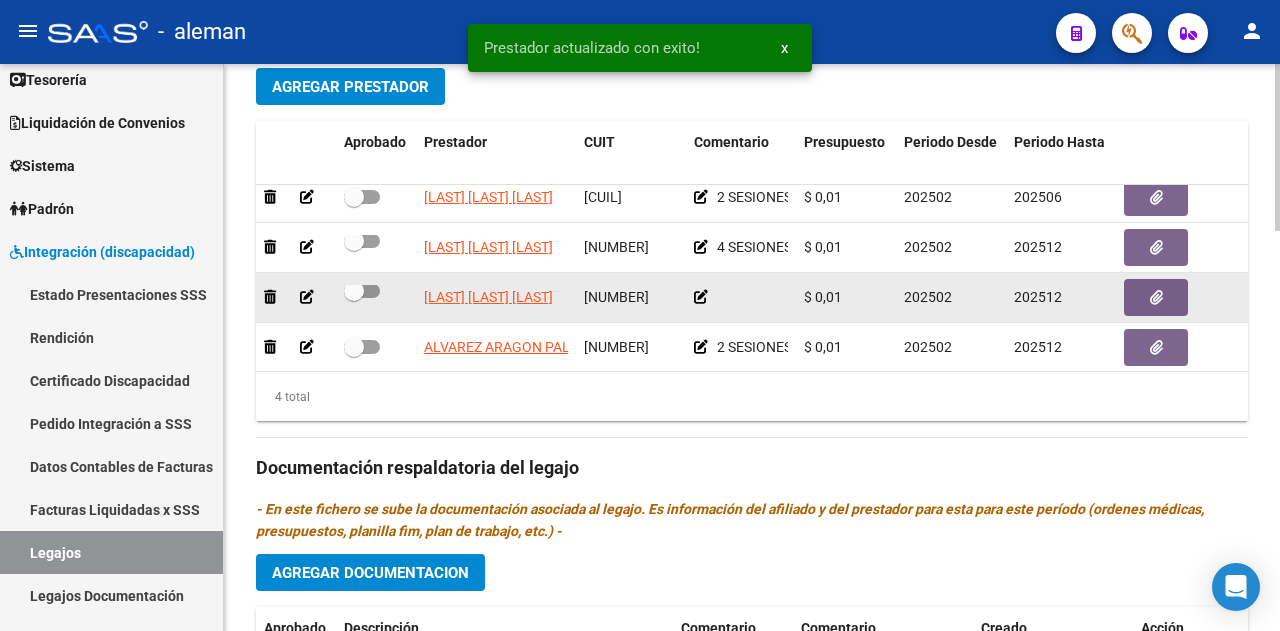 scroll, scrollTop: 0, scrollLeft: 0, axis: both 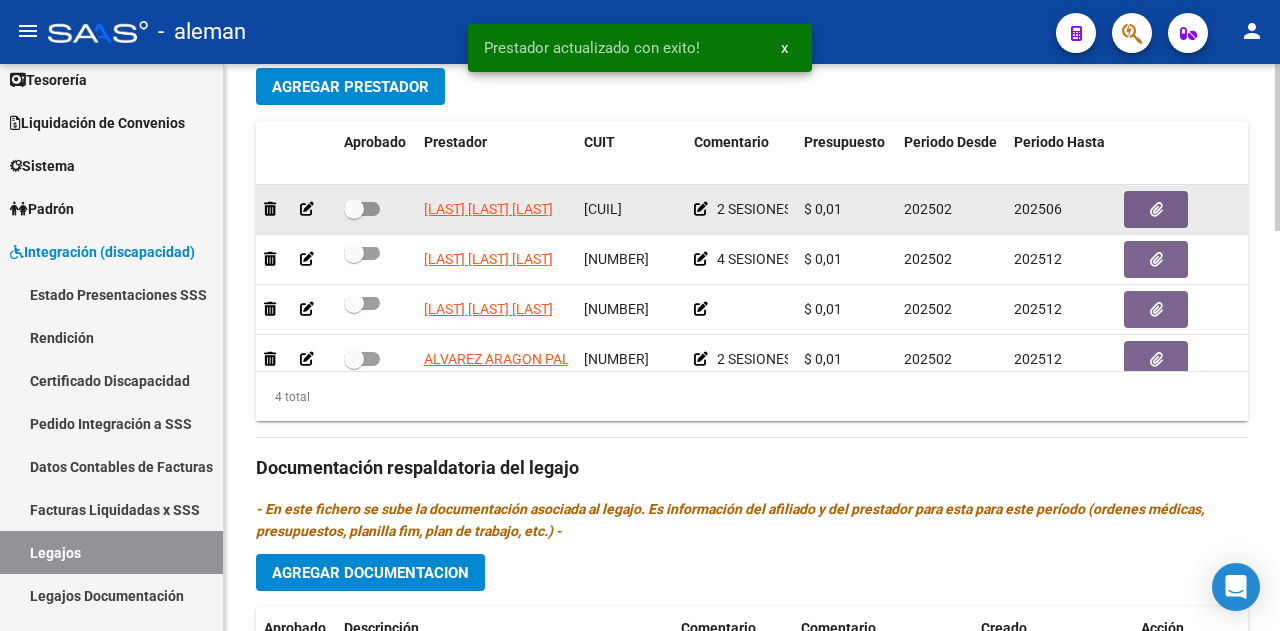 click 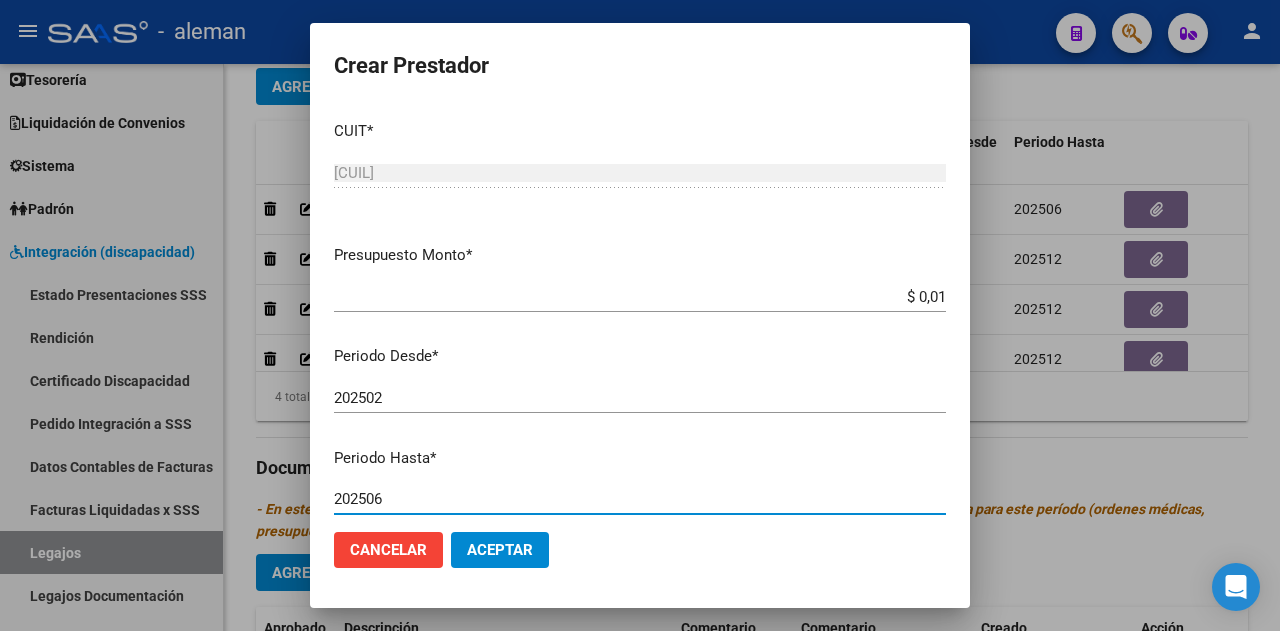 drag, startPoint x: 386, startPoint y: 497, endPoint x: 370, endPoint y: 495, distance: 16.124516 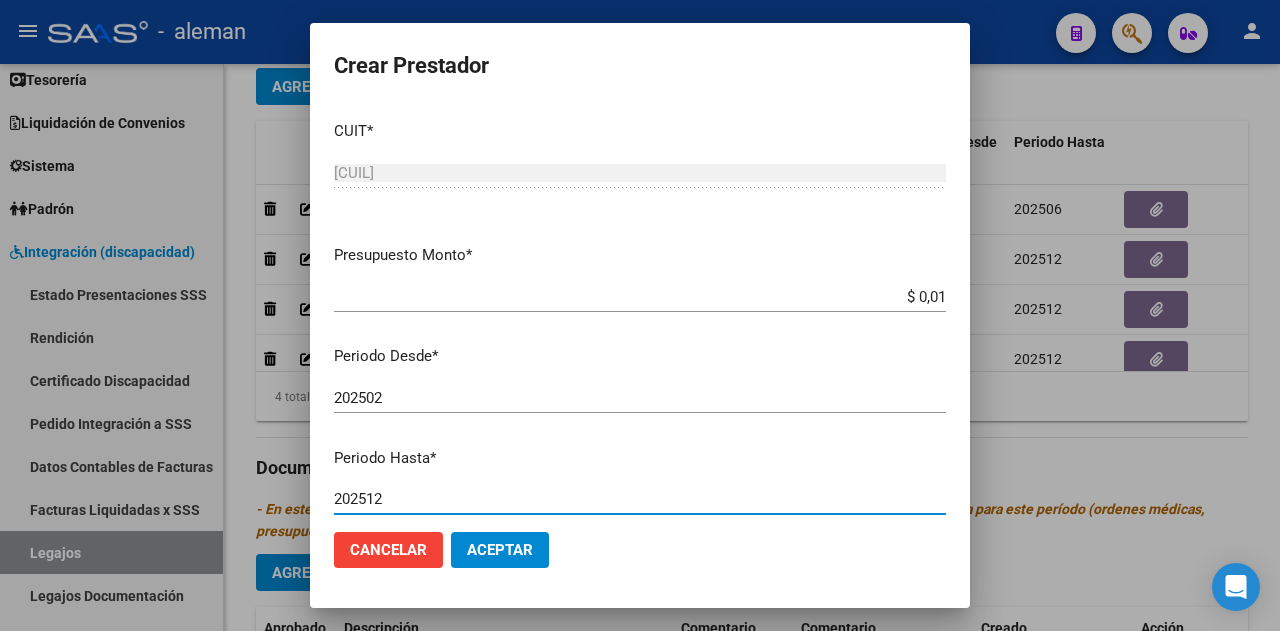 type on "202512" 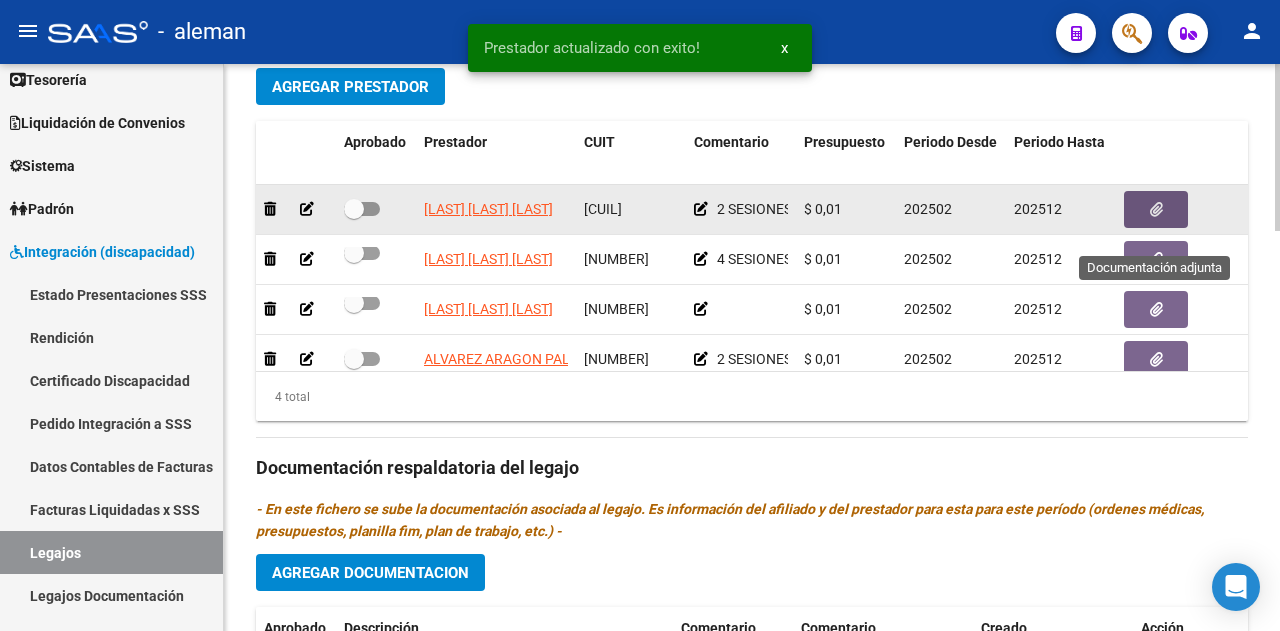 click 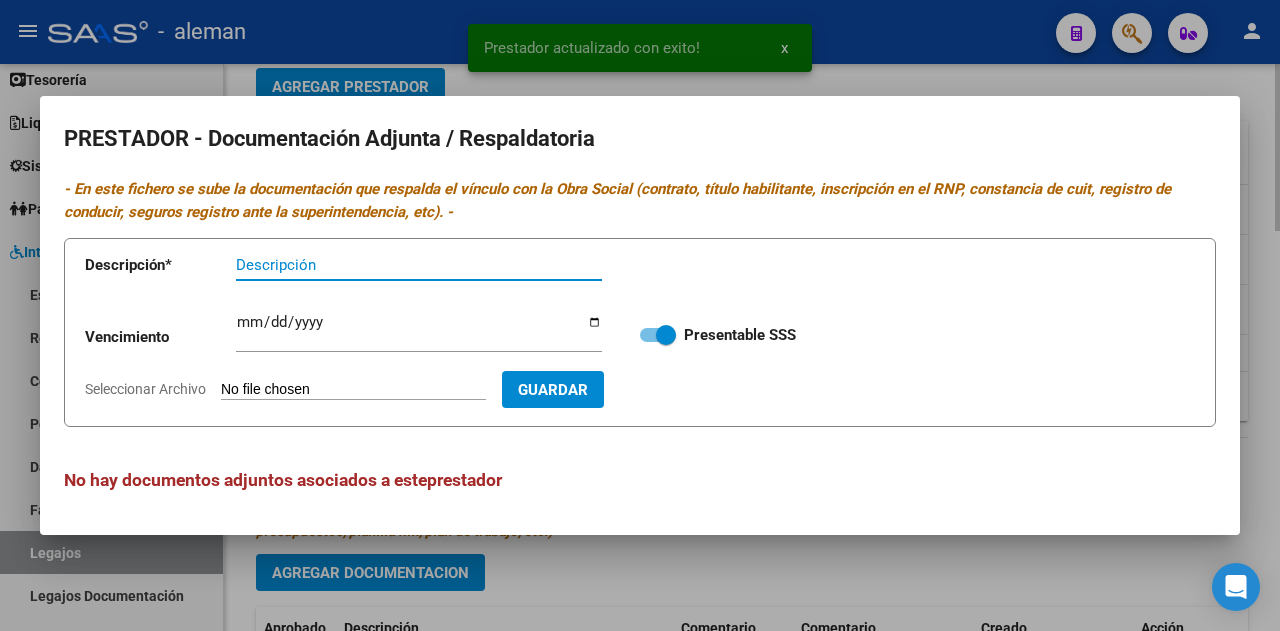 click at bounding box center (640, 315) 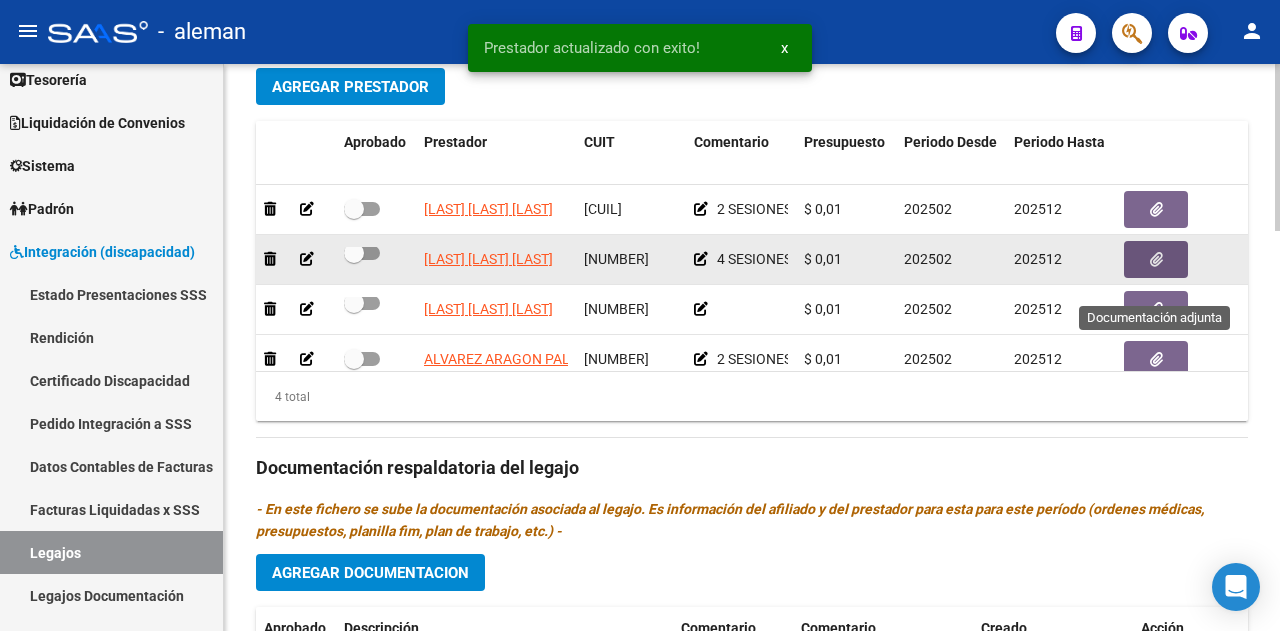 click 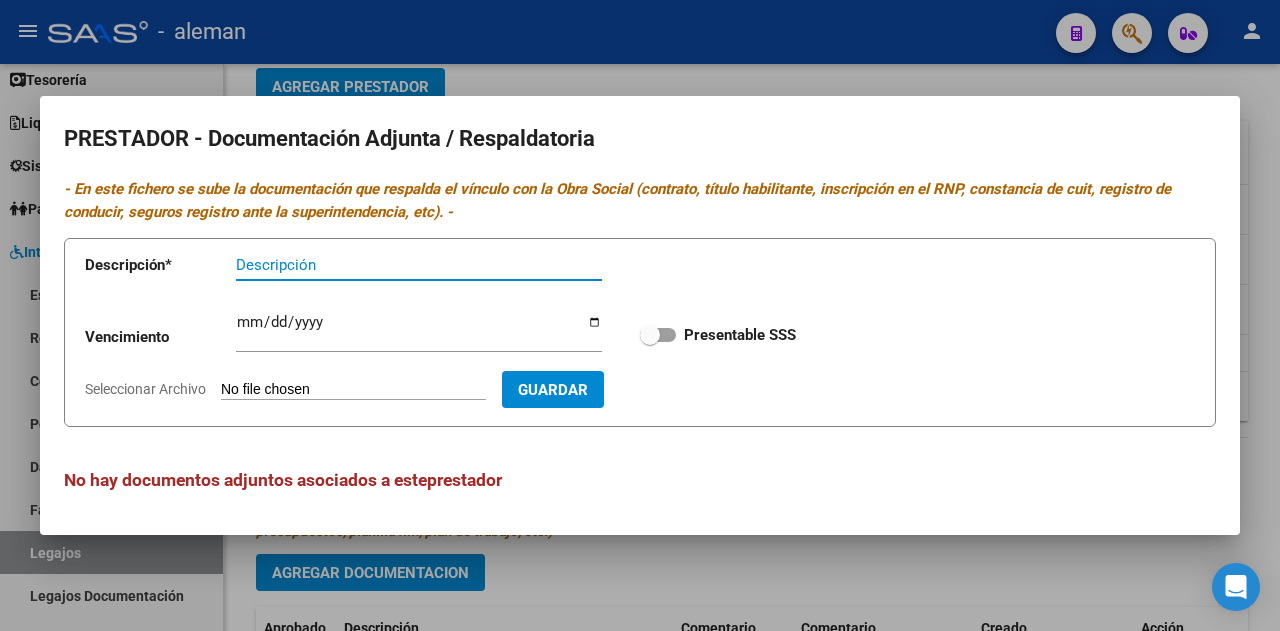 click at bounding box center [658, 335] 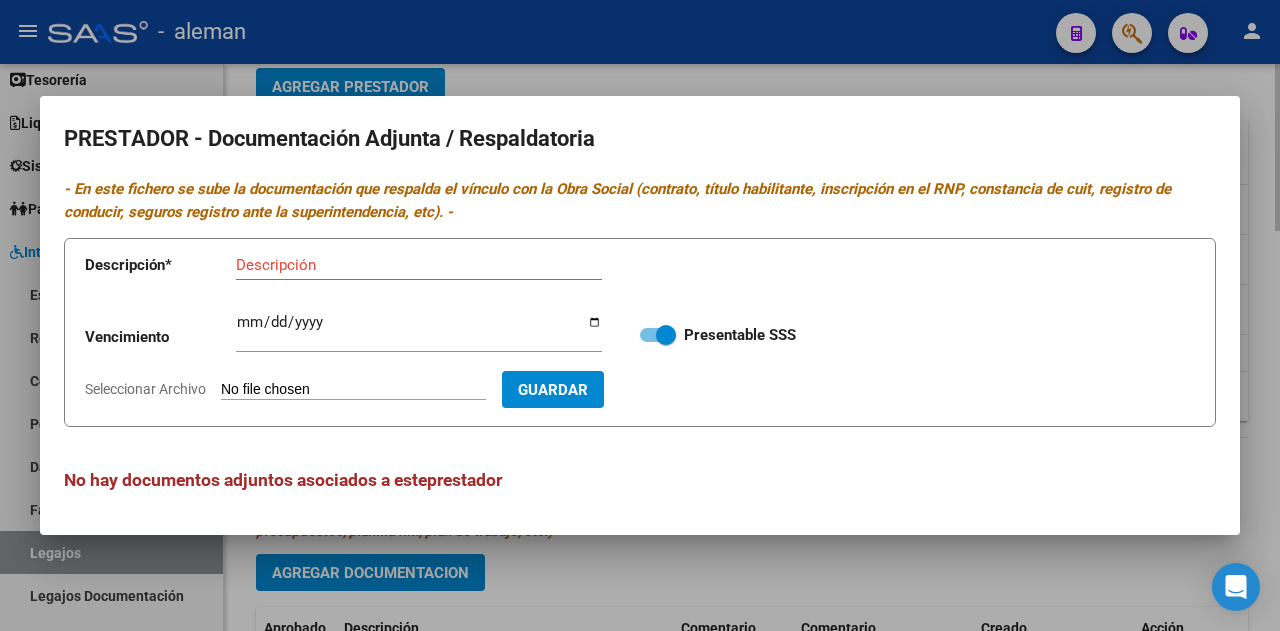 drag, startPoint x: 880, startPoint y: 561, endPoint x: 1124, endPoint y: 482, distance: 256.47028 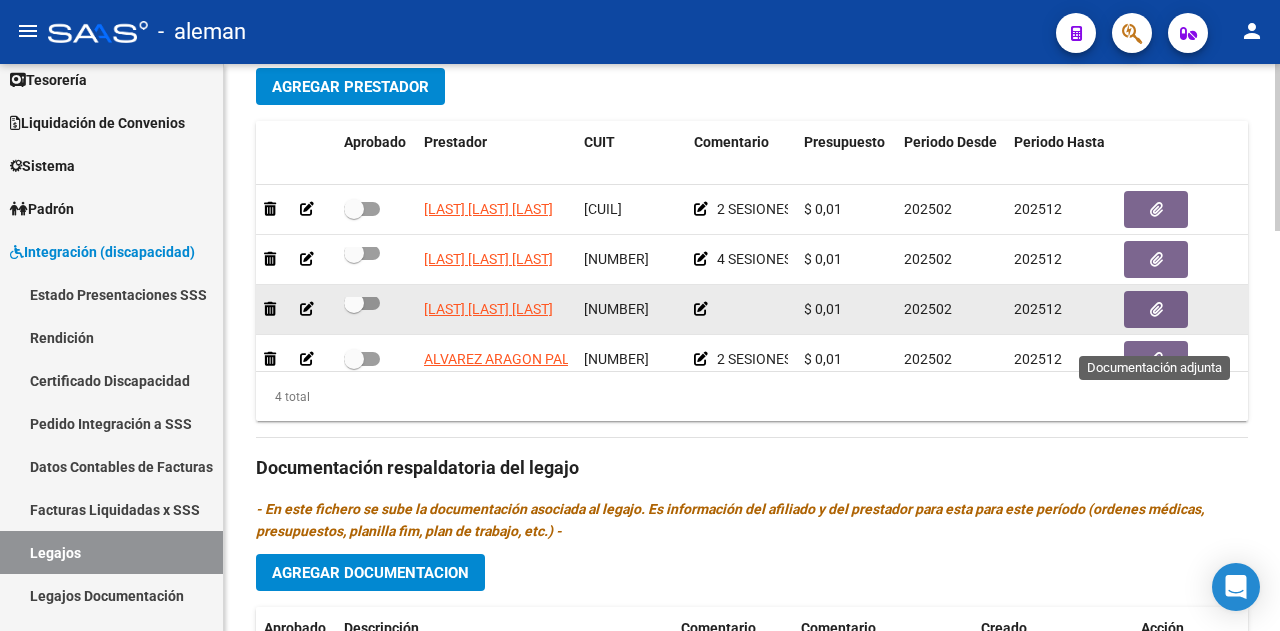 click 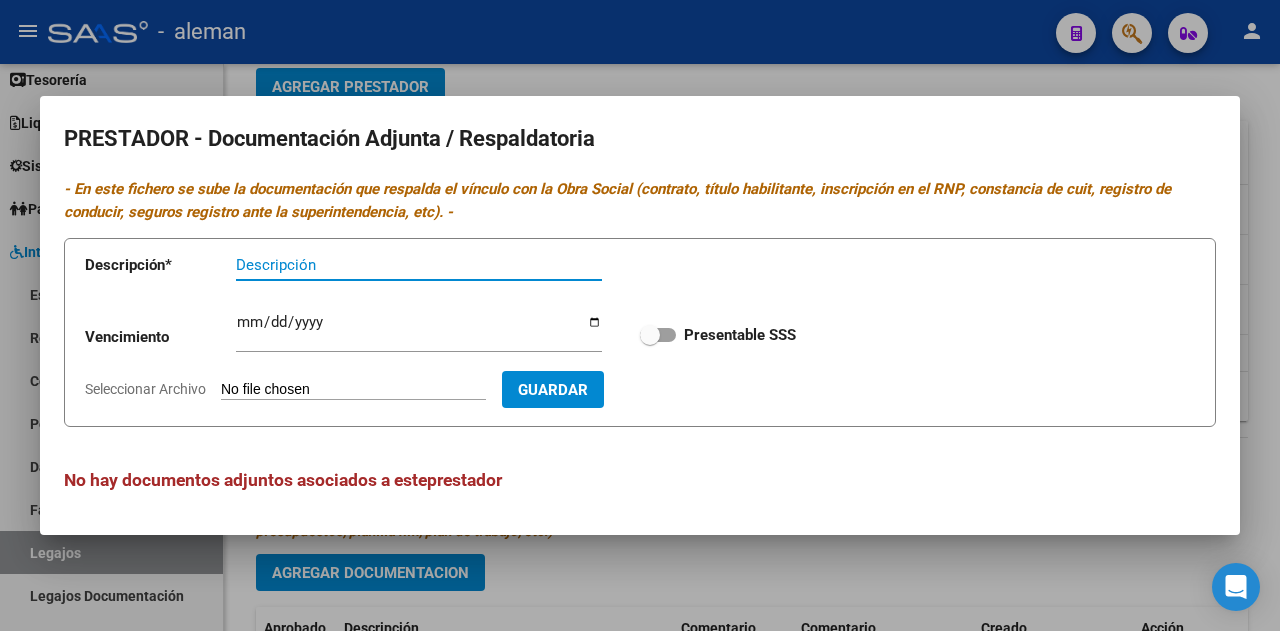click at bounding box center [658, 335] 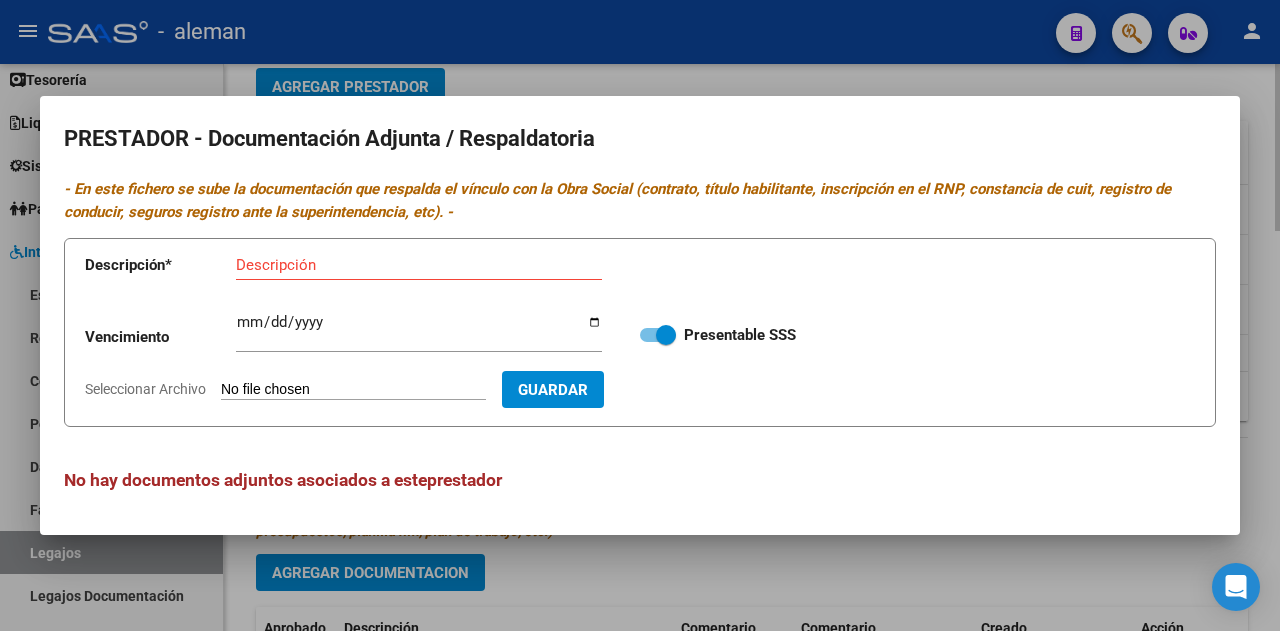 click at bounding box center [640, 315] 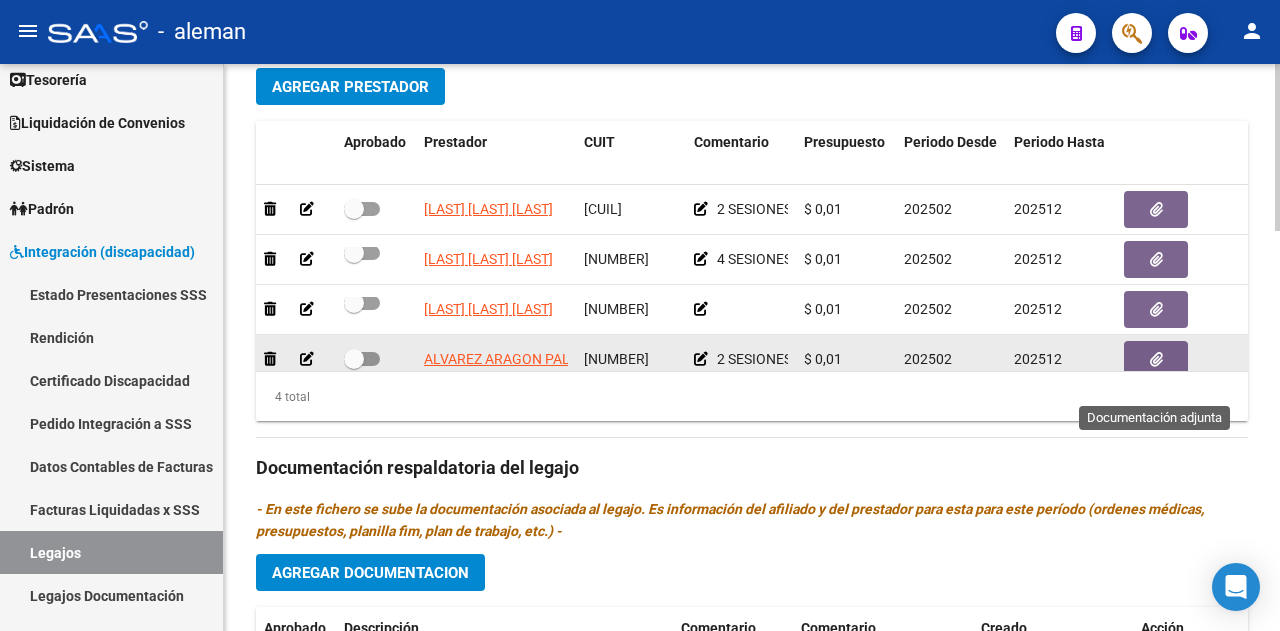 click 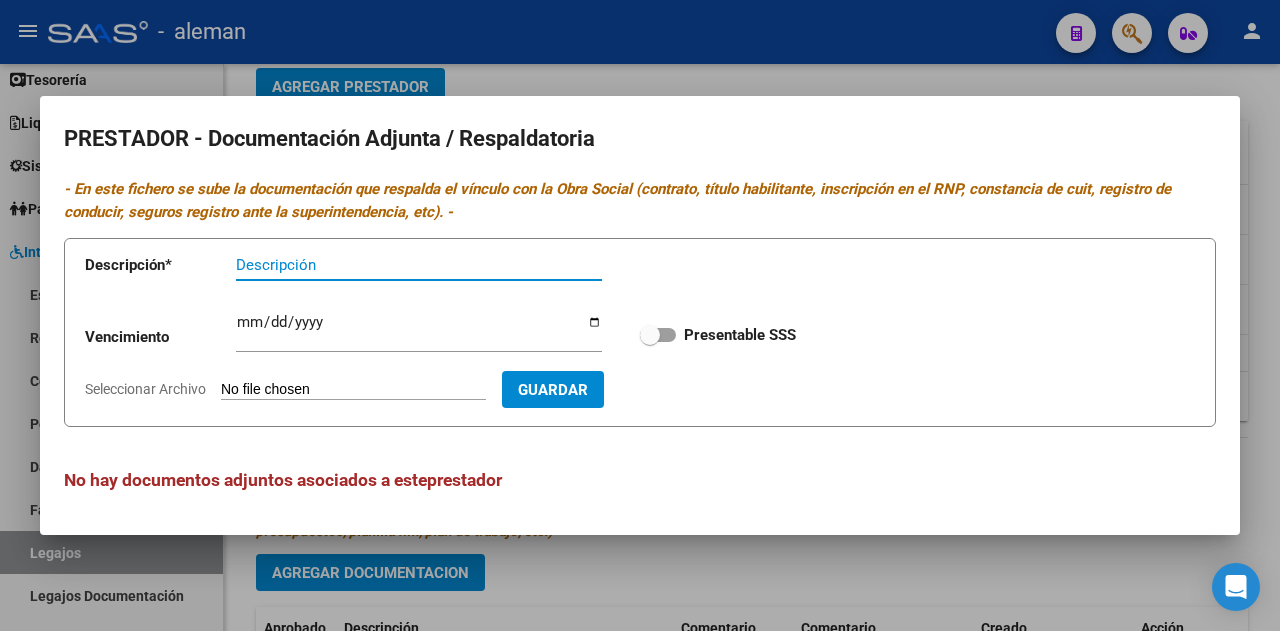 click on "Presentable SSS" at bounding box center (718, 335) 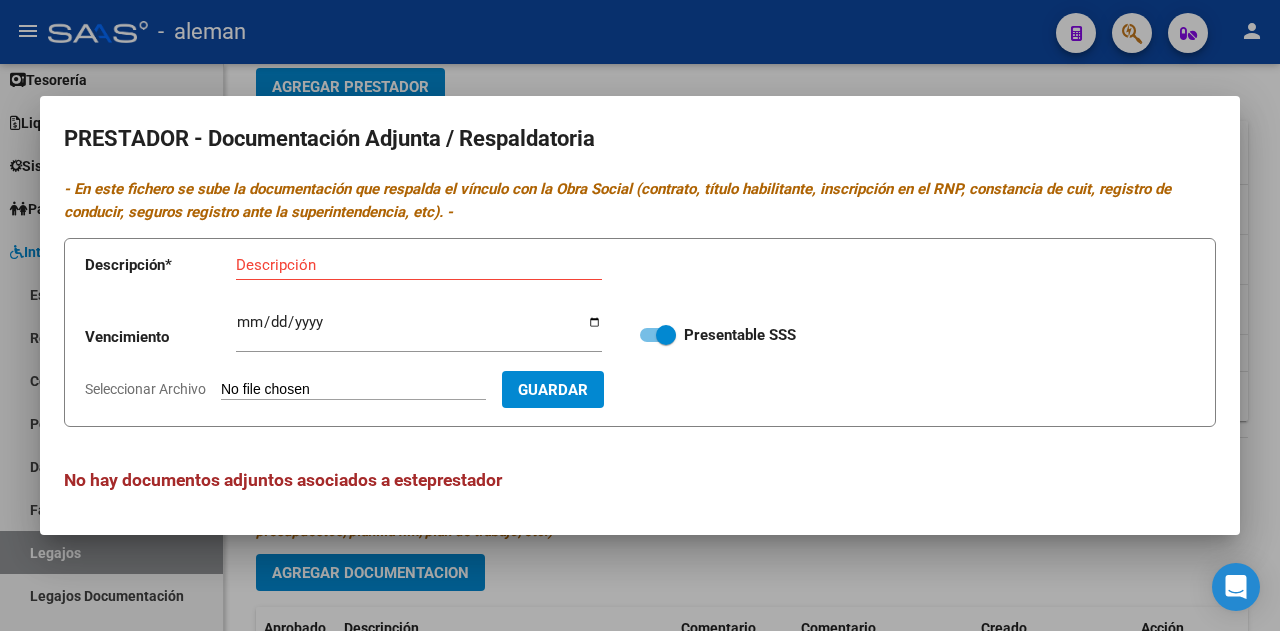click at bounding box center [640, 315] 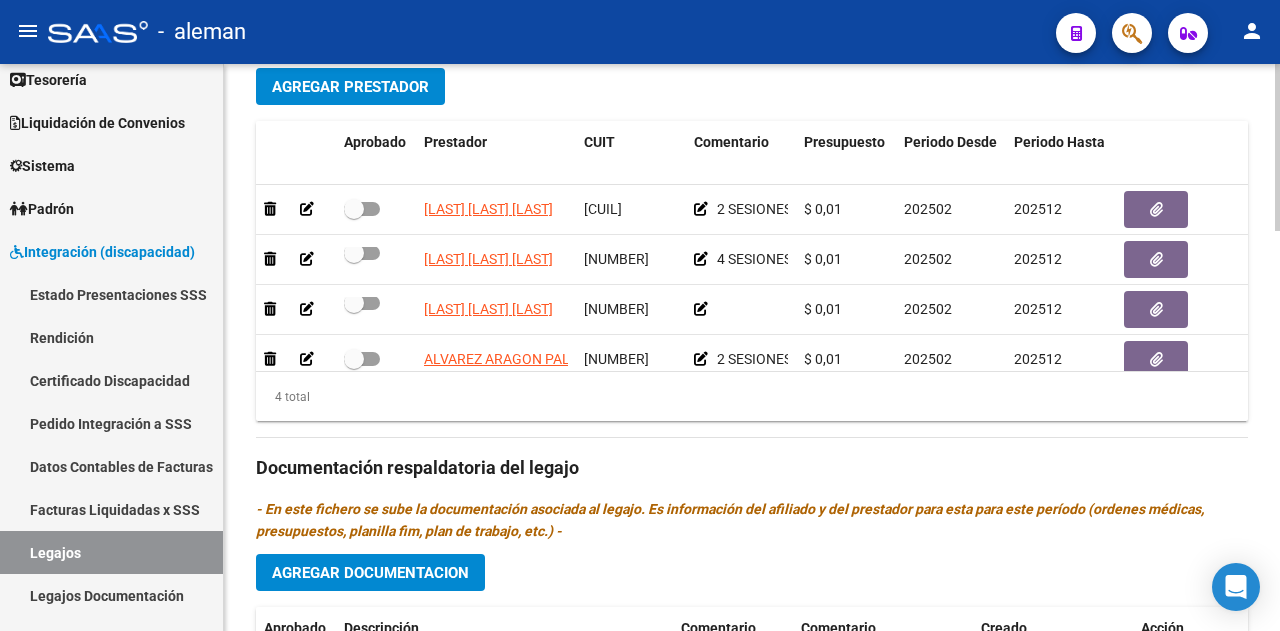 scroll, scrollTop: 22, scrollLeft: 0, axis: vertical 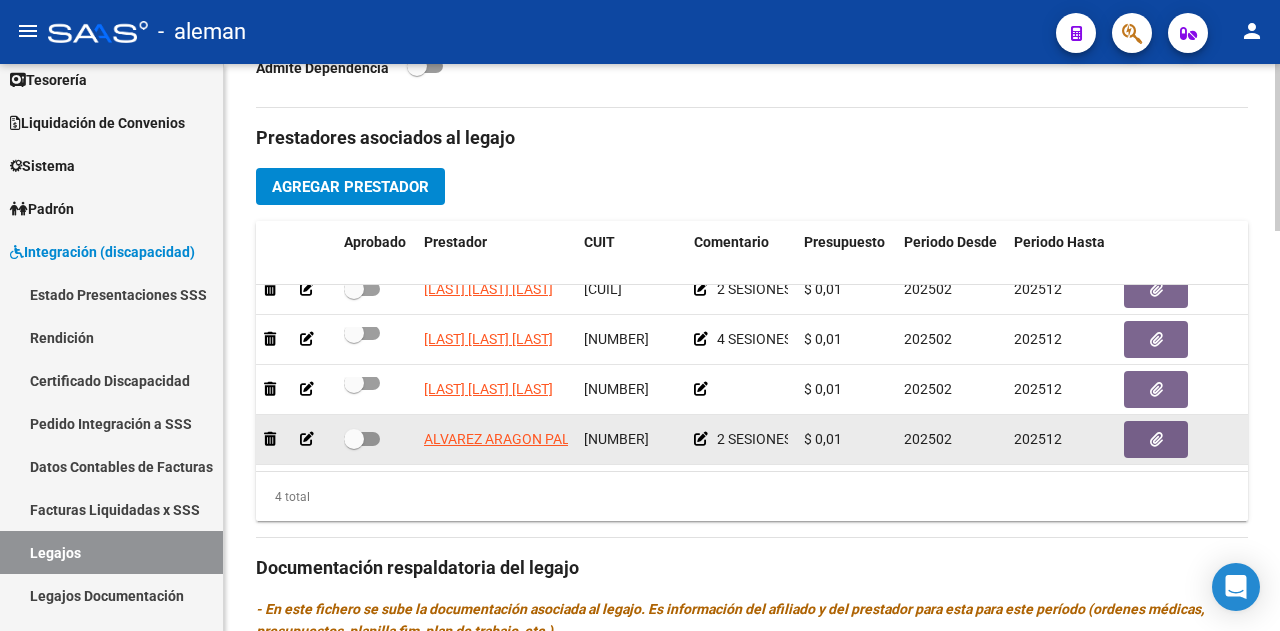 click at bounding box center (362, 439) 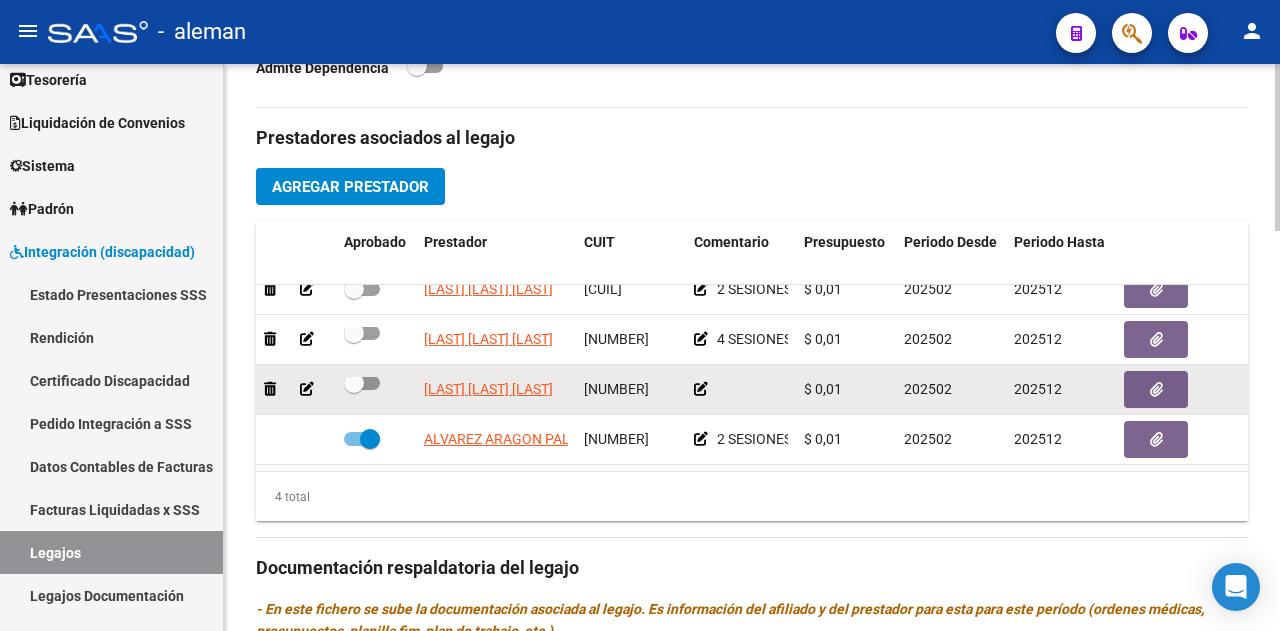 click at bounding box center (362, 383) 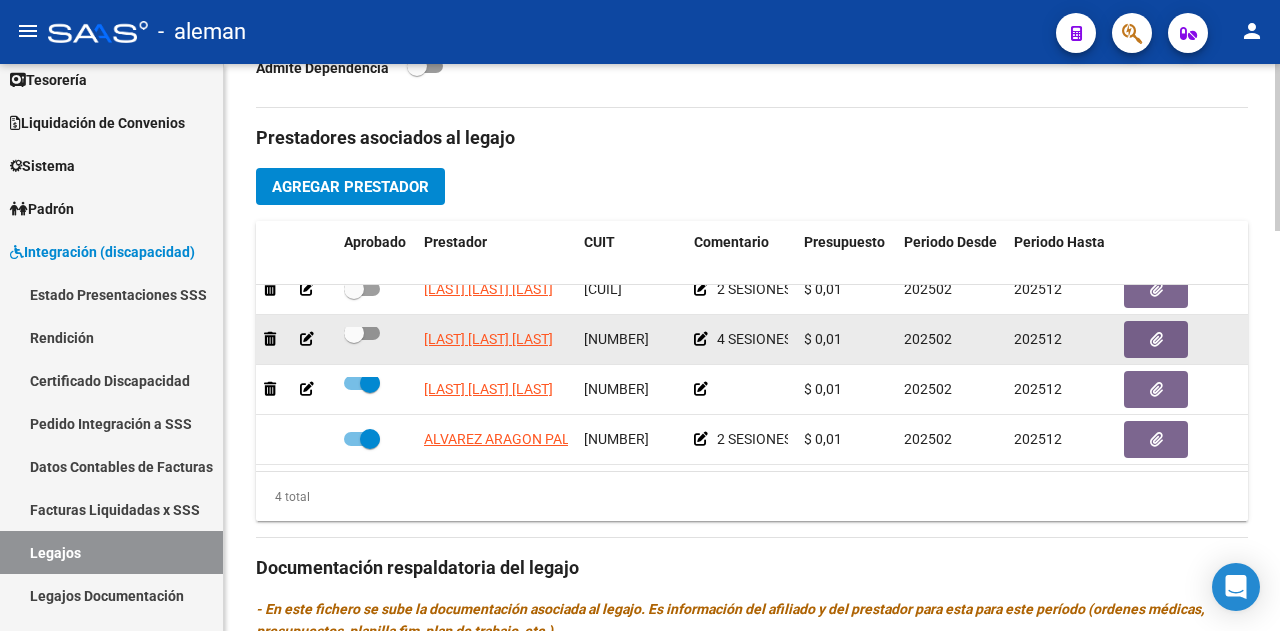 click at bounding box center [362, 333] 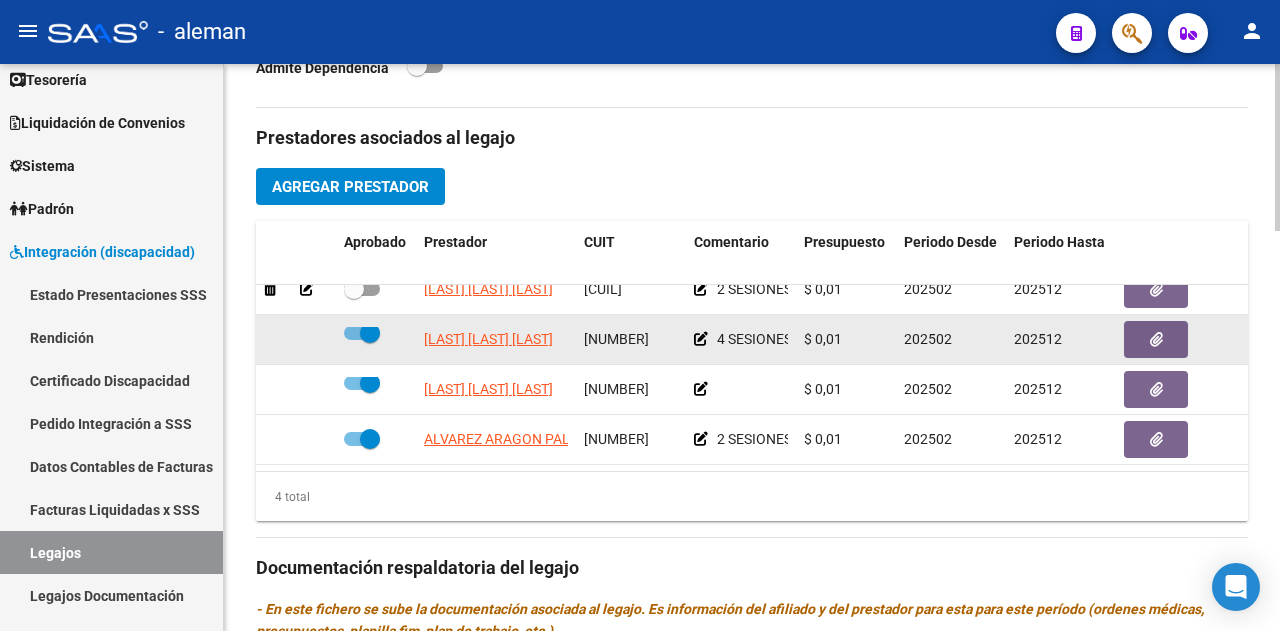 scroll, scrollTop: 0, scrollLeft: 0, axis: both 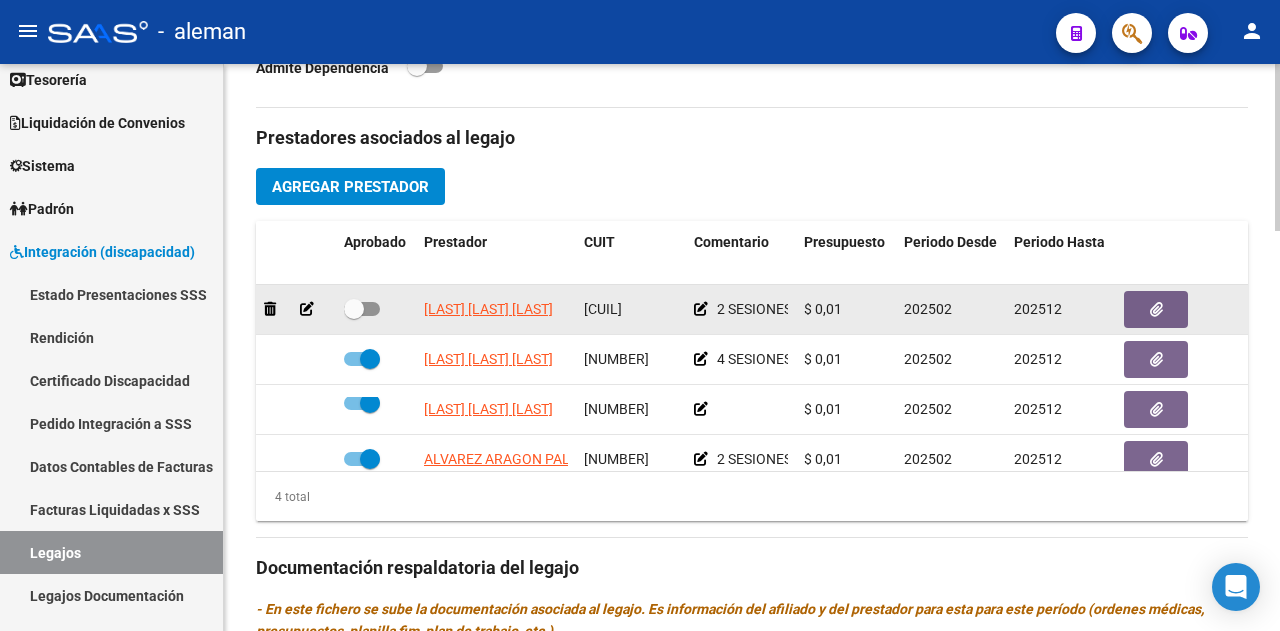 click at bounding box center [362, 309] 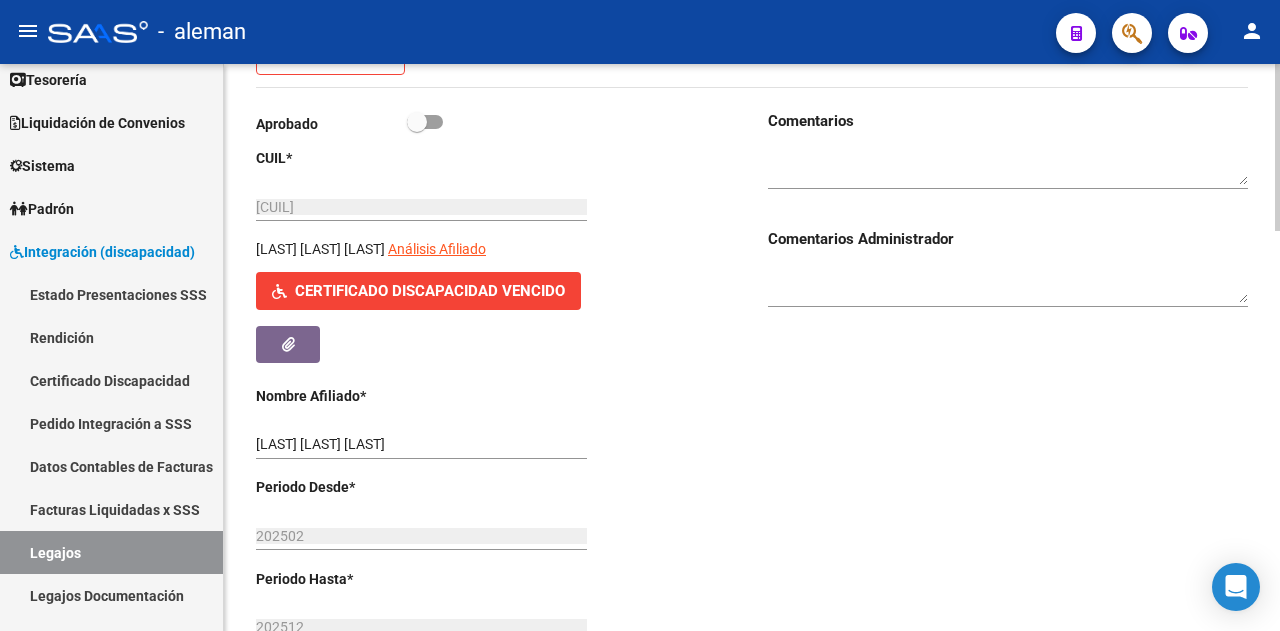 scroll, scrollTop: 200, scrollLeft: 0, axis: vertical 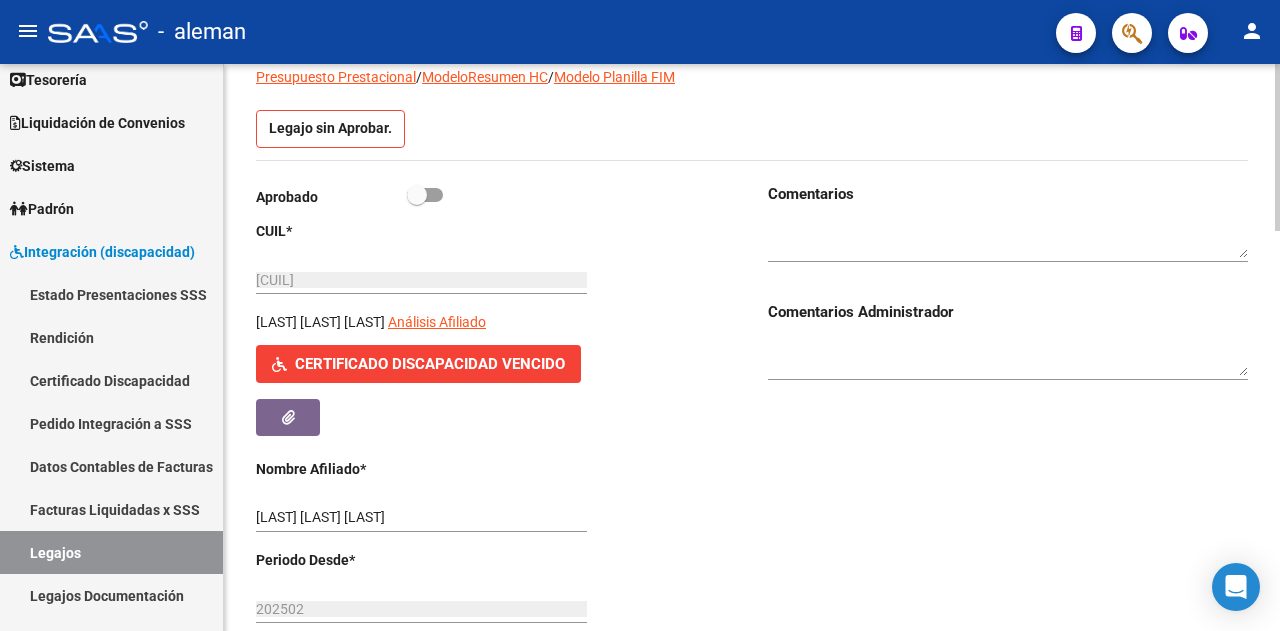 click at bounding box center (1008, 240) 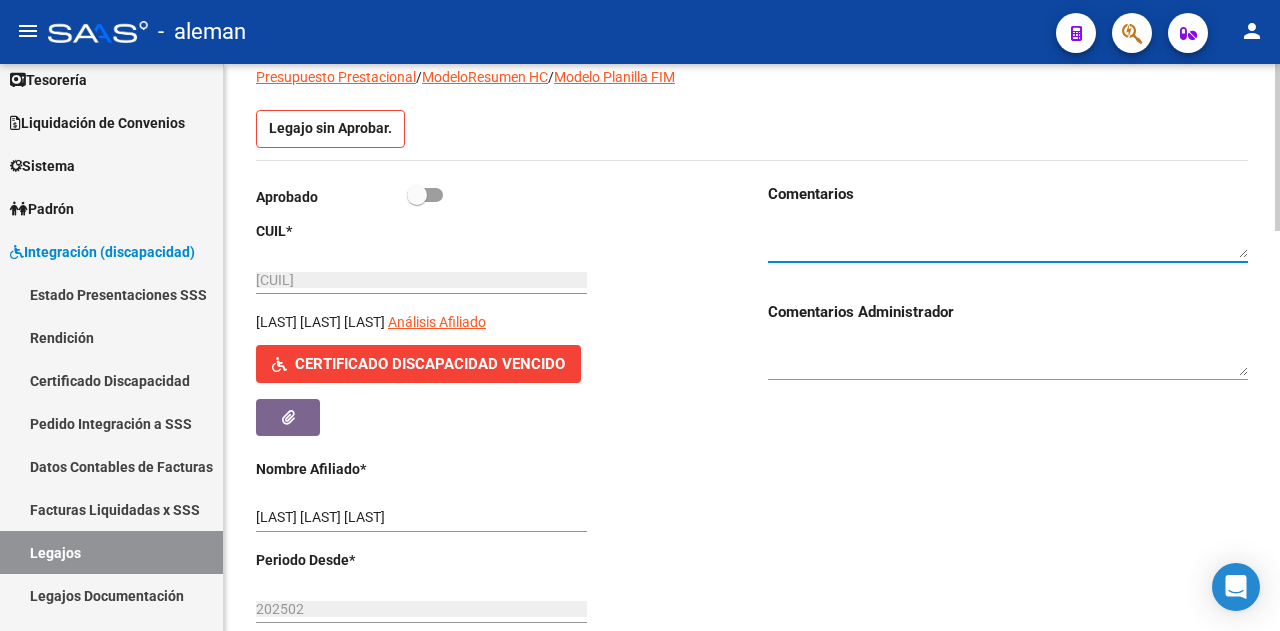 click at bounding box center (425, 195) 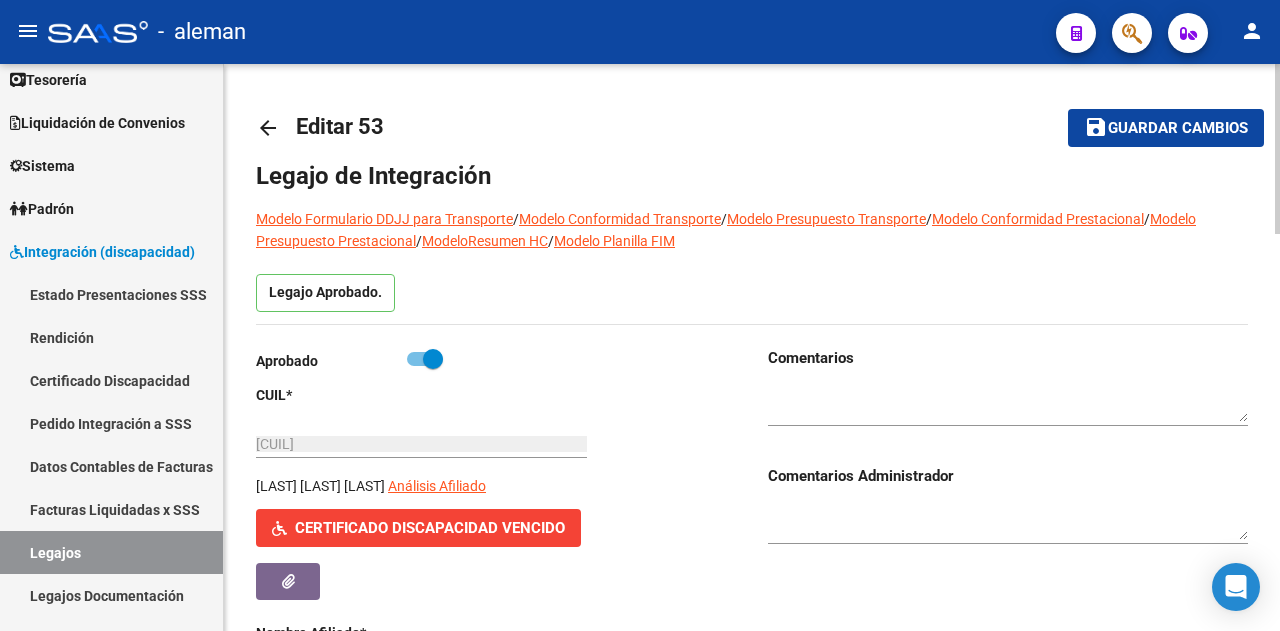 scroll, scrollTop: 0, scrollLeft: 0, axis: both 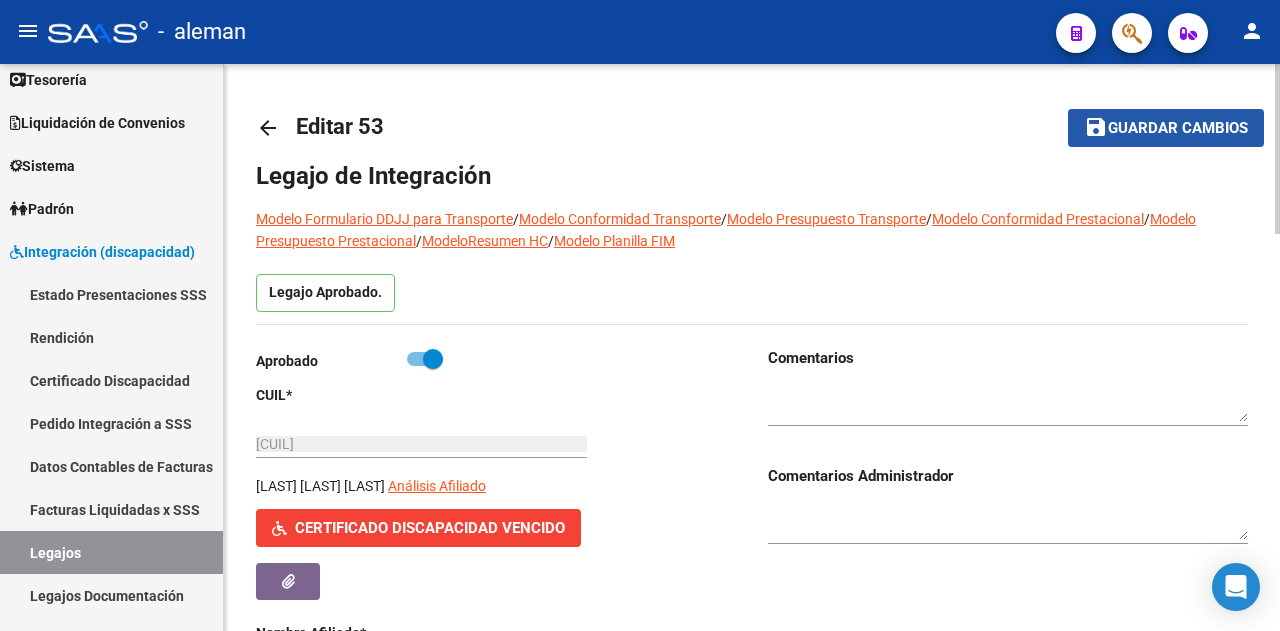 click on "Guardar cambios" 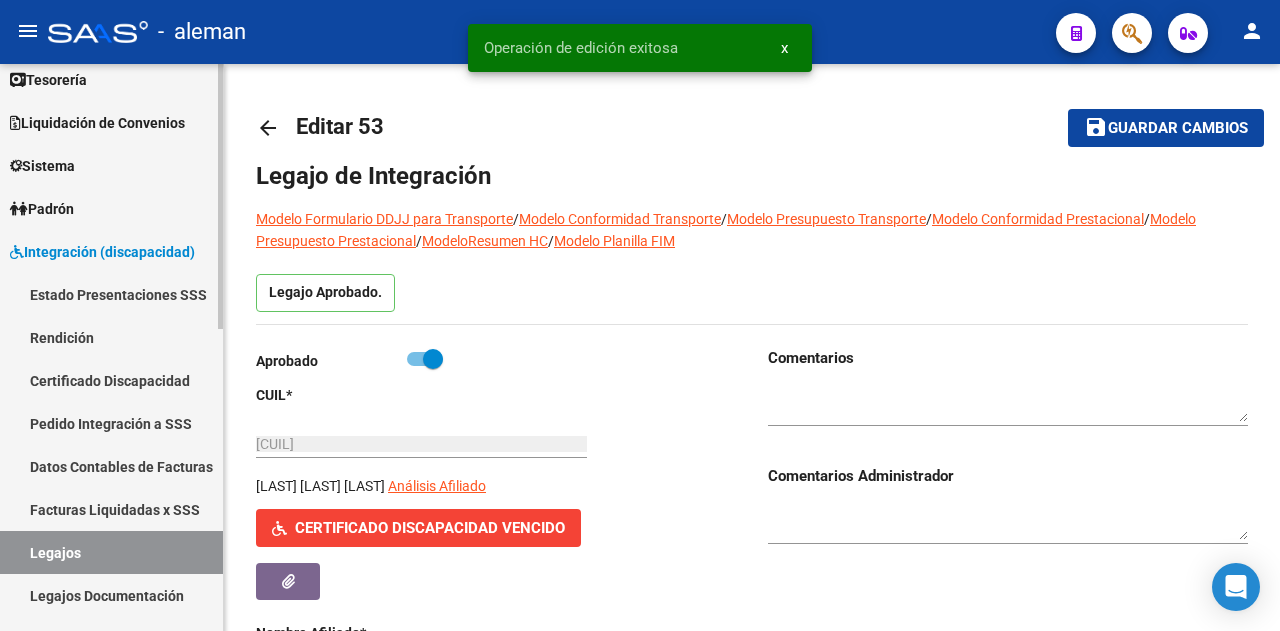 drag, startPoint x: 100, startPoint y: 379, endPoint x: 222, endPoint y: 415, distance: 127.20063 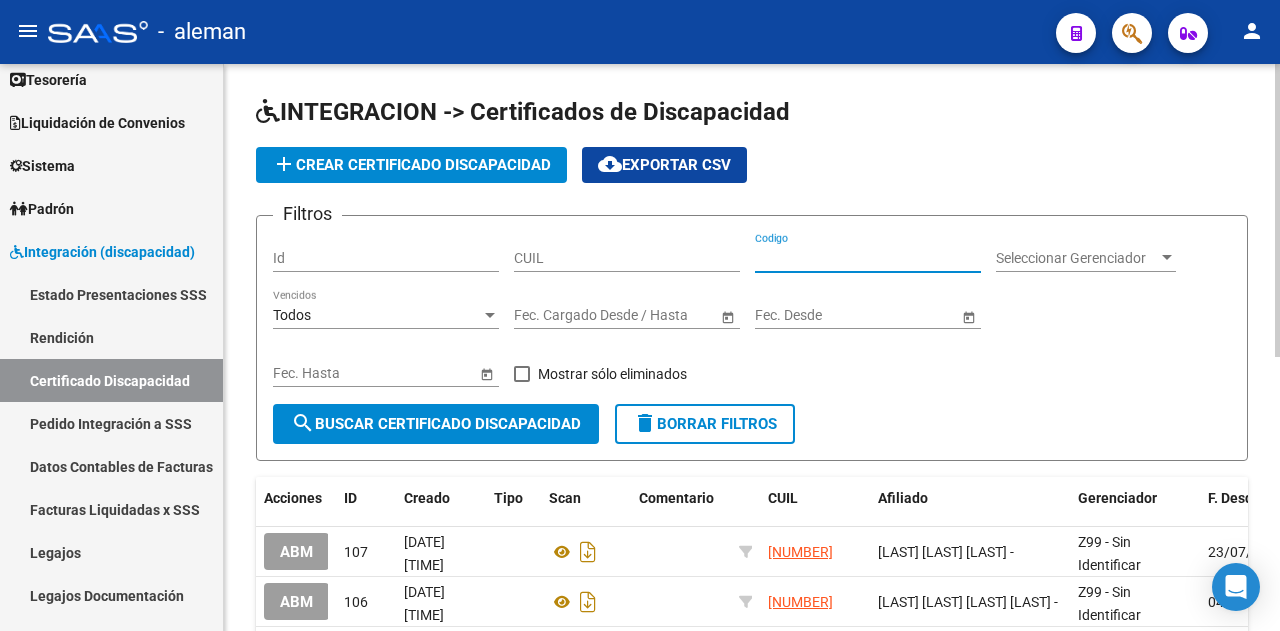 paste on "202512" 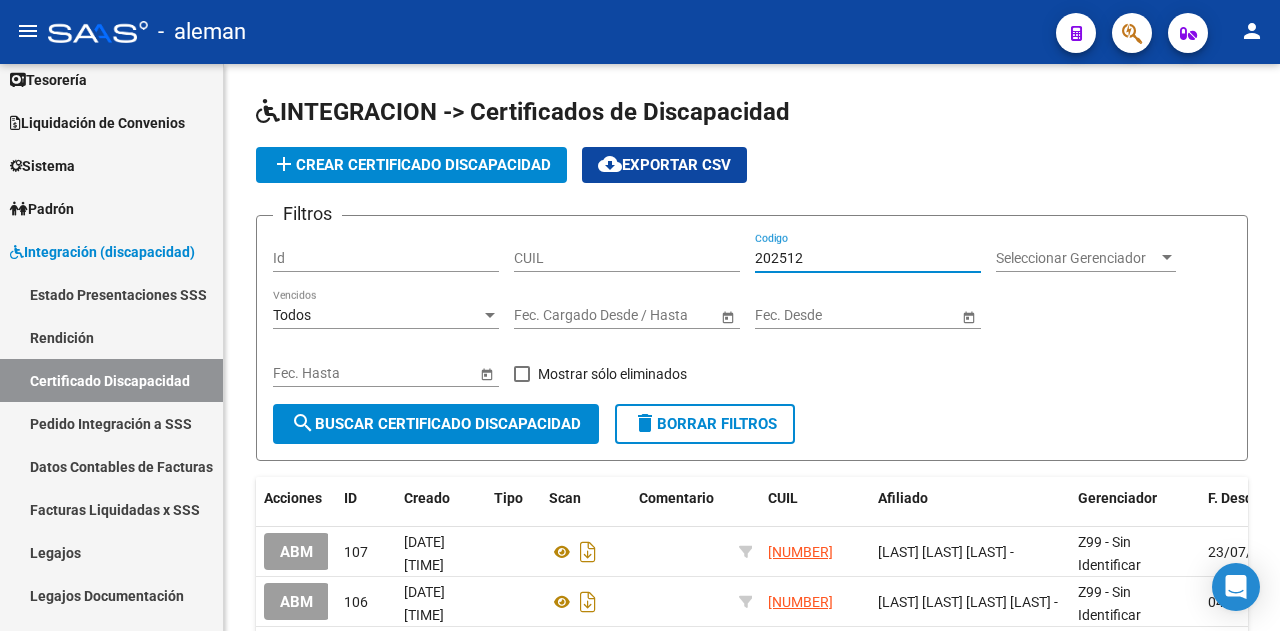 type on "202512" 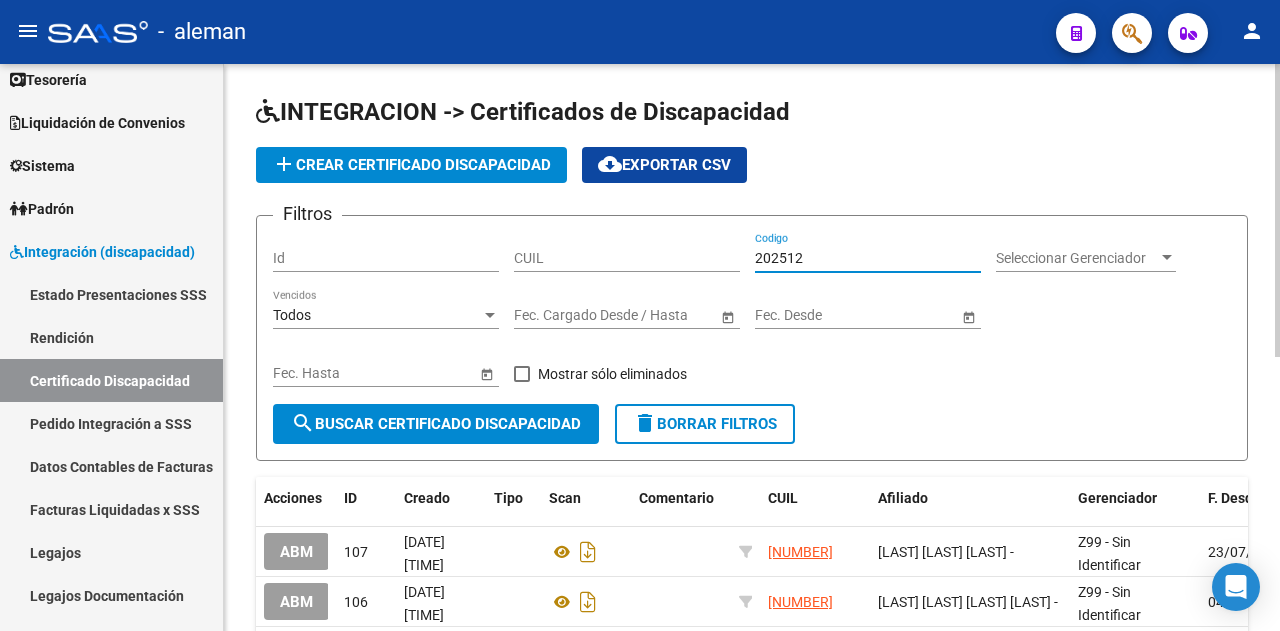 click on "202512" at bounding box center [868, 258] 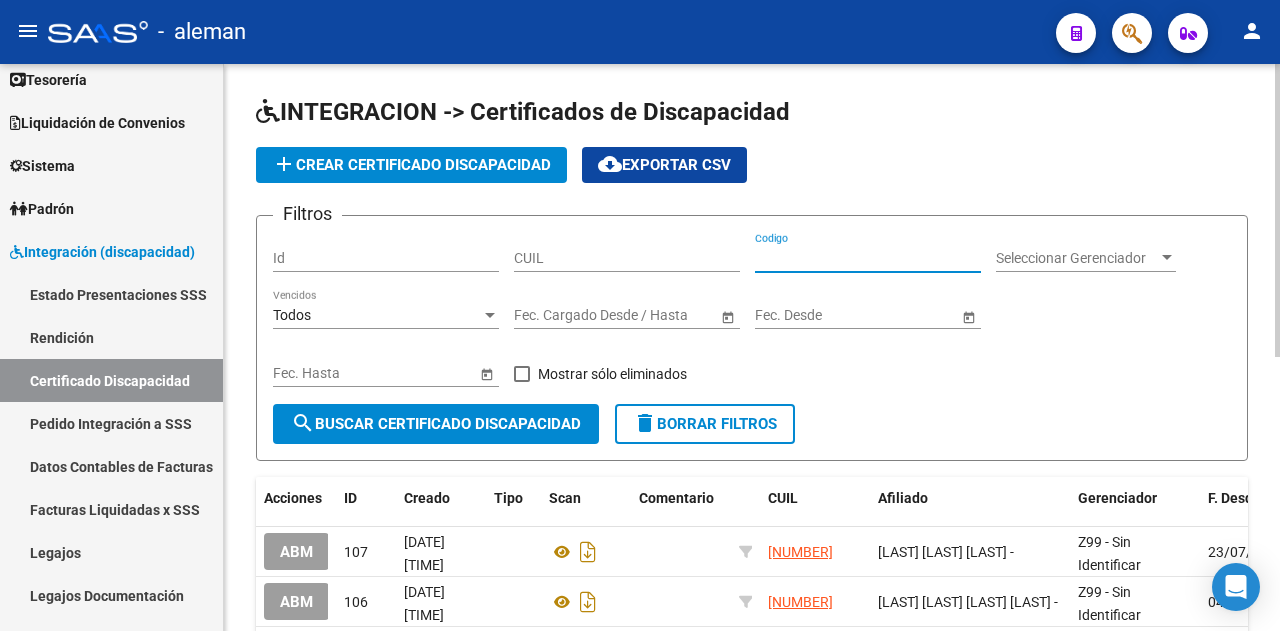 type 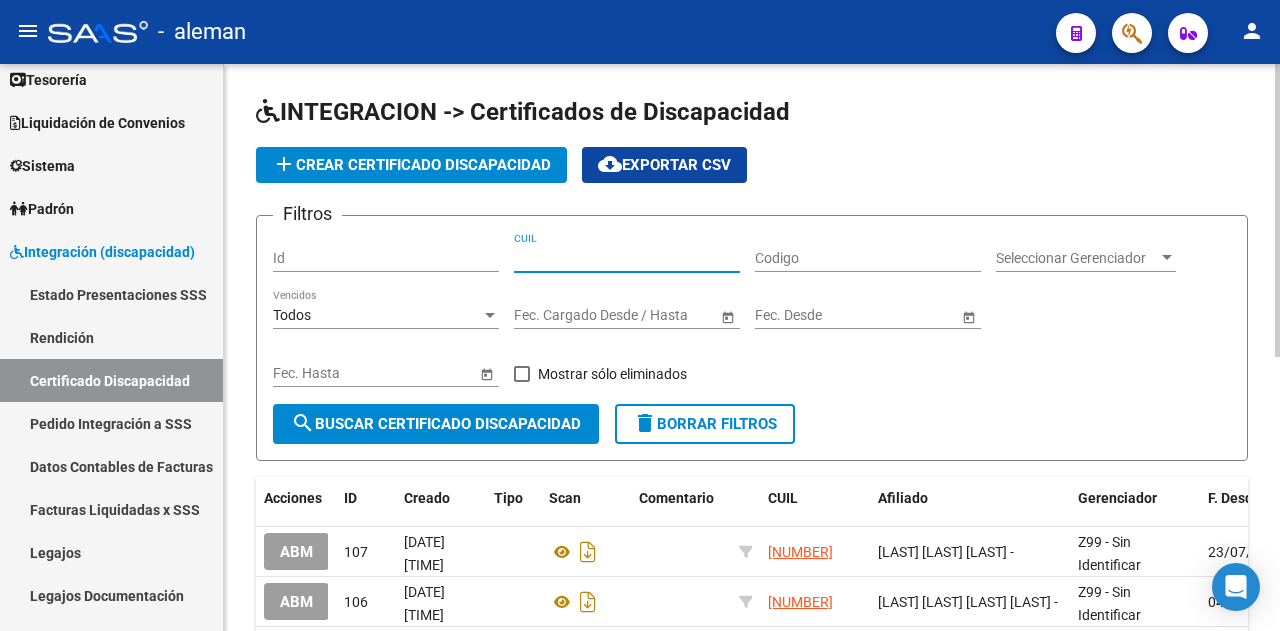 paste on "[CUIL]" 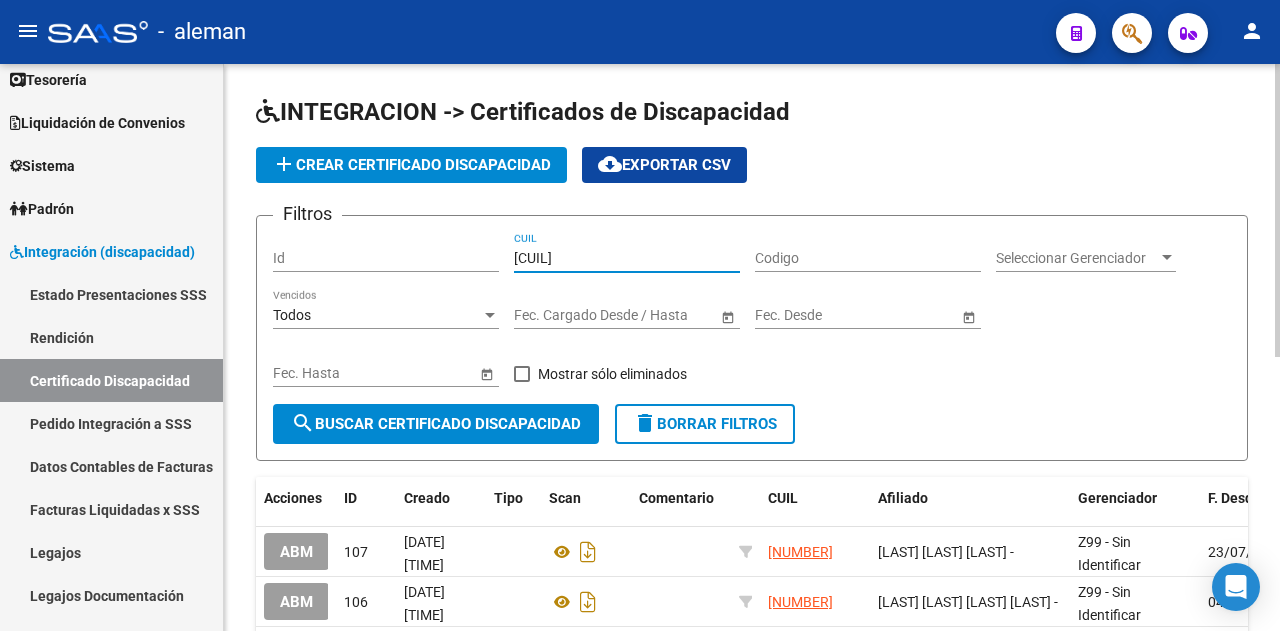 type on "[CUIL]" 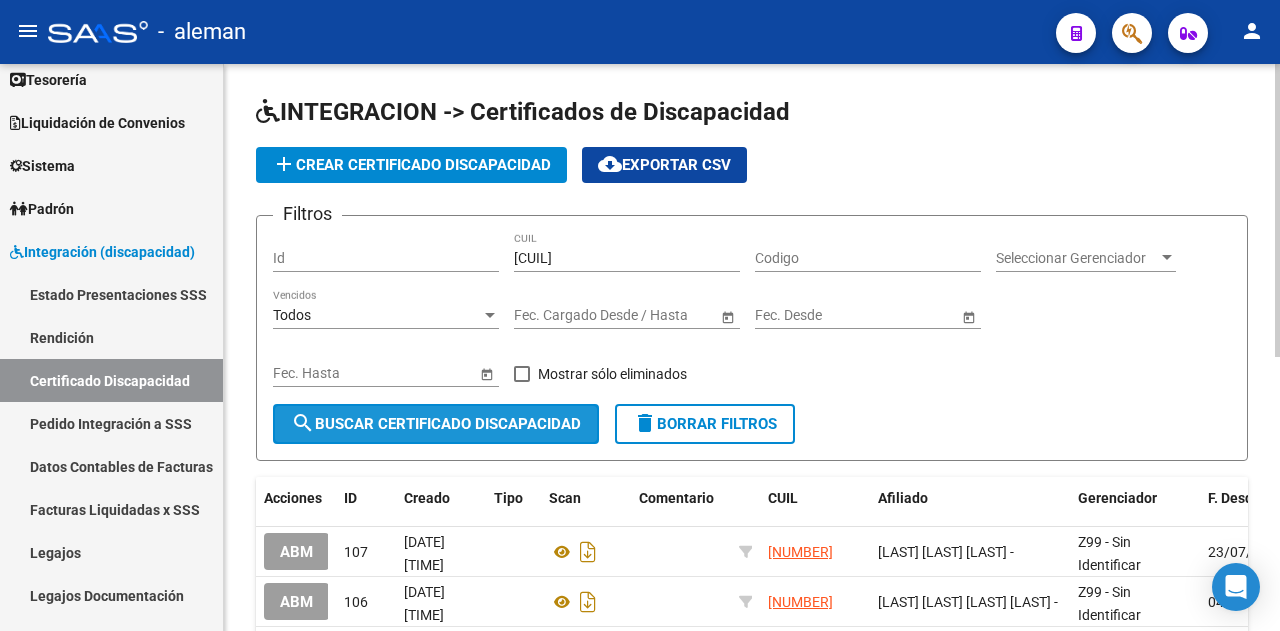 drag, startPoint x: 396, startPoint y: 419, endPoint x: 506, endPoint y: 473, distance: 122.53979 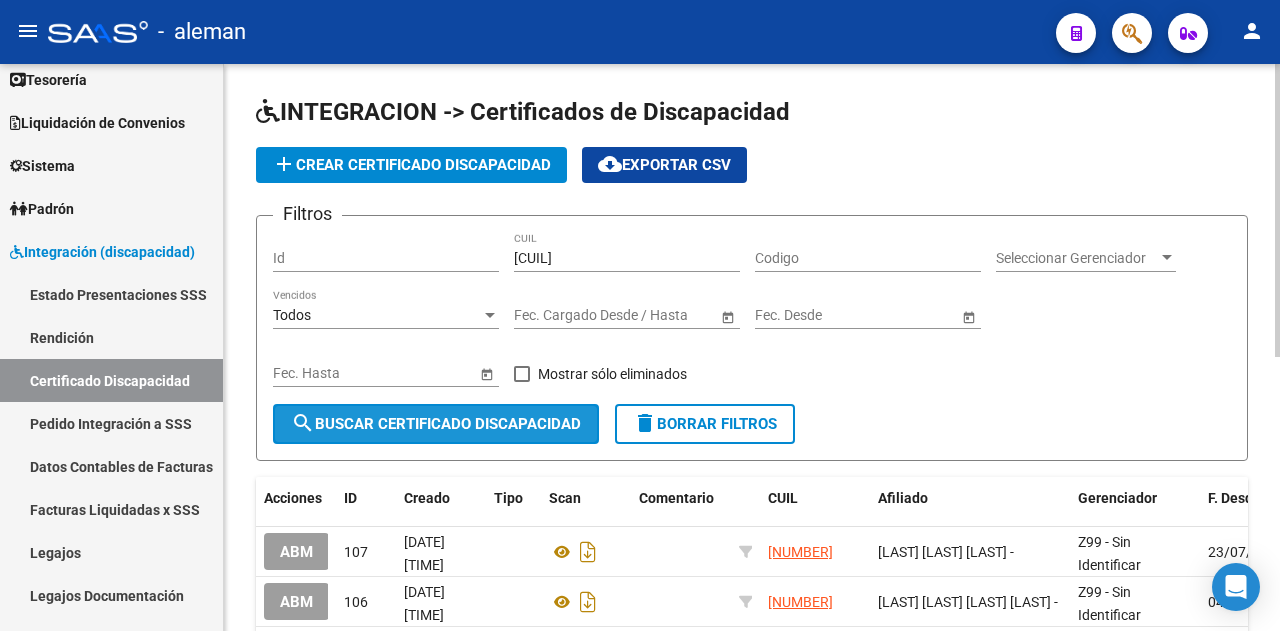 click on "search  Buscar Certificado Discapacidad" 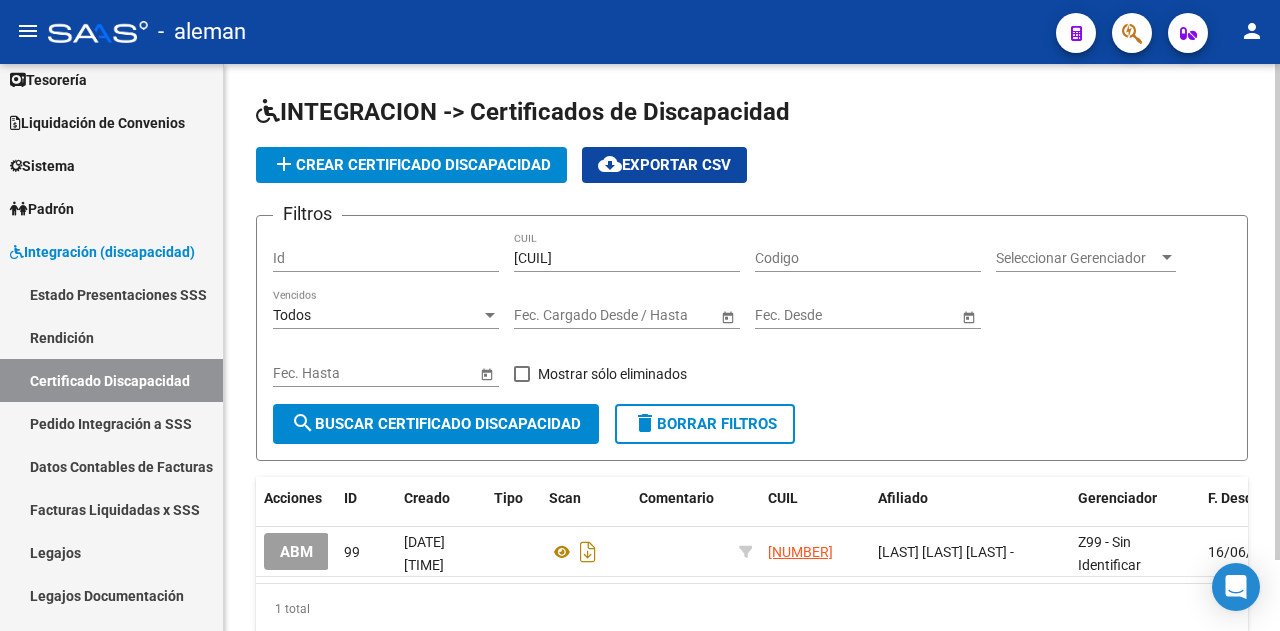 scroll, scrollTop: 81, scrollLeft: 0, axis: vertical 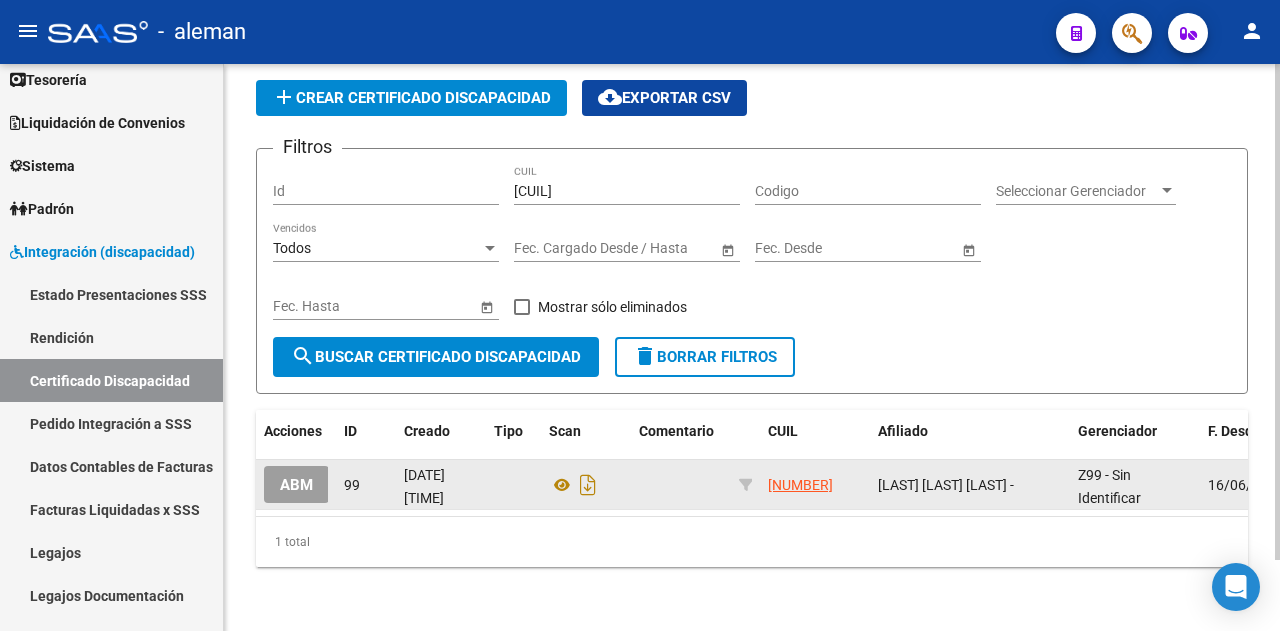 click on "ABM" 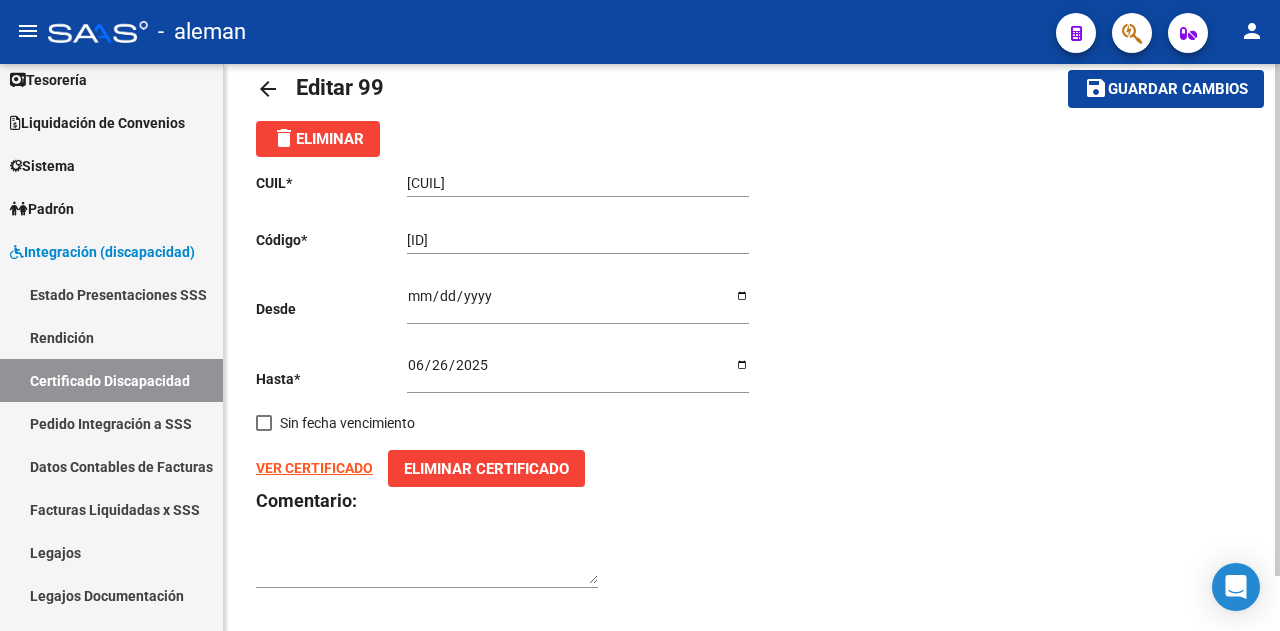 scroll, scrollTop: 60, scrollLeft: 0, axis: vertical 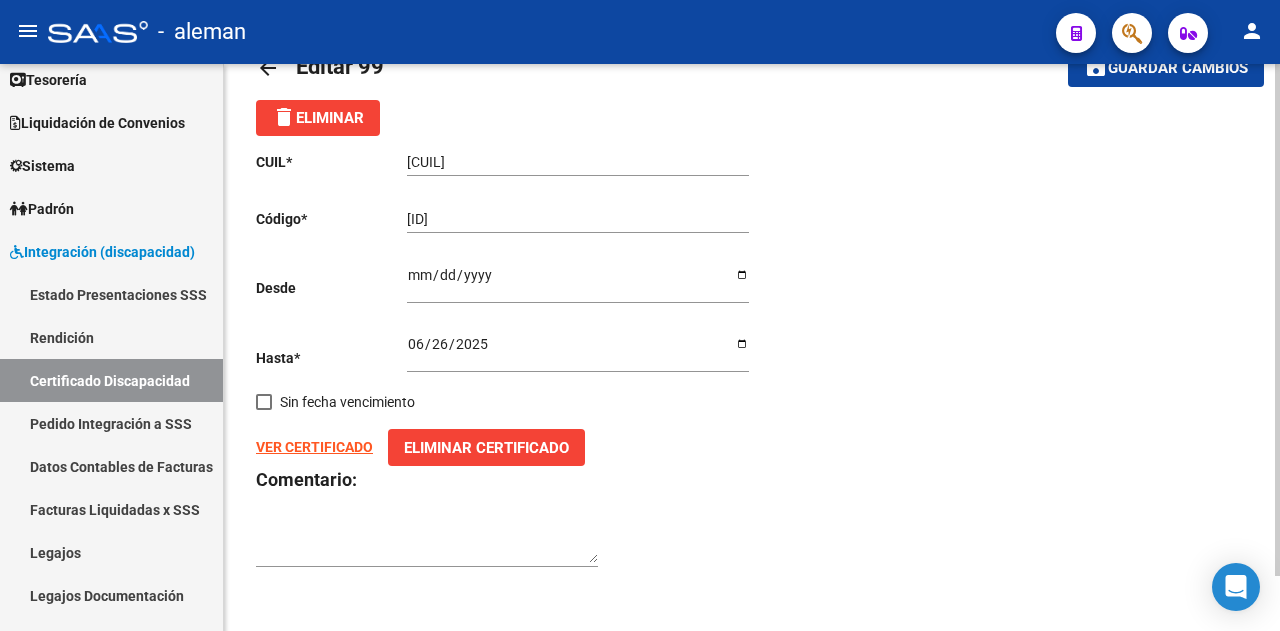 click on "2025-06-26" at bounding box center (578, 351) 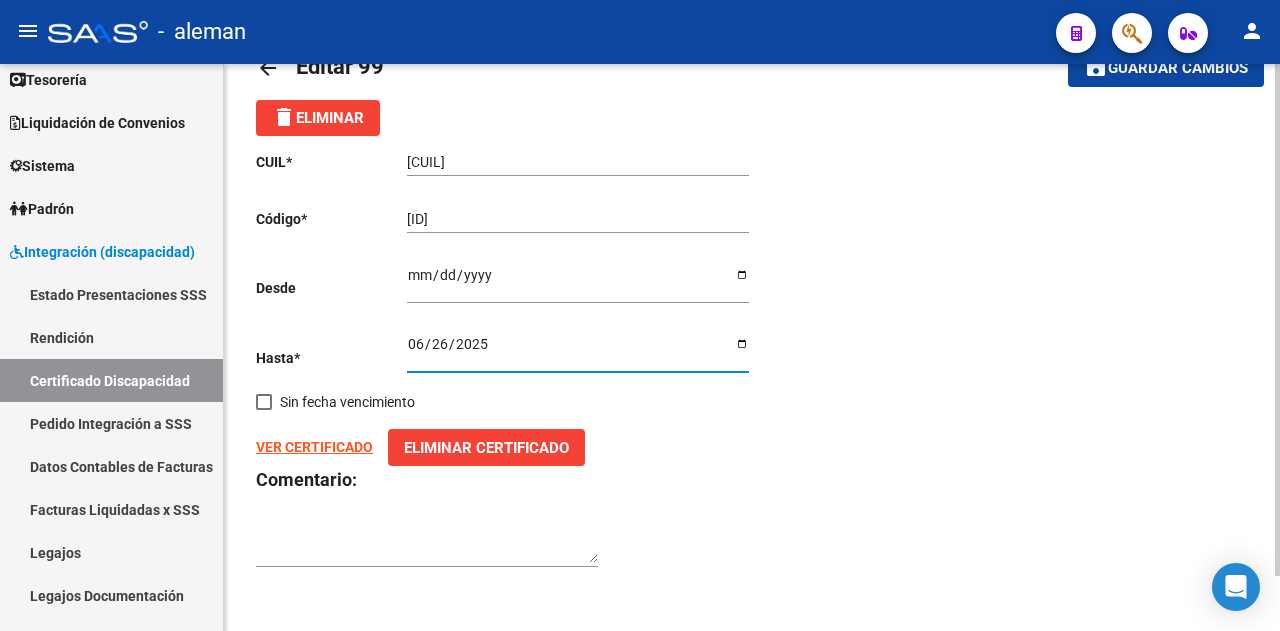 click on "2025-06-26" at bounding box center [578, 351] 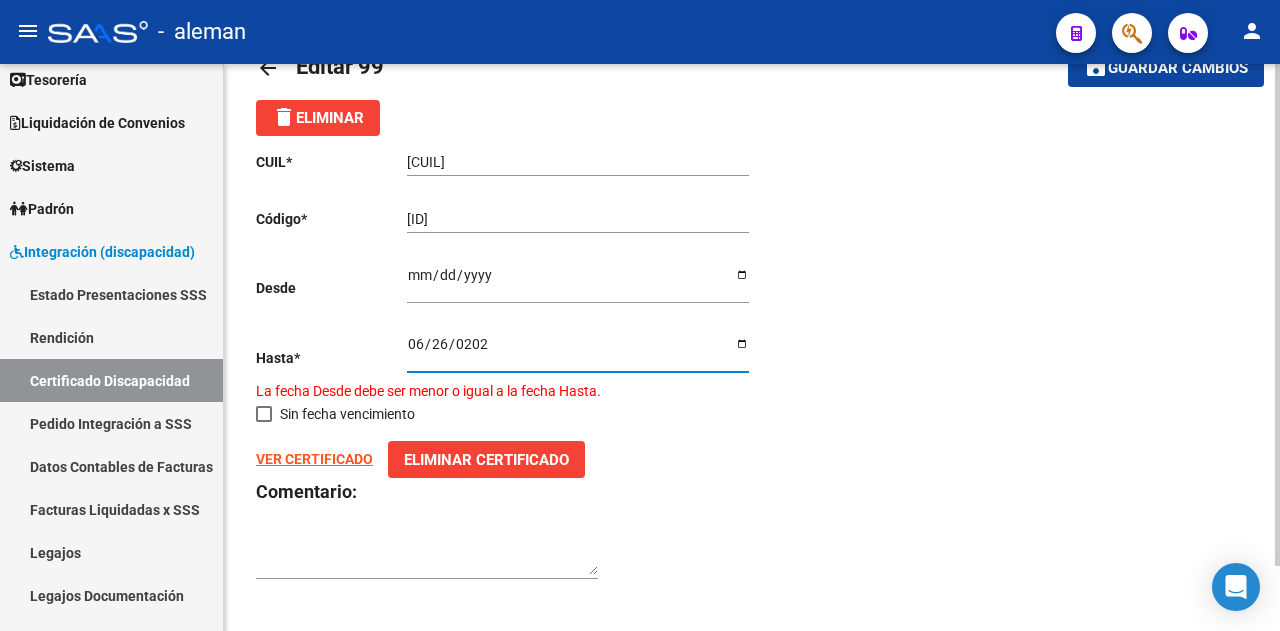 type on "[DATE]" 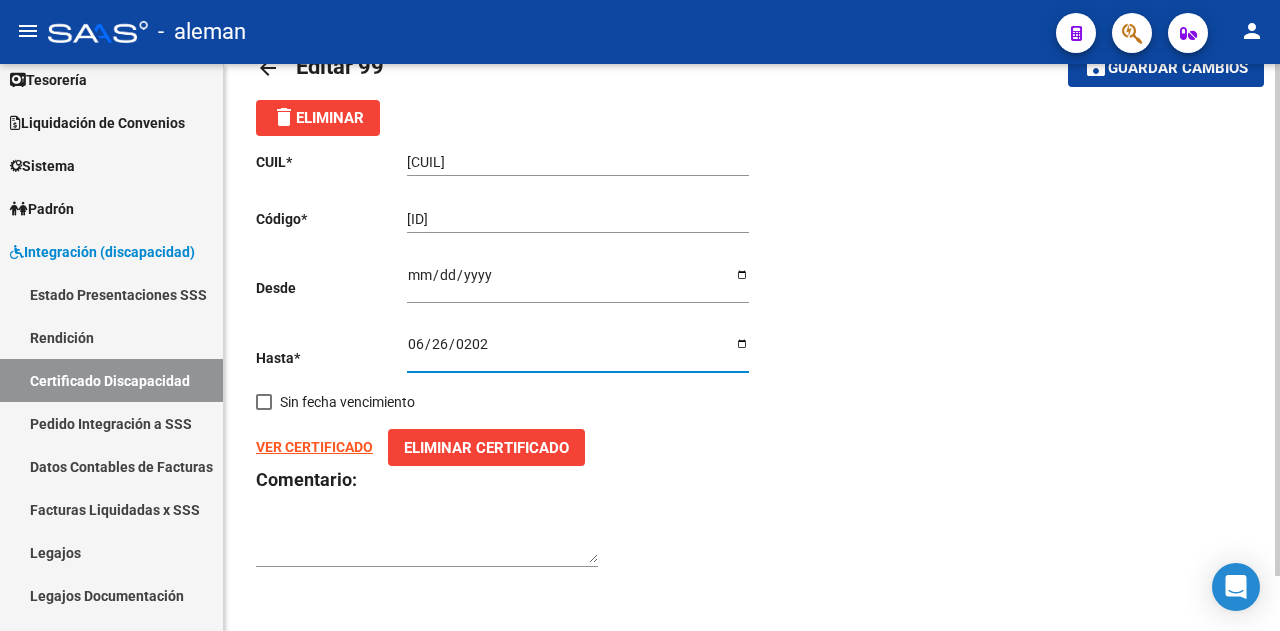 click at bounding box center (427, 544) 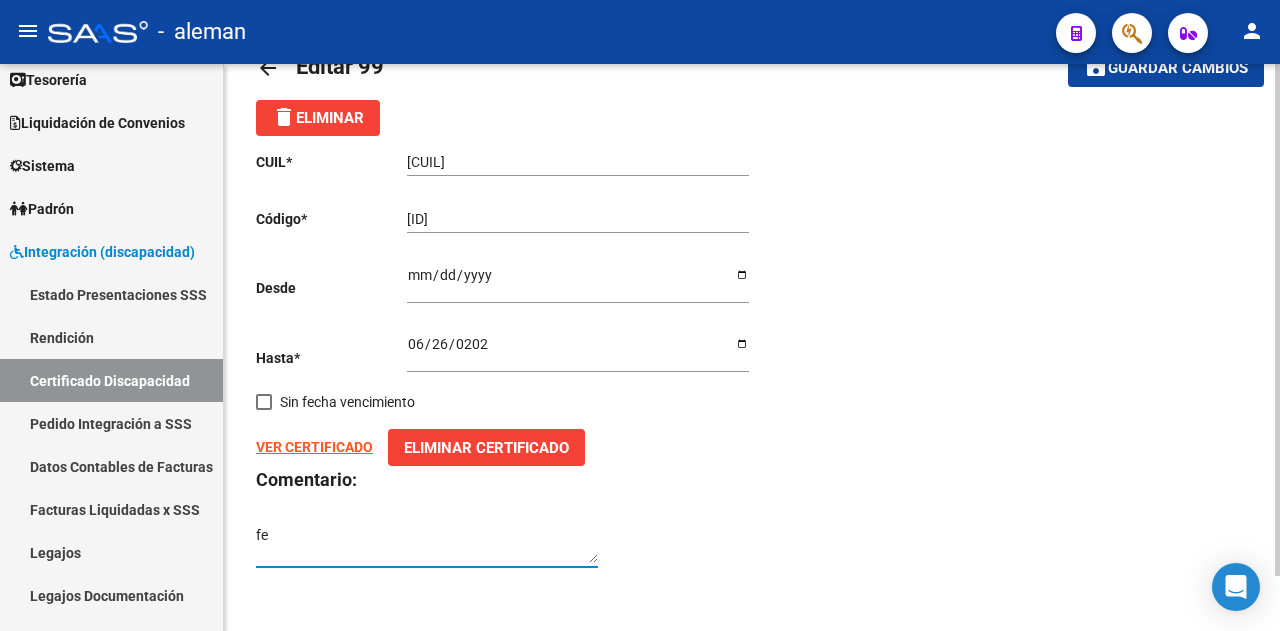type on "f" 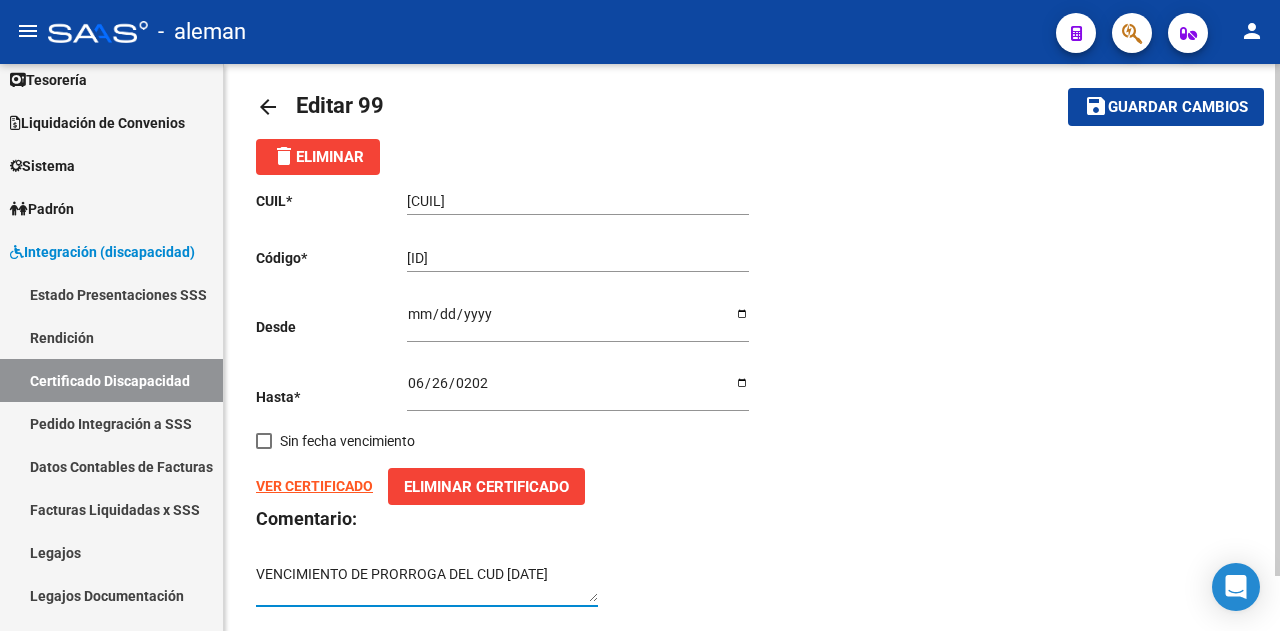scroll, scrollTop: 0, scrollLeft: 0, axis: both 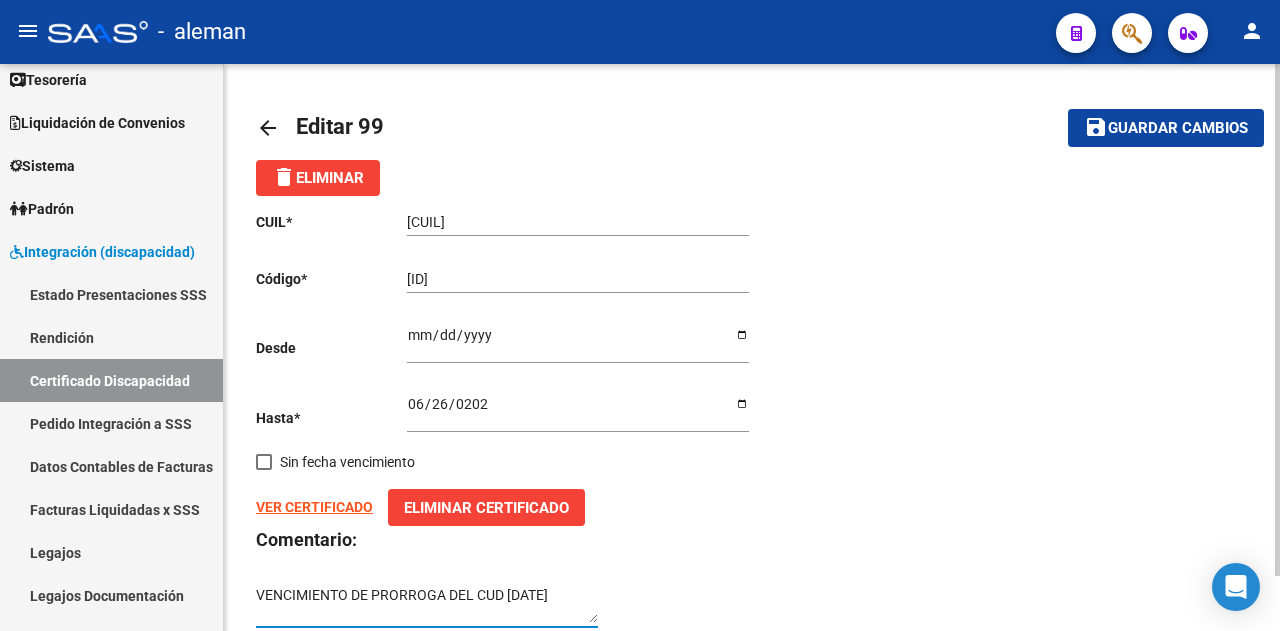 type on "VENCIMIENTO DE PRORROGA DEL CUD [DATE]" 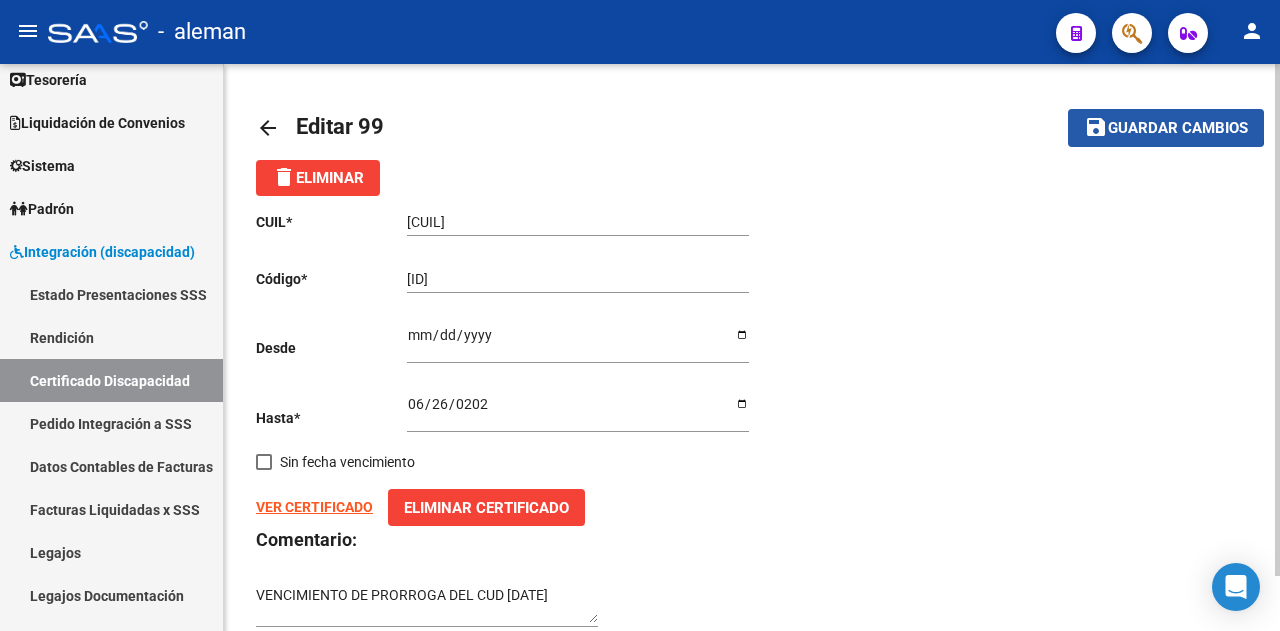 drag, startPoint x: 1164, startPoint y: 124, endPoint x: 849, endPoint y: 409, distance: 424.79407 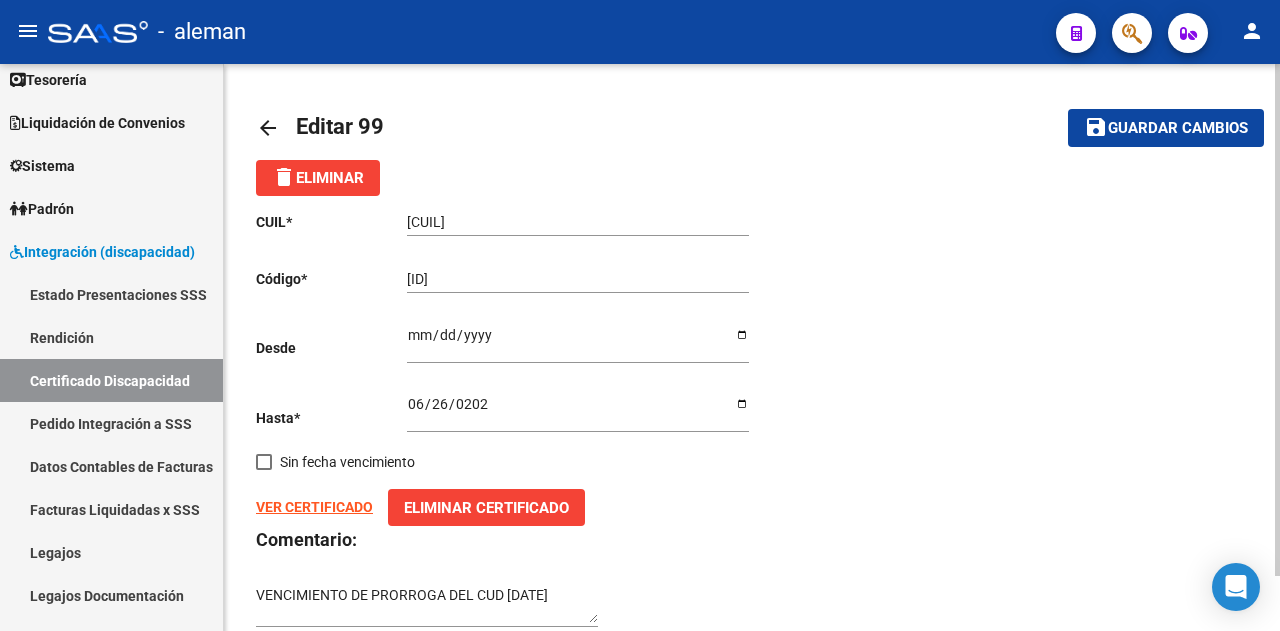 scroll, scrollTop: 0, scrollLeft: 0, axis: both 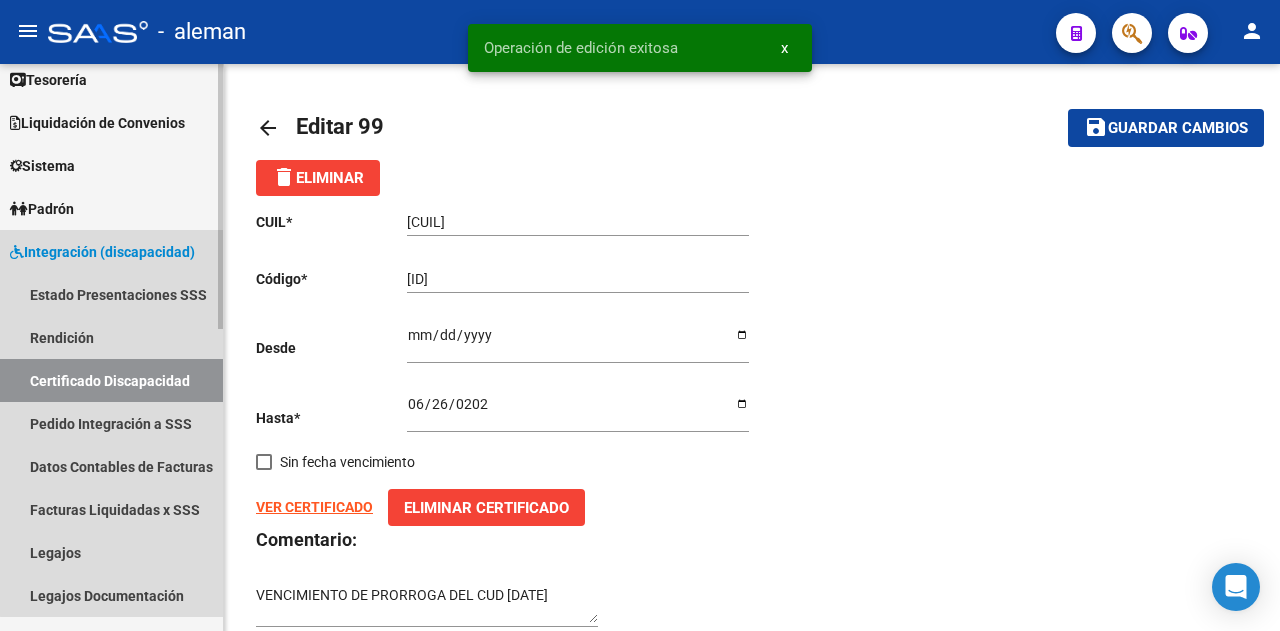 click on "Certificado Discapacidad" at bounding box center [111, 380] 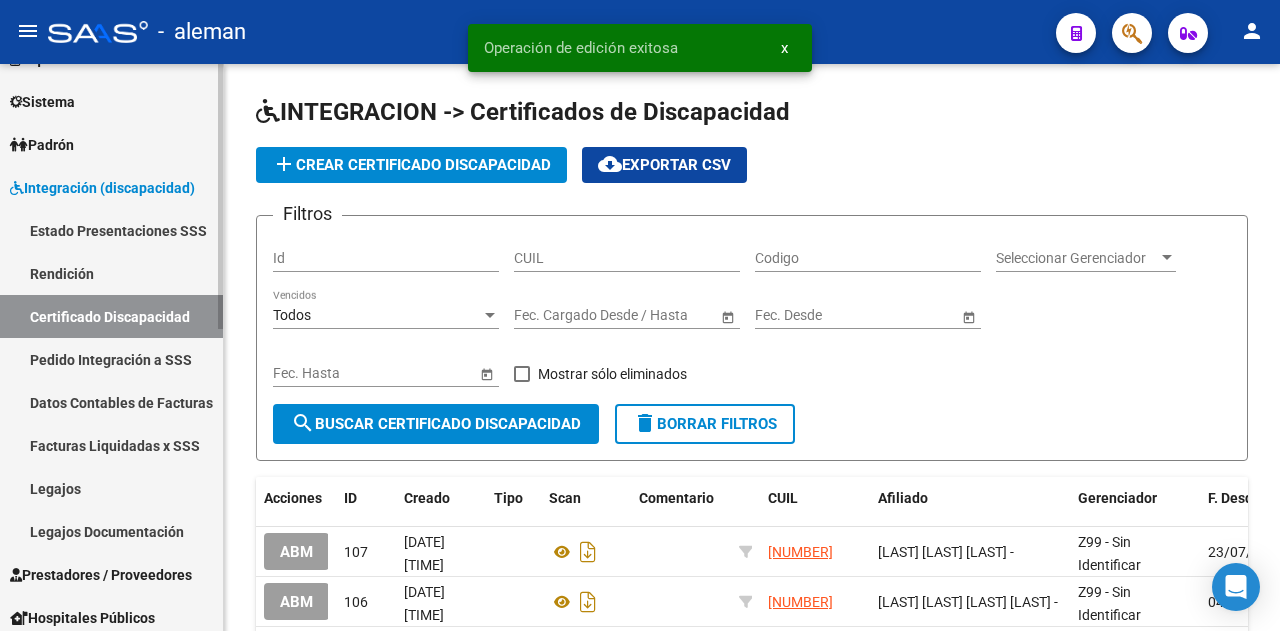 scroll, scrollTop: 200, scrollLeft: 0, axis: vertical 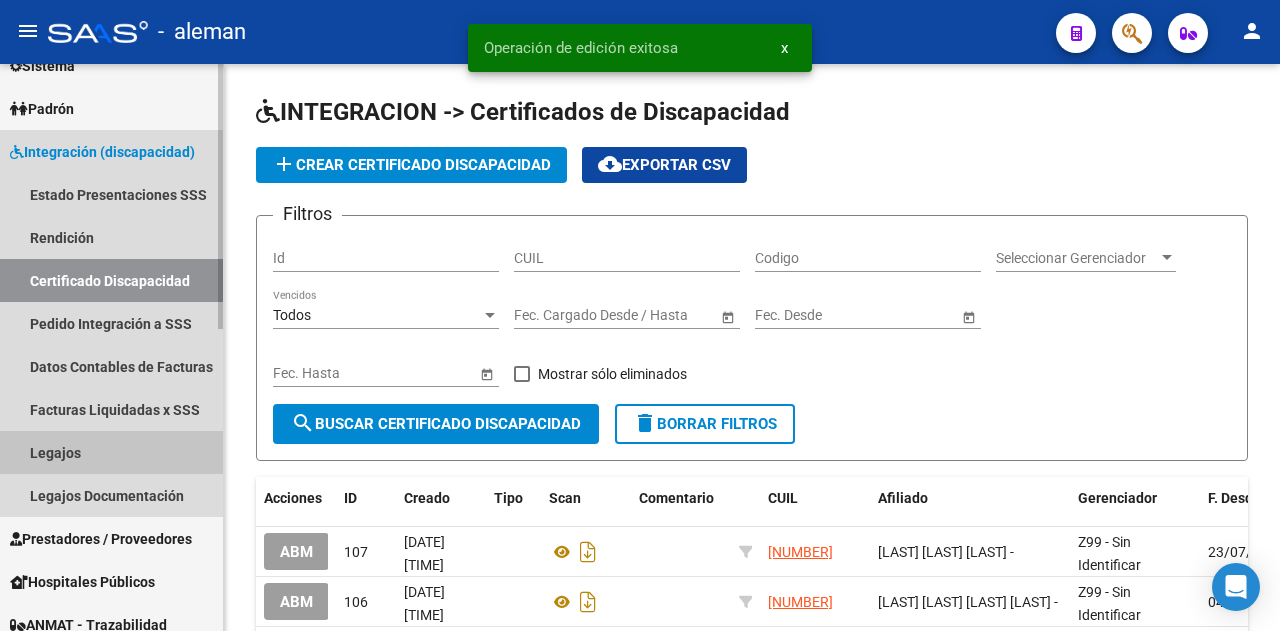 click on "Legajos" at bounding box center [111, 452] 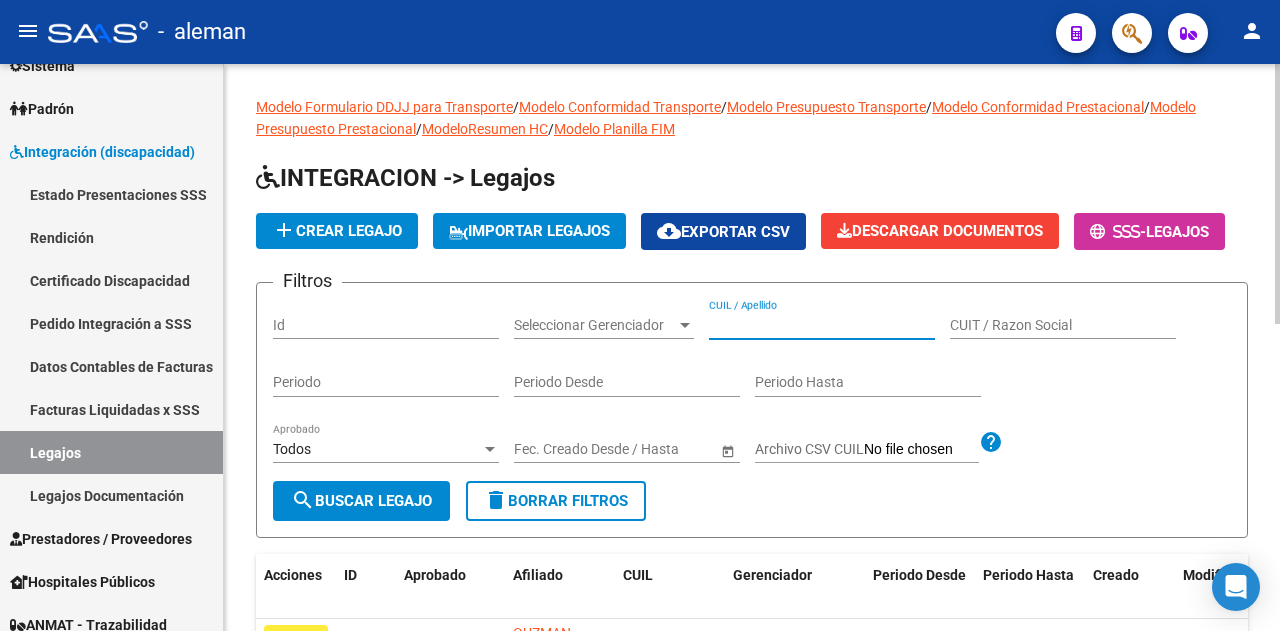 paste on "[NUMBER]" 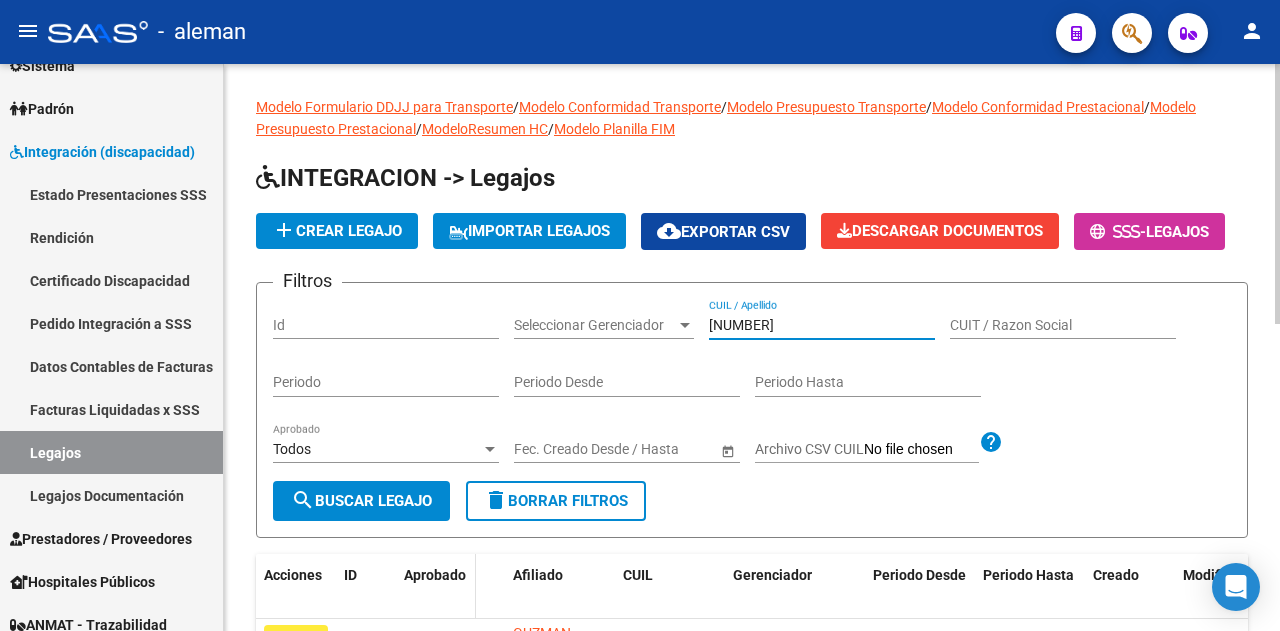 type on "[NUMBER]" 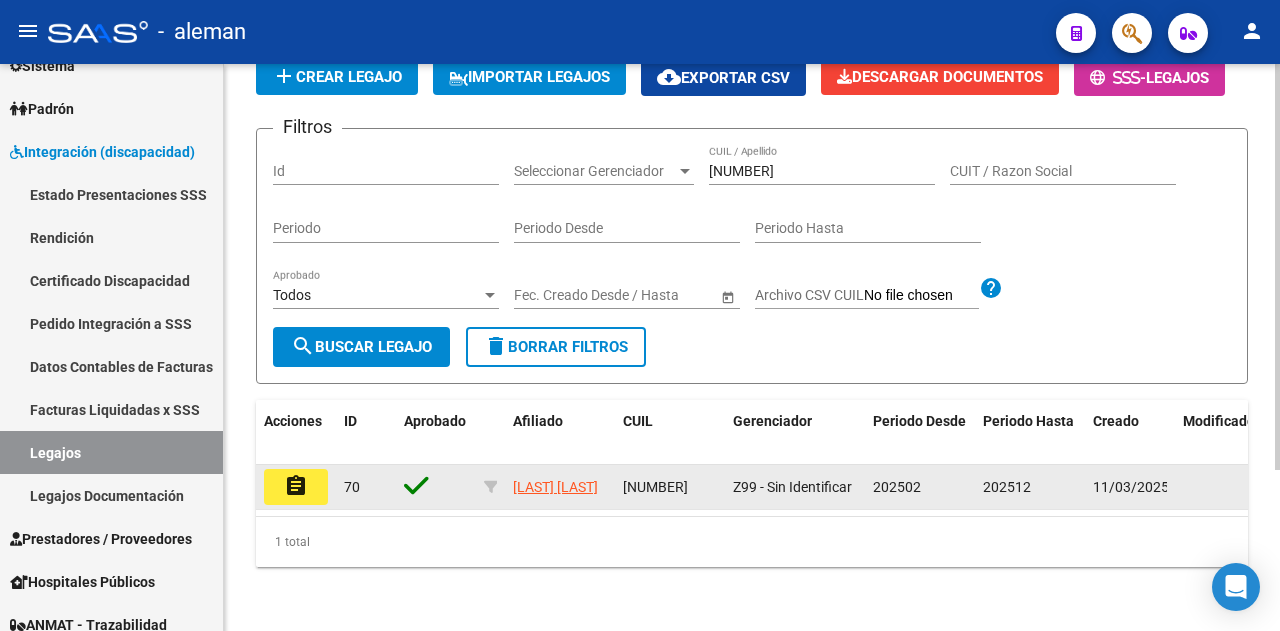scroll, scrollTop: 224, scrollLeft: 0, axis: vertical 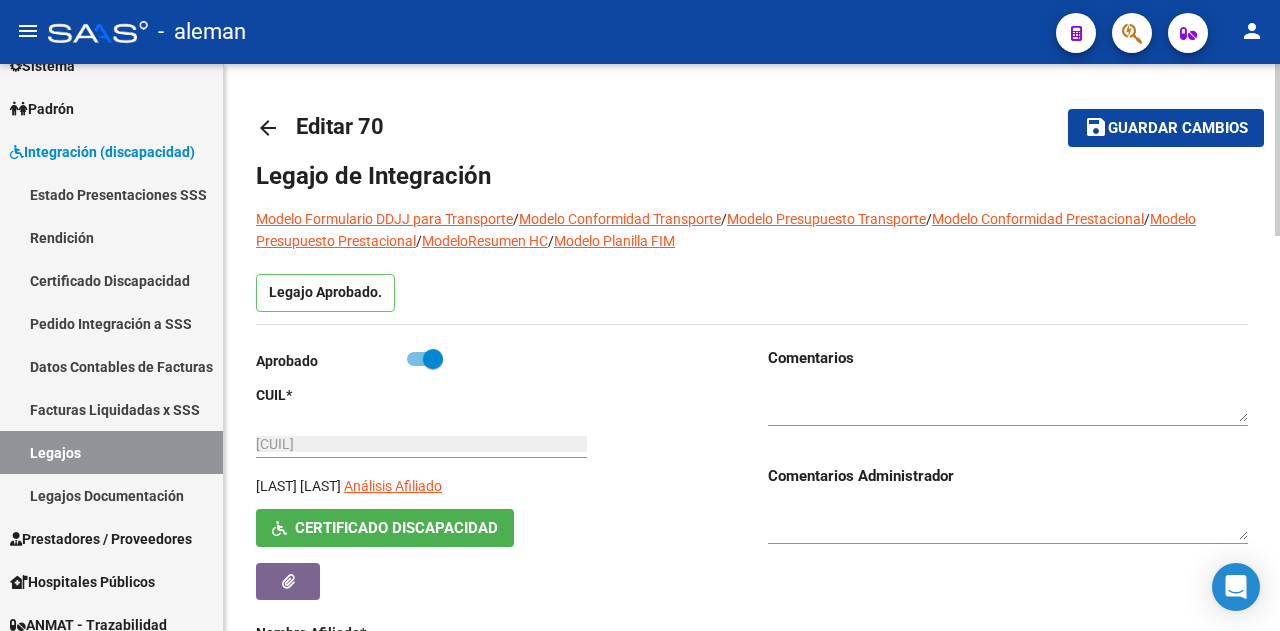 click at bounding box center [425, 359] 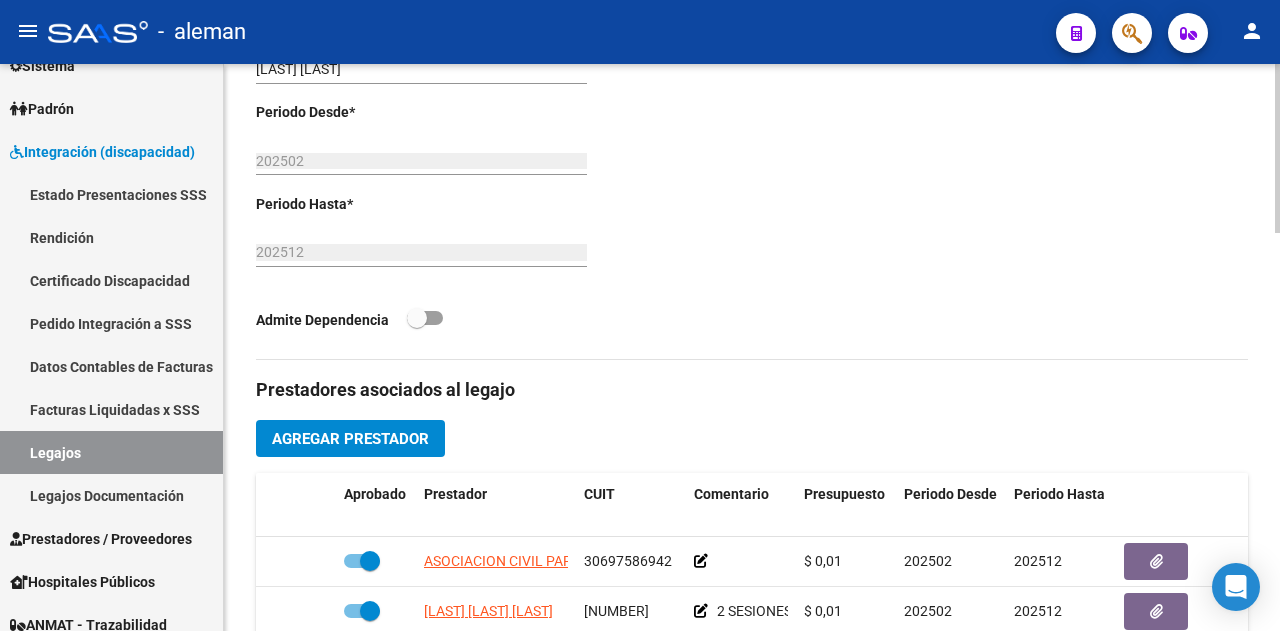scroll, scrollTop: 900, scrollLeft: 0, axis: vertical 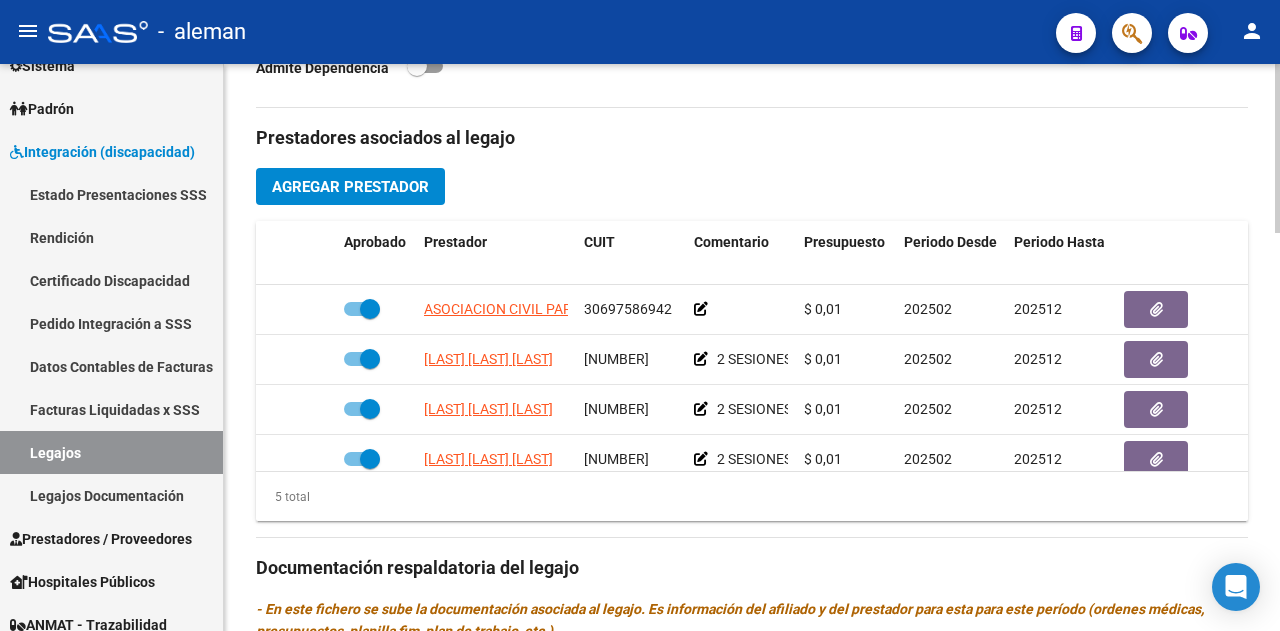 click on "Agregar Prestador" 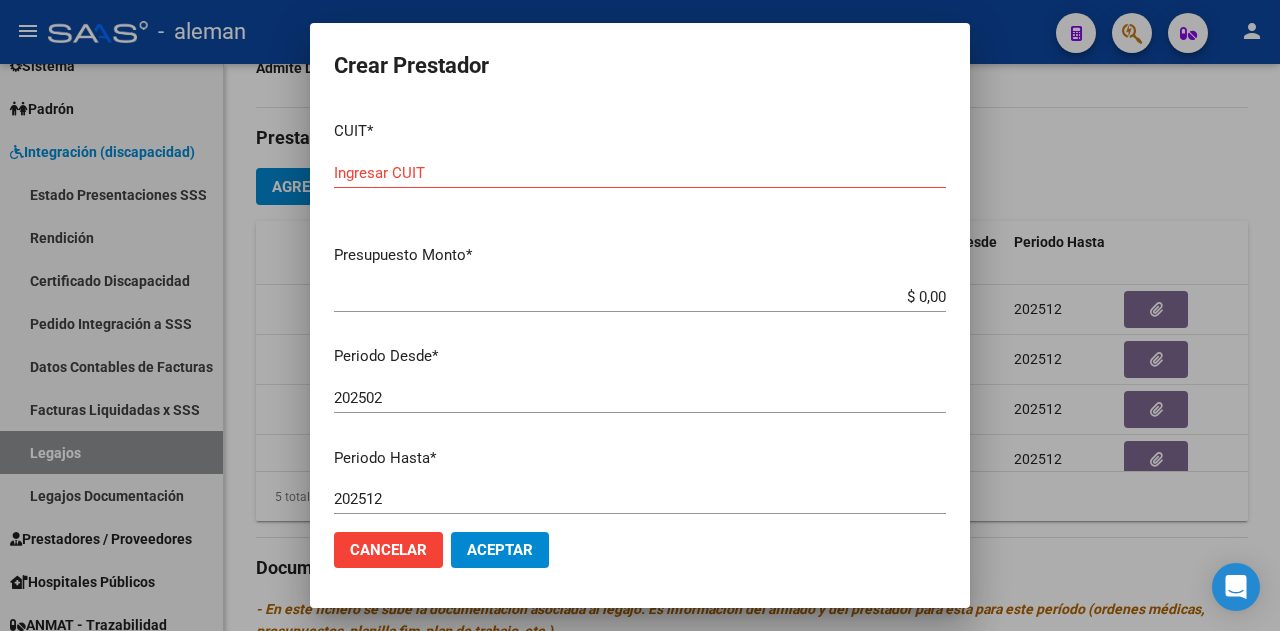 drag, startPoint x: 413, startPoint y: 175, endPoint x: 360, endPoint y: 162, distance: 54.571056 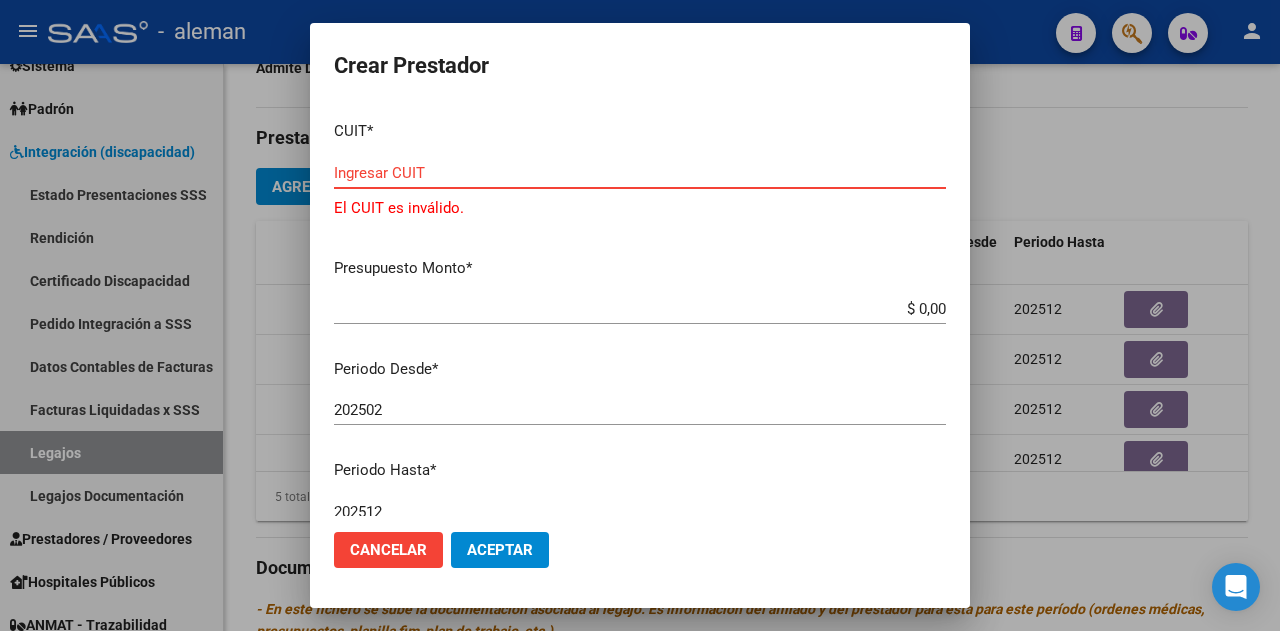 paste on "[CUIL]" 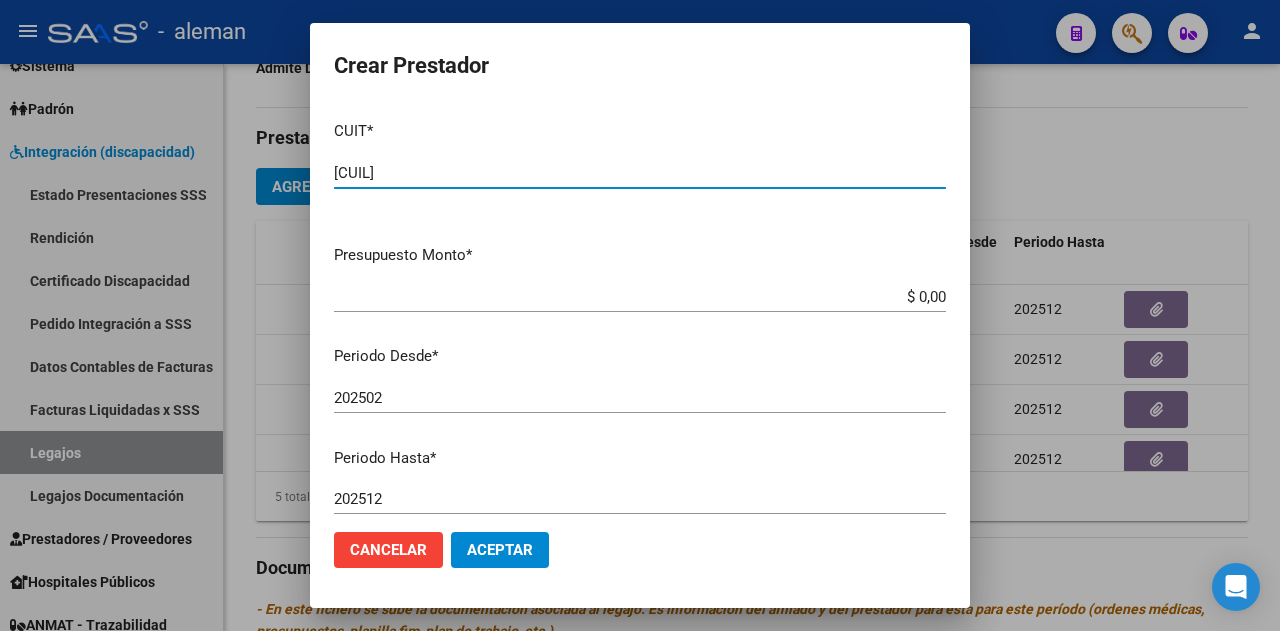 type on "[CUIL]" 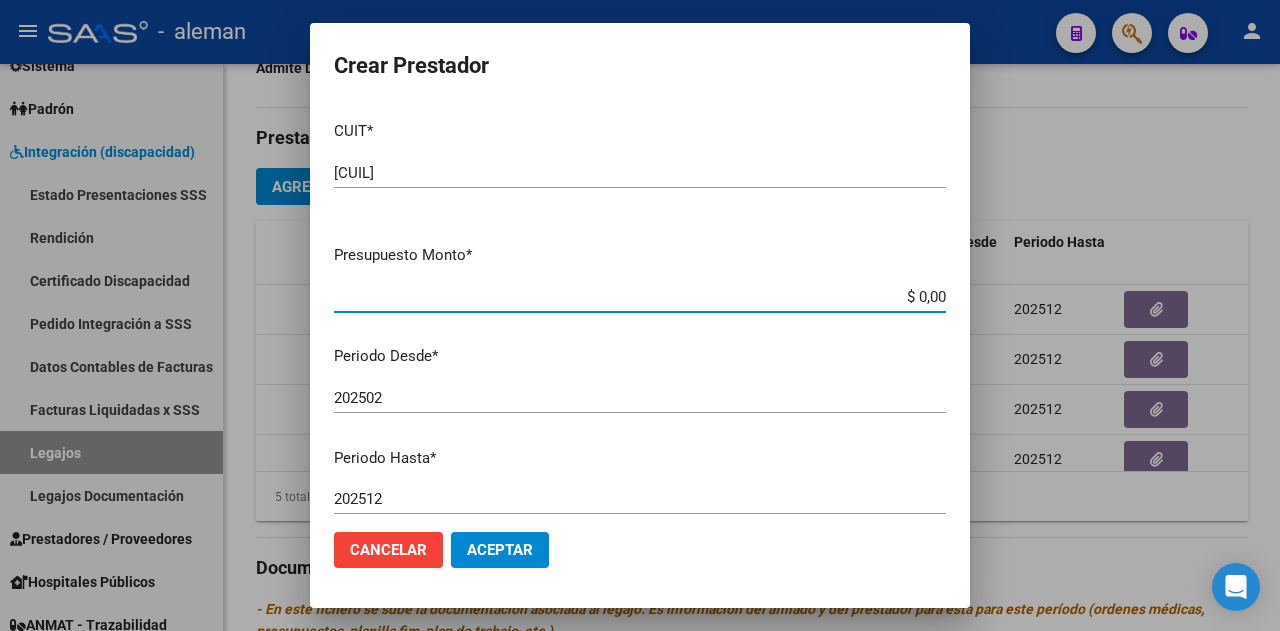 click on "$ 0,00" at bounding box center [640, 297] 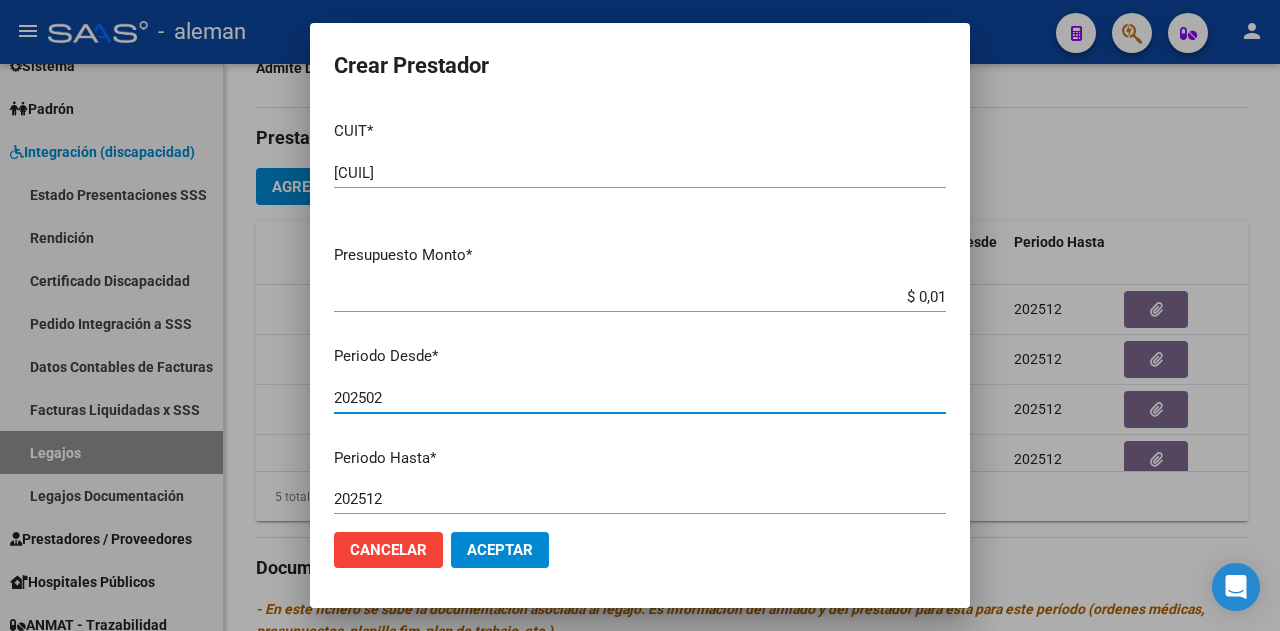 click on "202502" at bounding box center (640, 398) 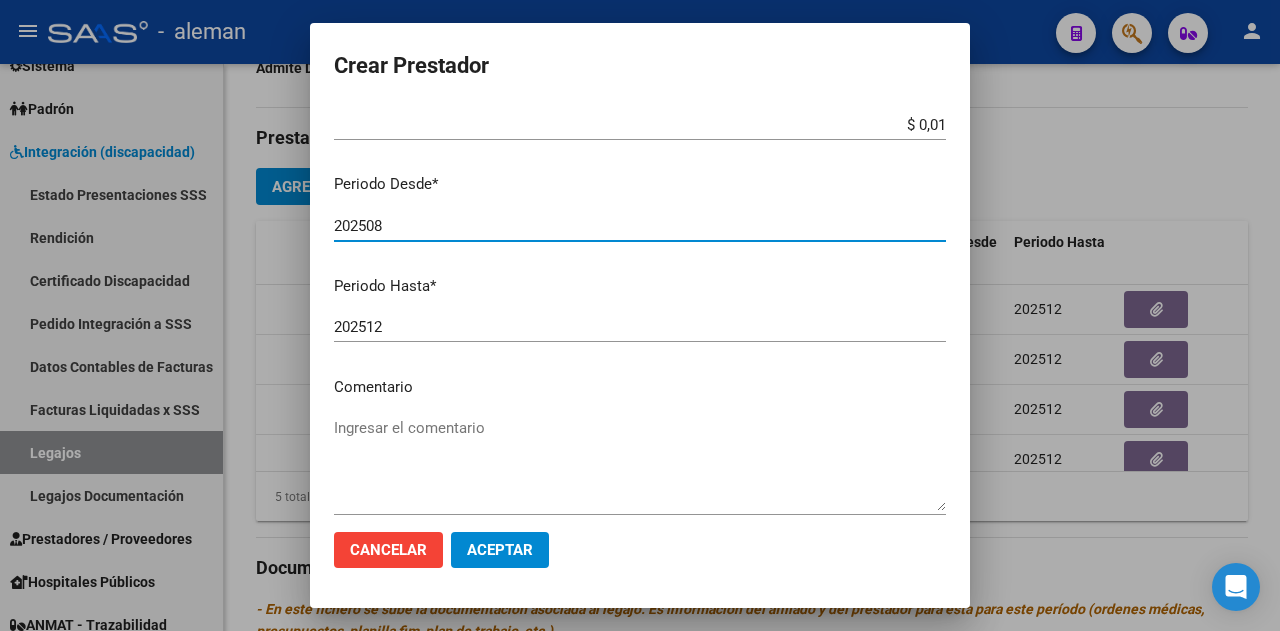 scroll, scrollTop: 200, scrollLeft: 0, axis: vertical 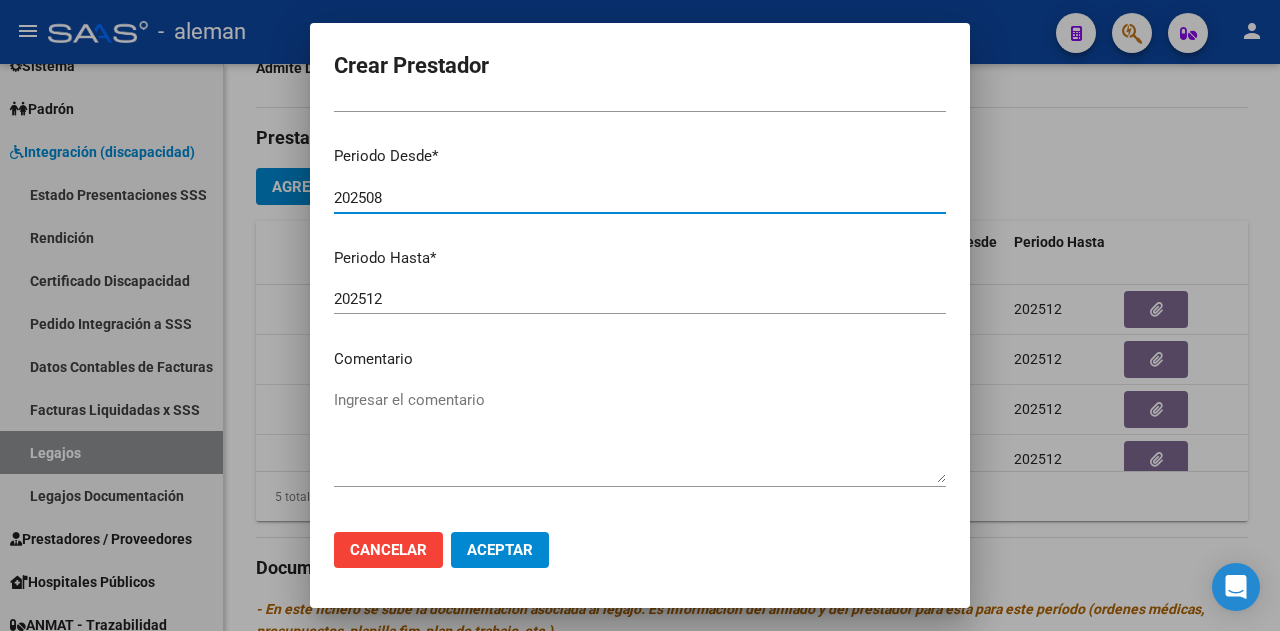 type on "202508" 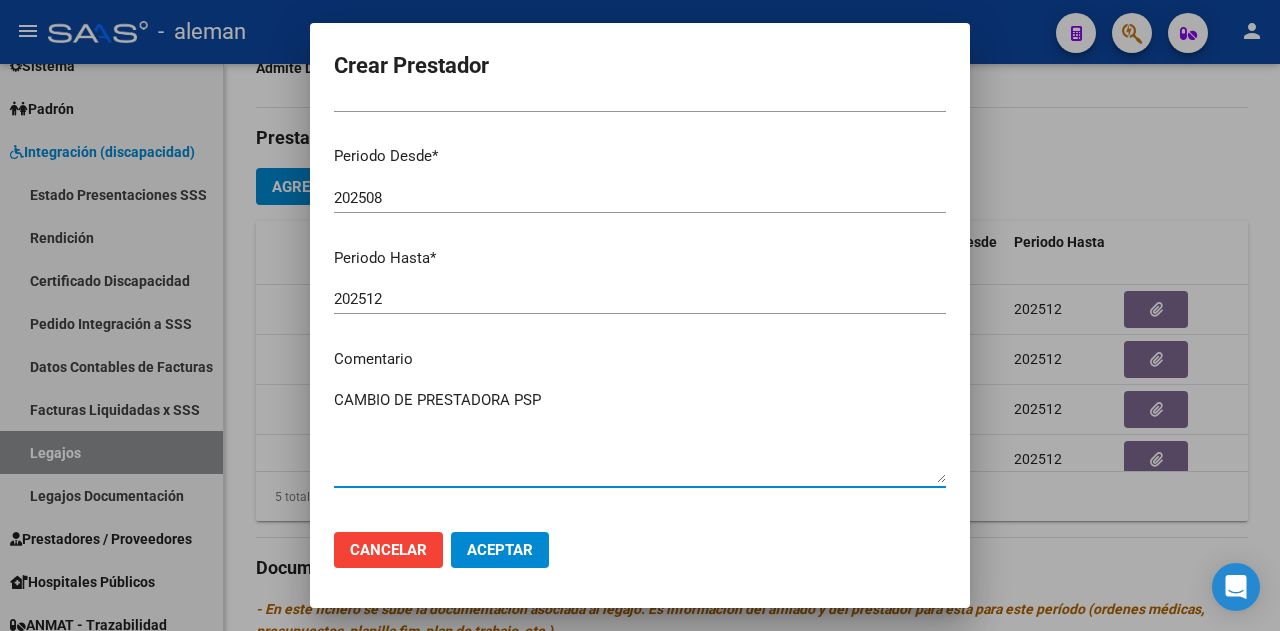 type on "CAMBIO DE PRESTADORA PSP" 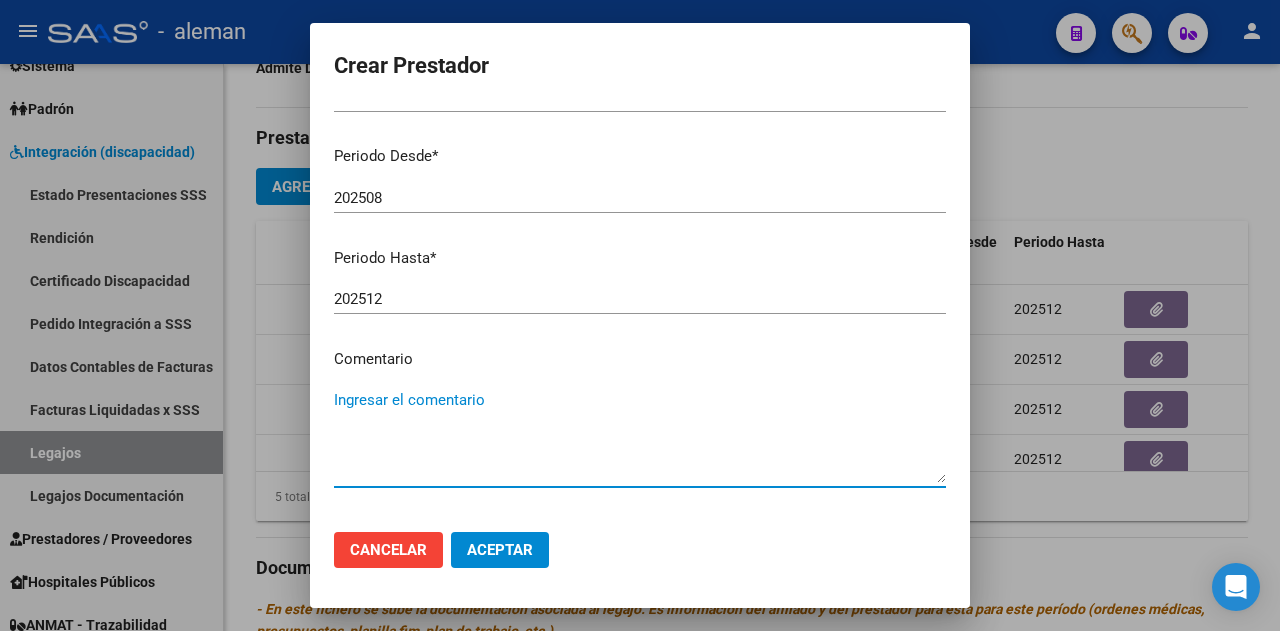 type 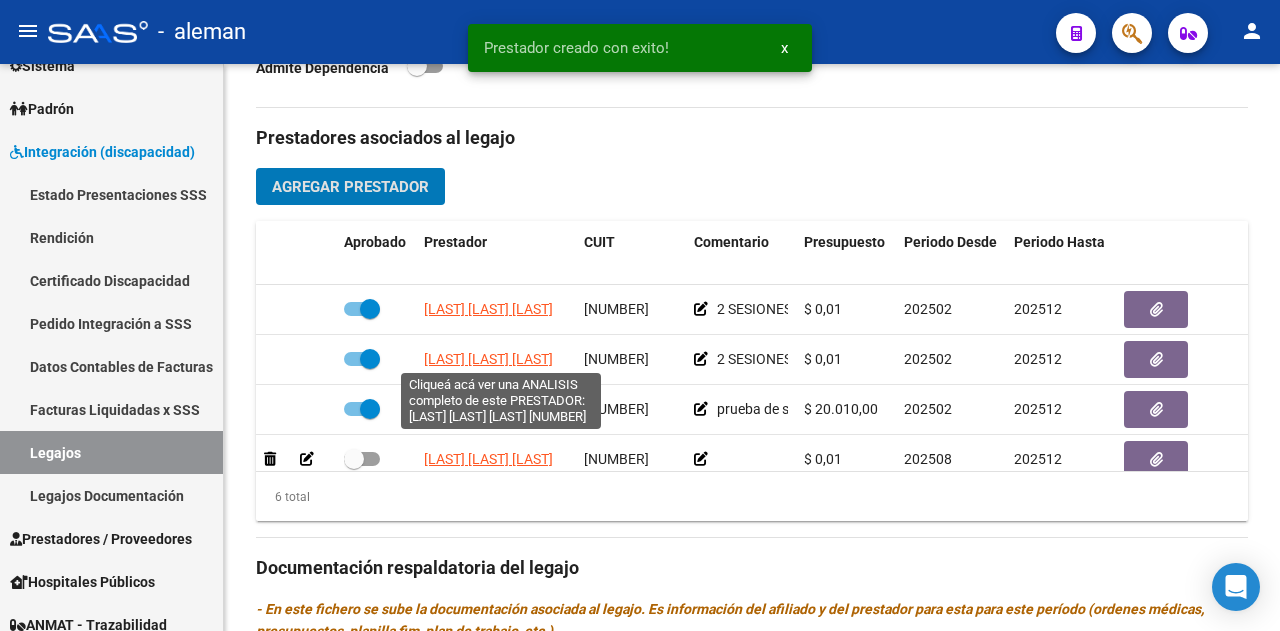 scroll, scrollTop: 135, scrollLeft: 0, axis: vertical 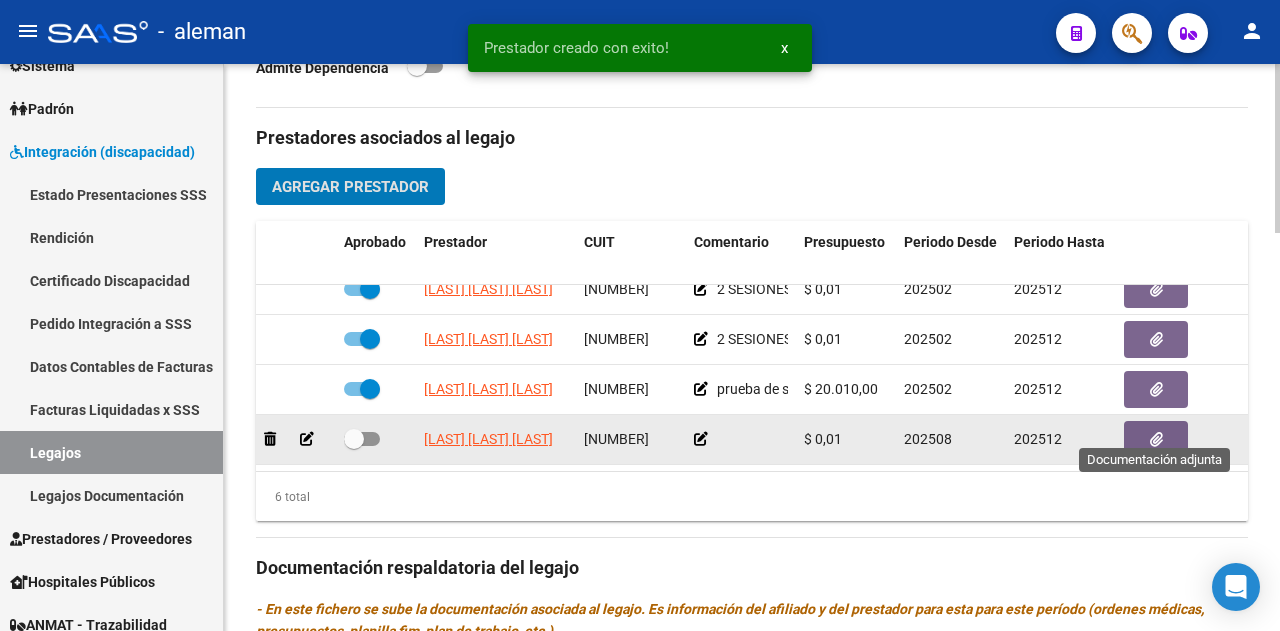 click 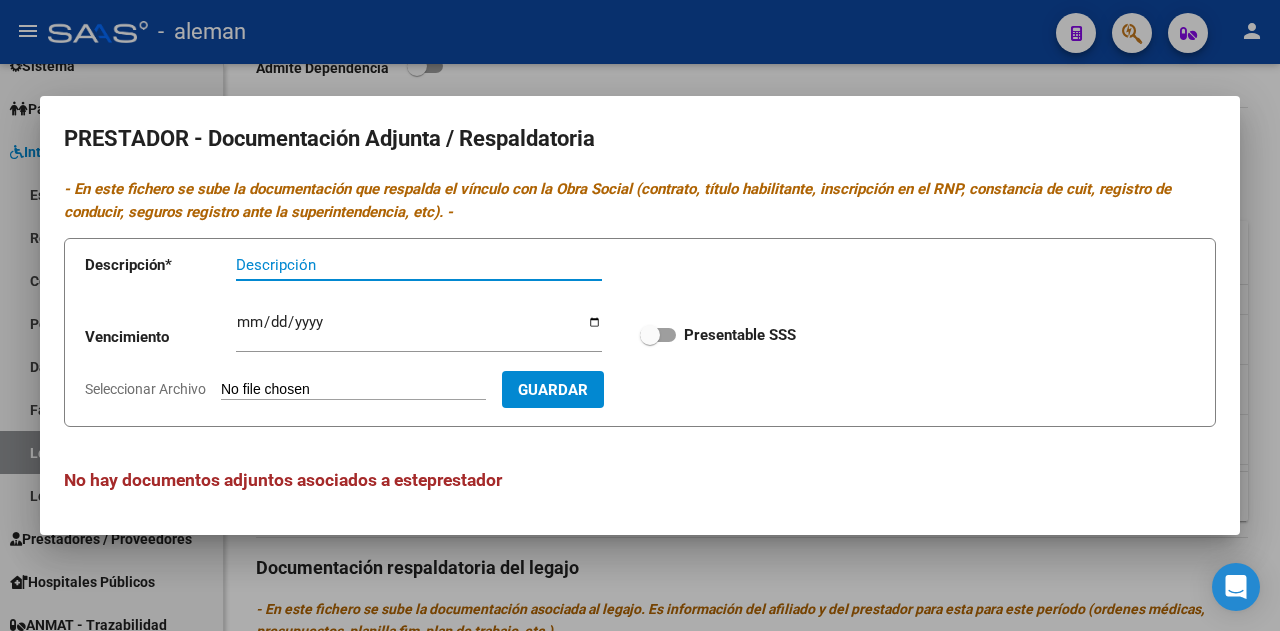 click at bounding box center [658, 335] 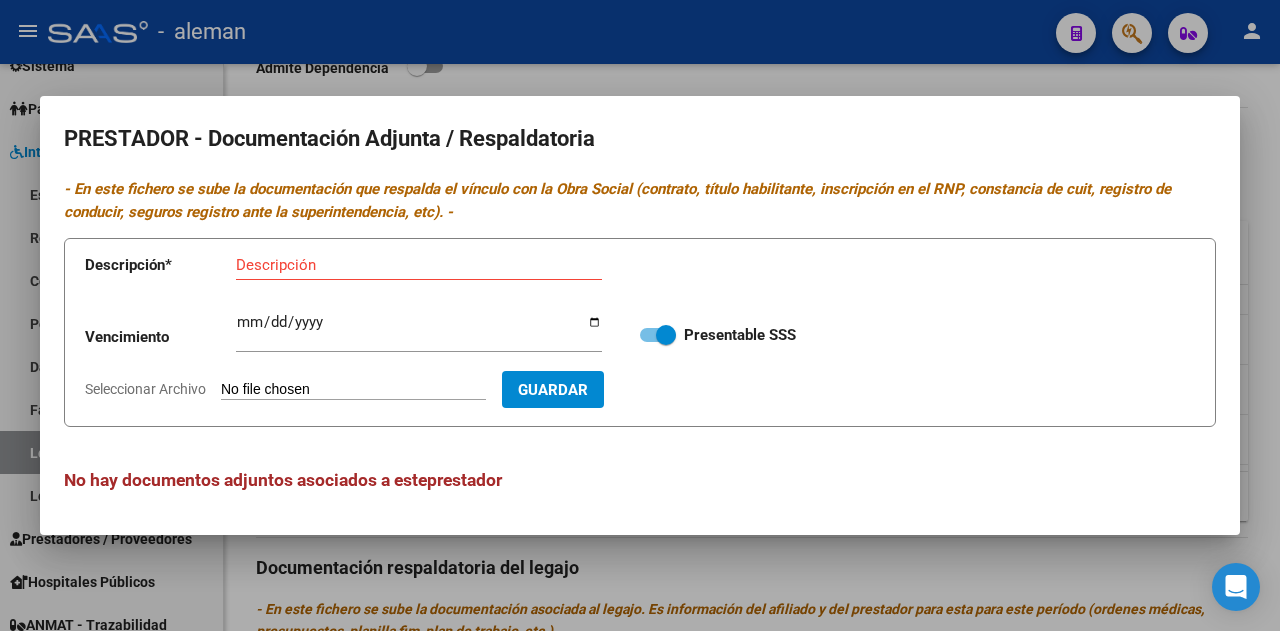 drag, startPoint x: 807, startPoint y: 564, endPoint x: 782, endPoint y: 561, distance: 25.179358 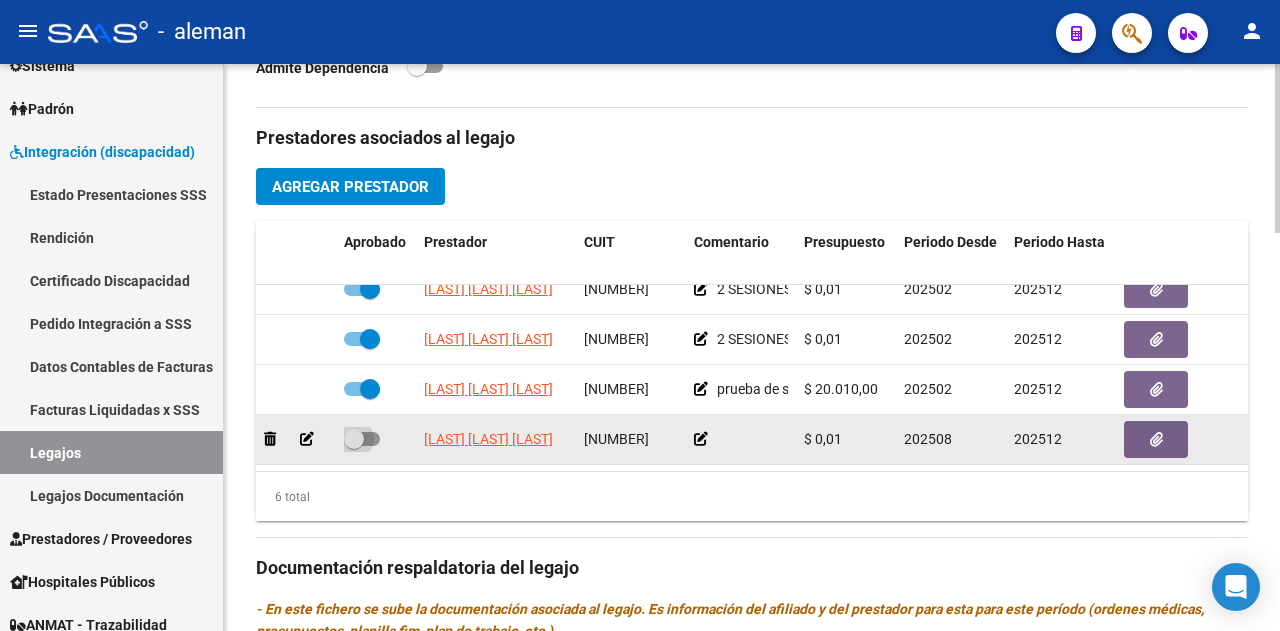 click at bounding box center [362, 439] 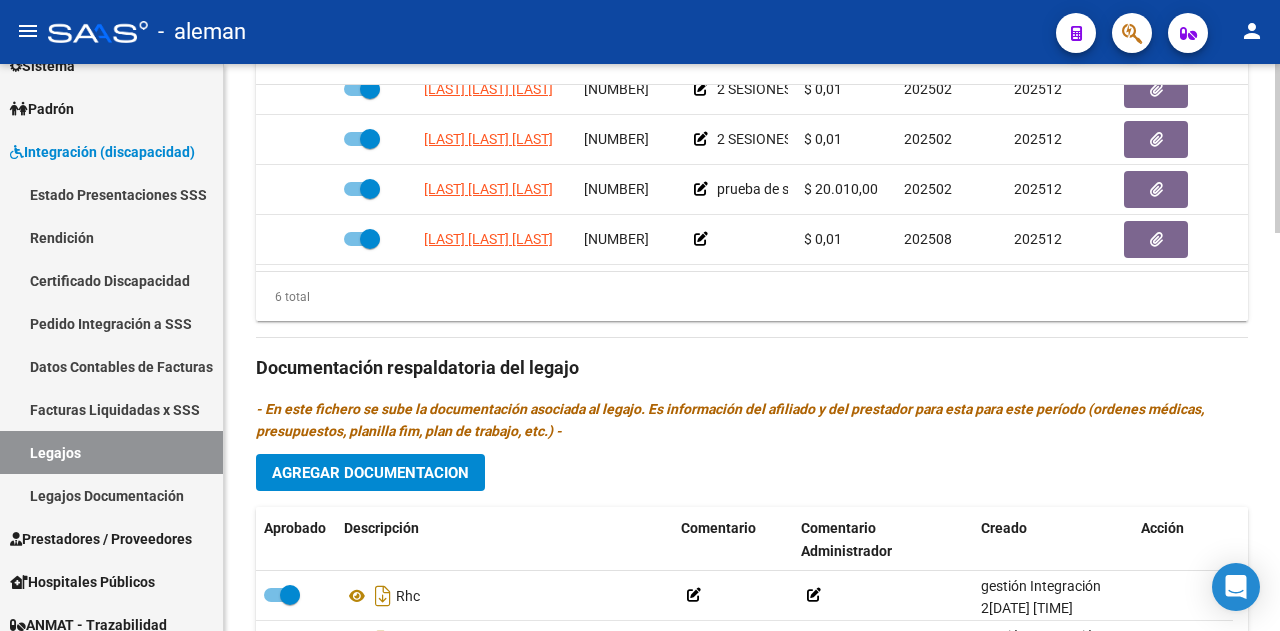 scroll, scrollTop: 1200, scrollLeft: 0, axis: vertical 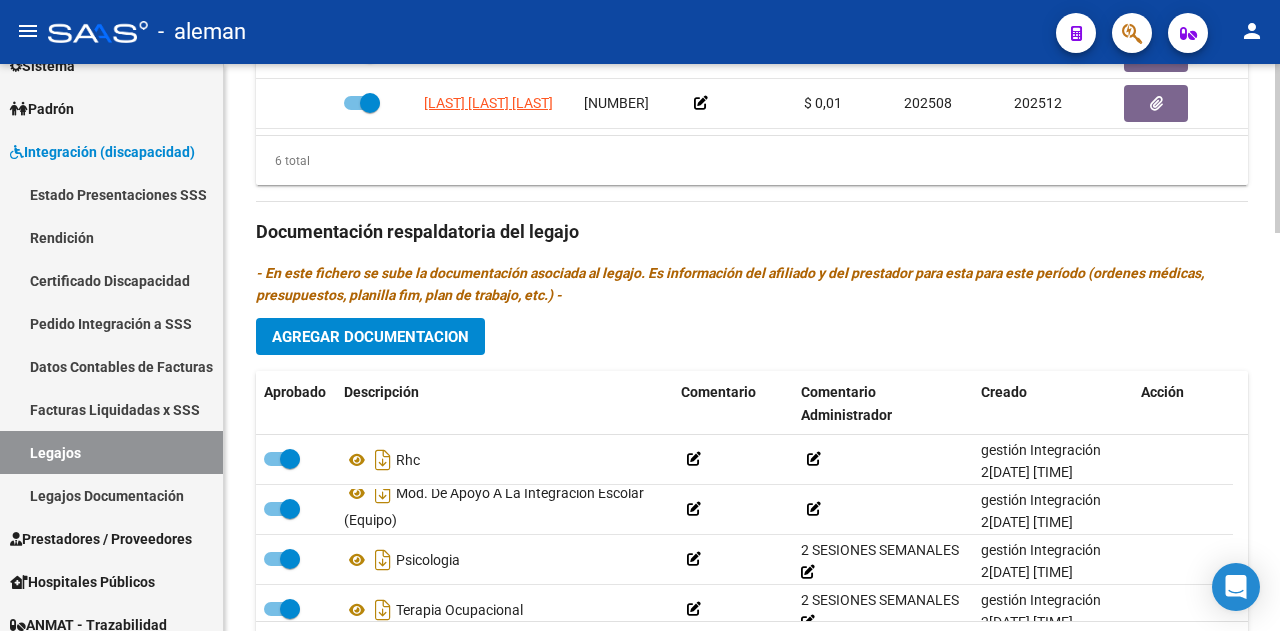 click on "Agregar Documentacion" 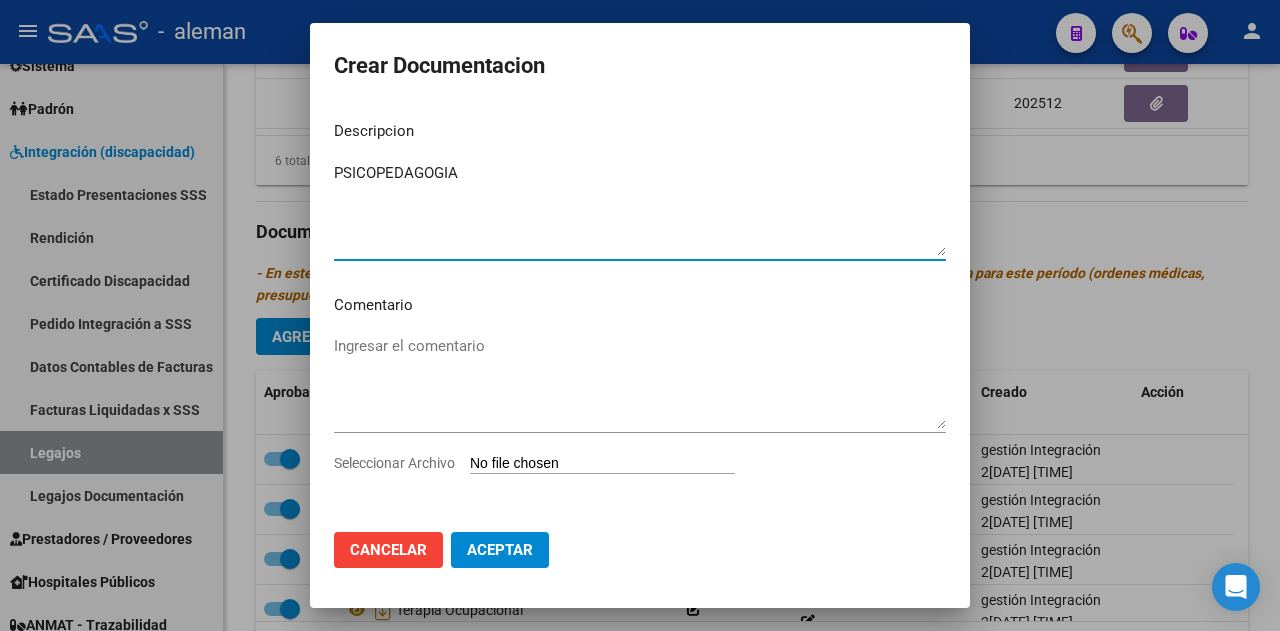 type on "PSICOPEDAGOGIA" 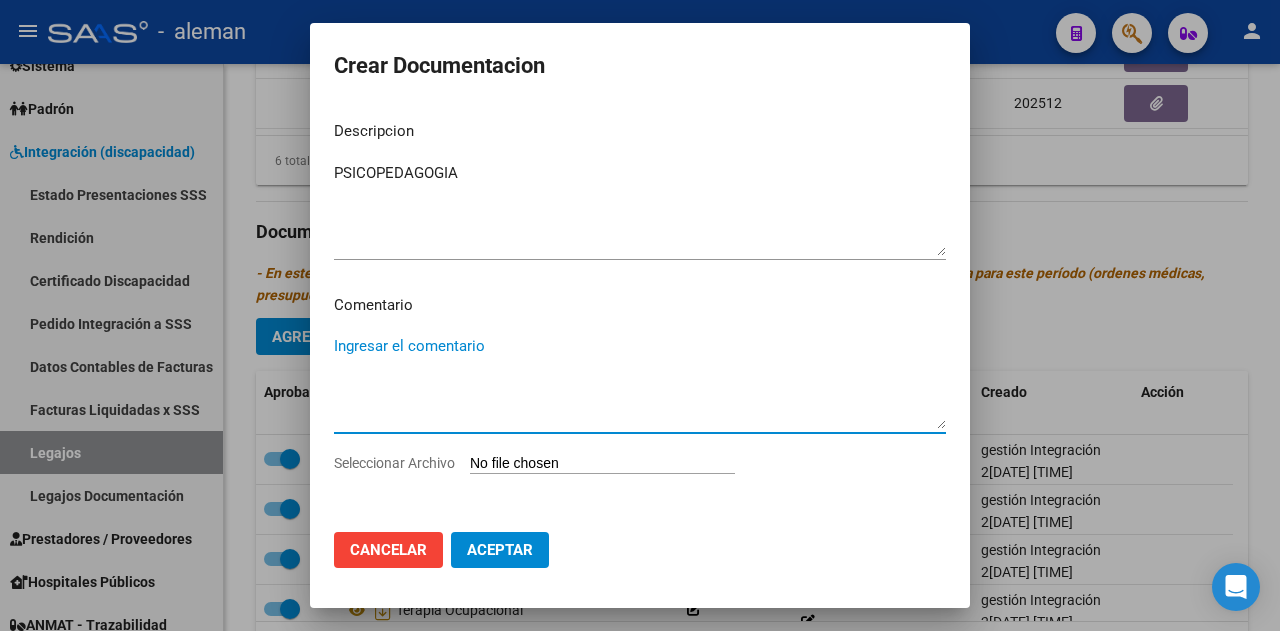 click on "Ingresar el comentario" at bounding box center [640, 382] 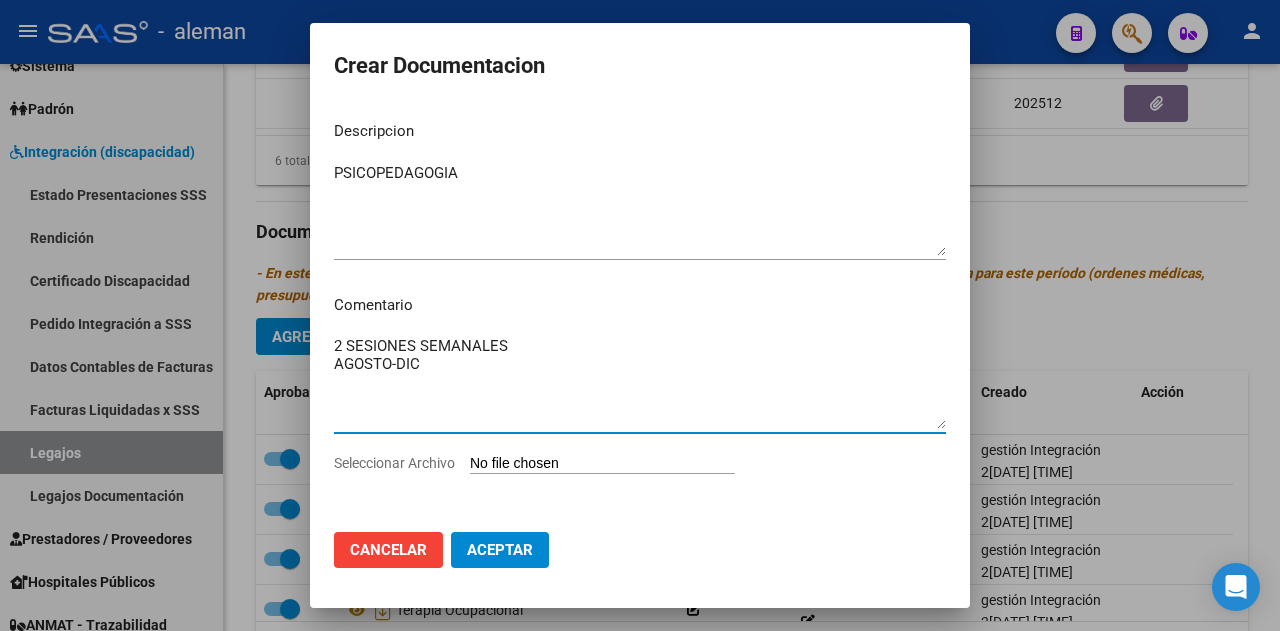 type on "2 SESIONES SEMANALES
AGOSTO-DIC" 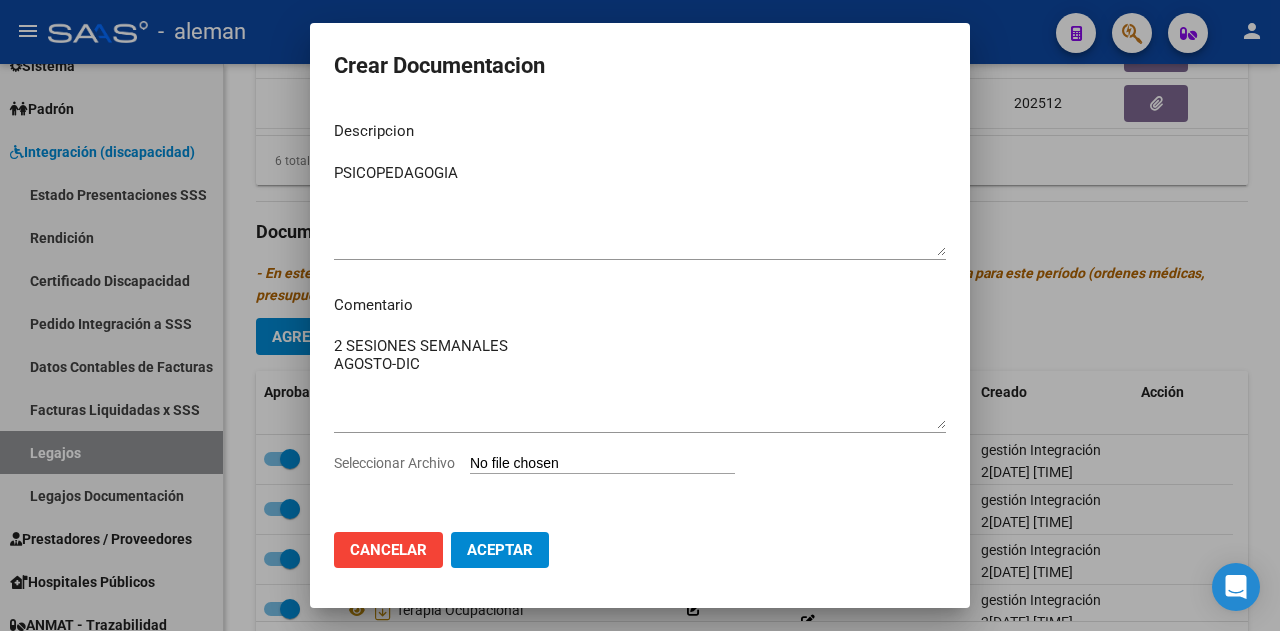 type on "C:\fakepath\PSP.pdf" 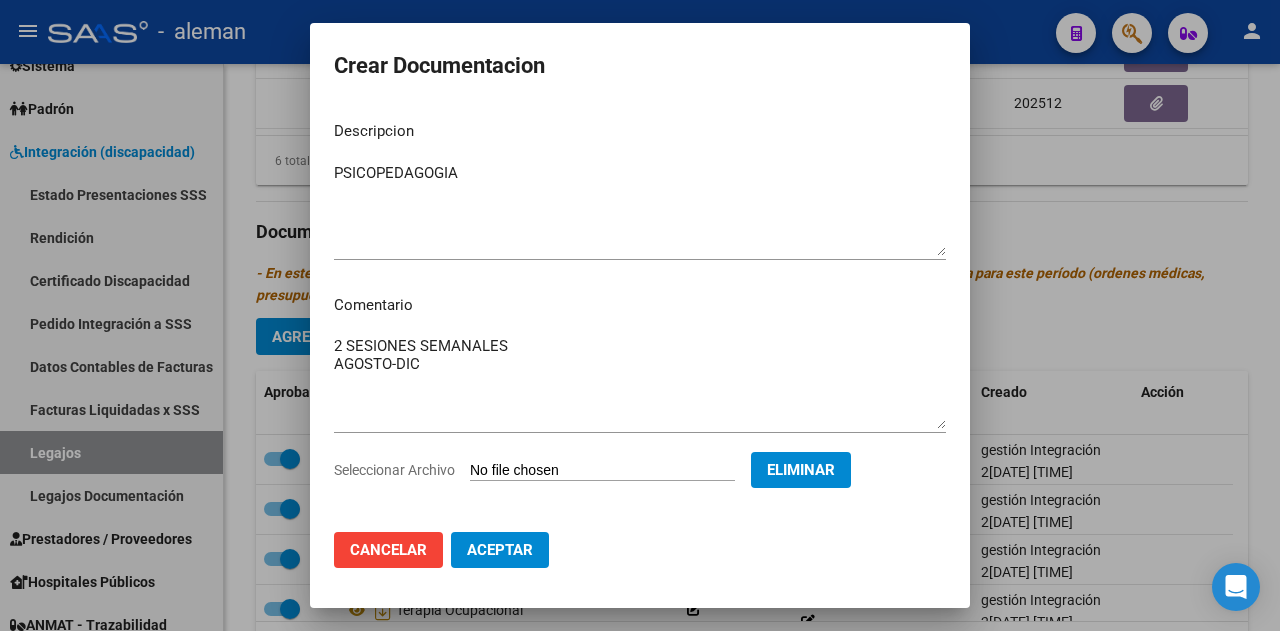 click on "Aceptar" 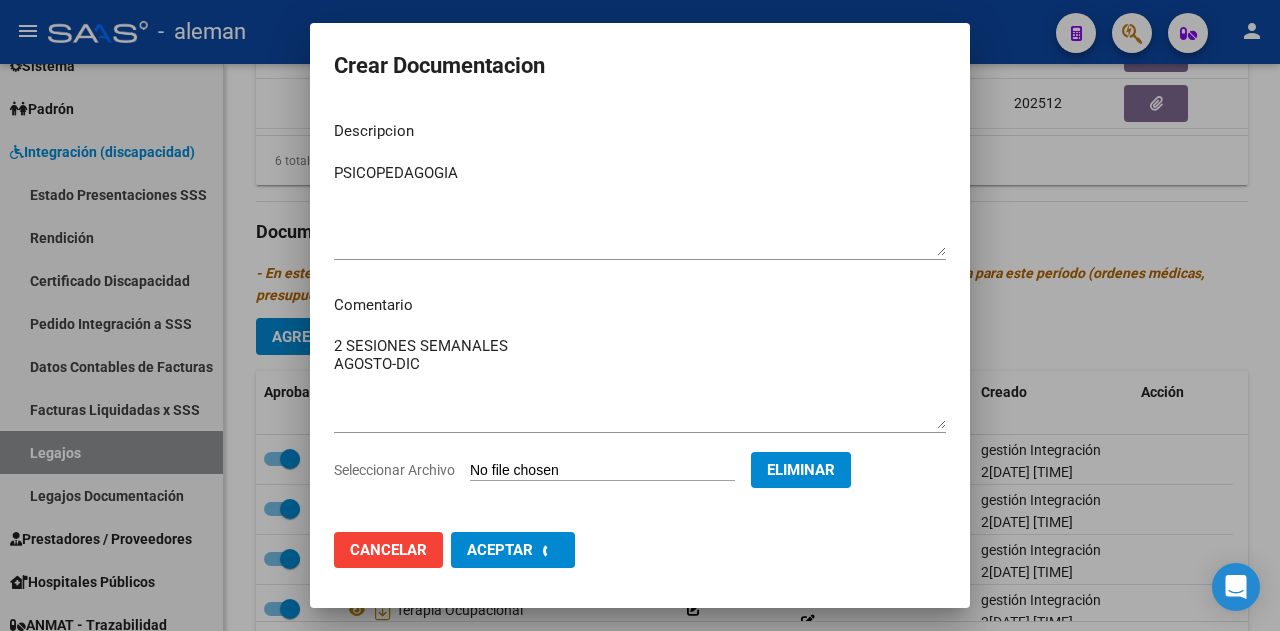 scroll, scrollTop: 0, scrollLeft: 0, axis: both 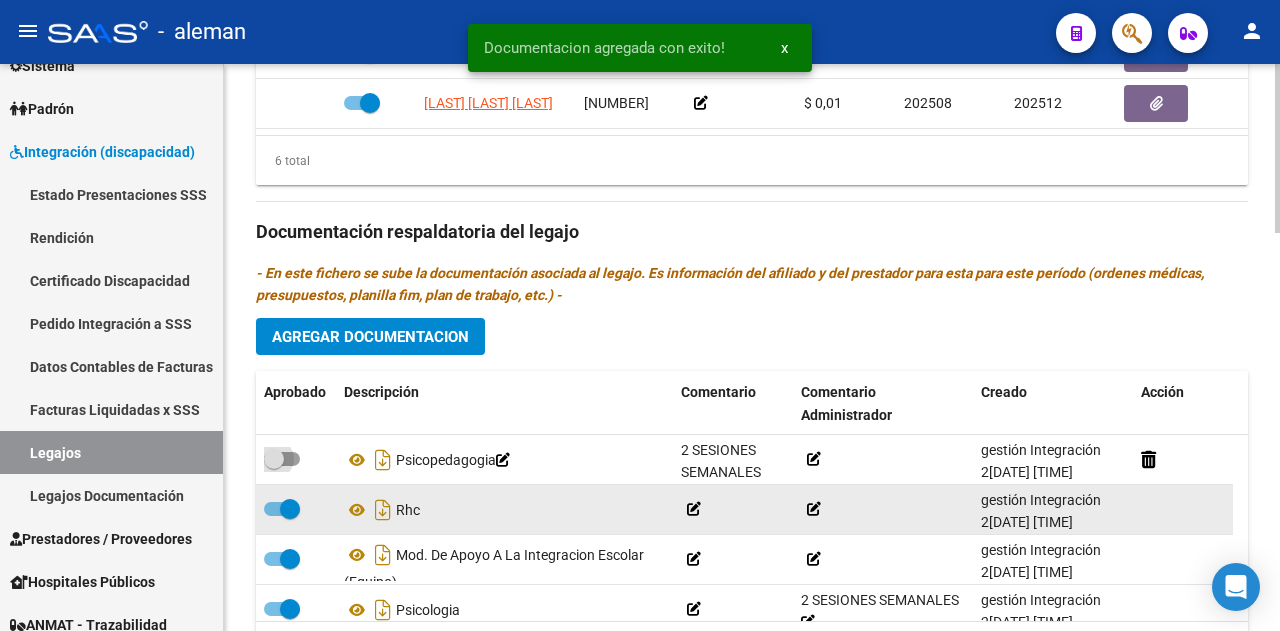 drag, startPoint x: 293, startPoint y: 453, endPoint x: 440, endPoint y: 512, distance: 158.39824 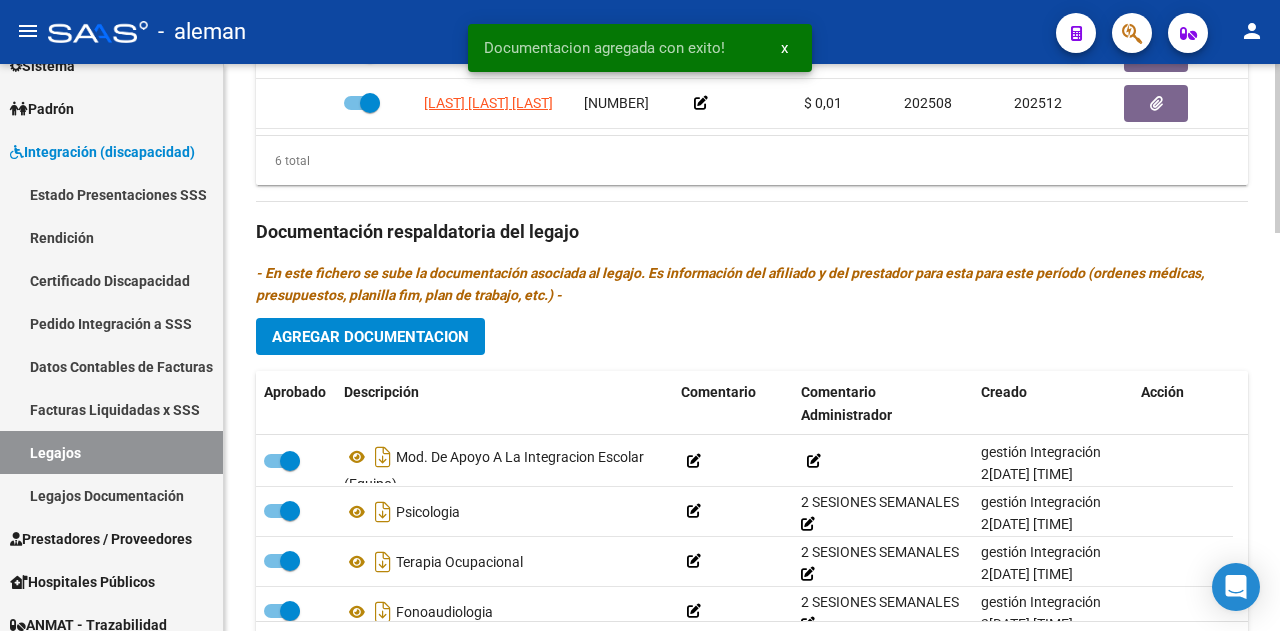 scroll, scrollTop: 100, scrollLeft: 0, axis: vertical 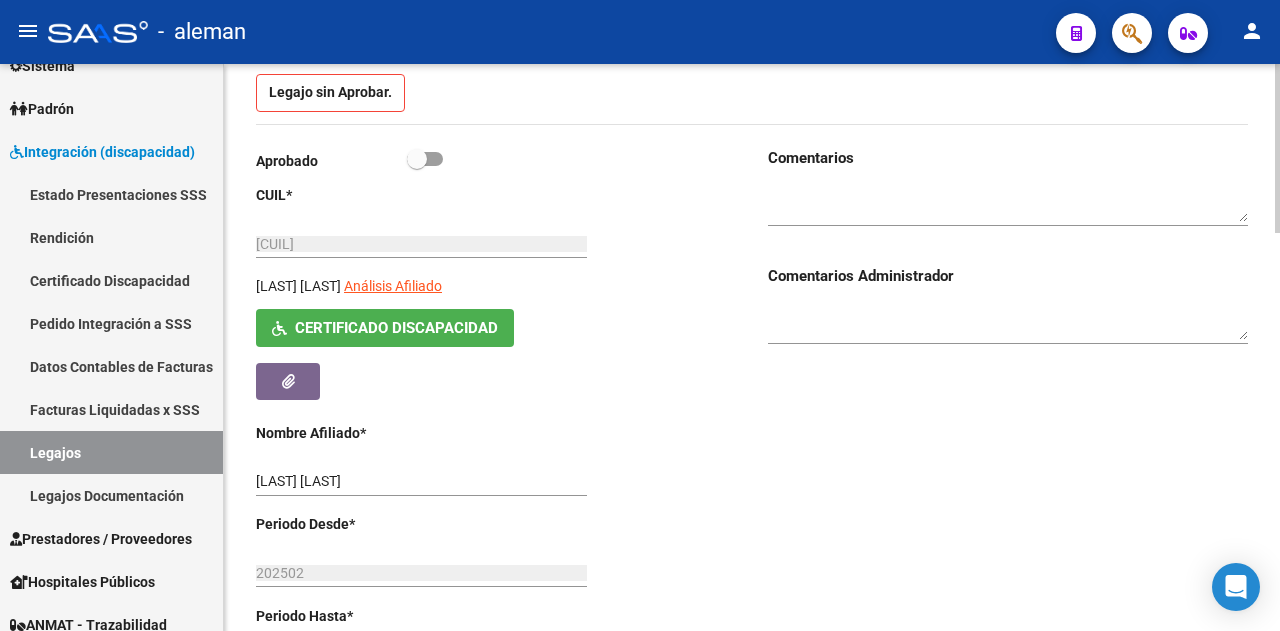 click at bounding box center (425, 159) 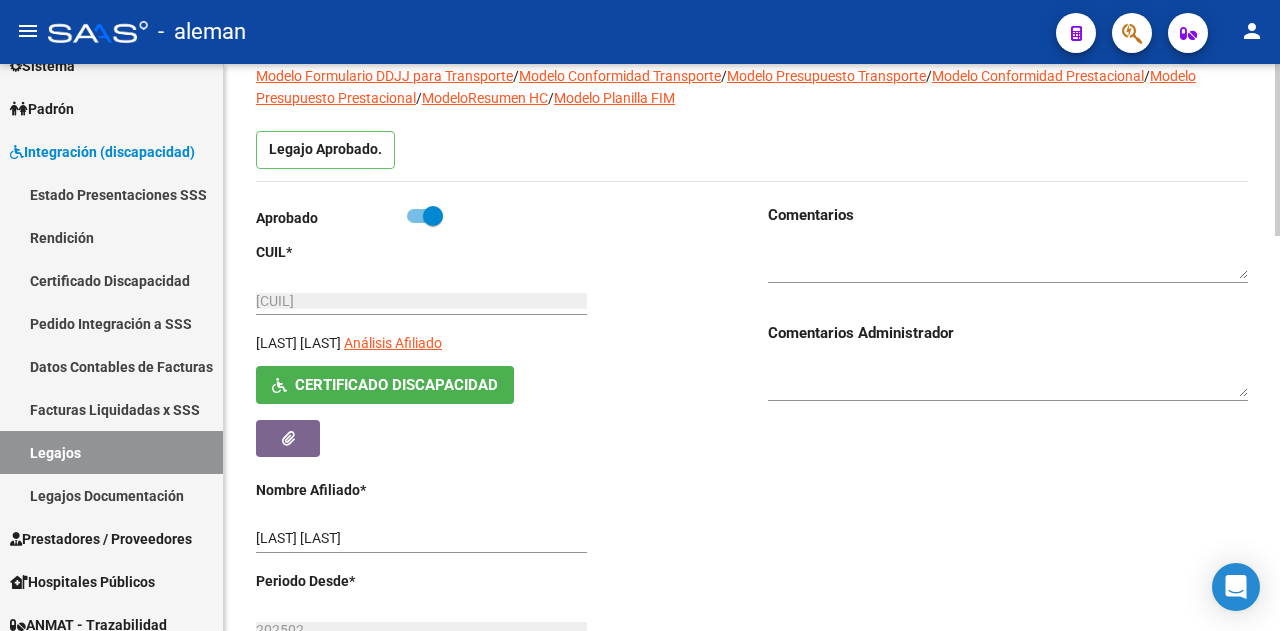 scroll, scrollTop: 0, scrollLeft: 0, axis: both 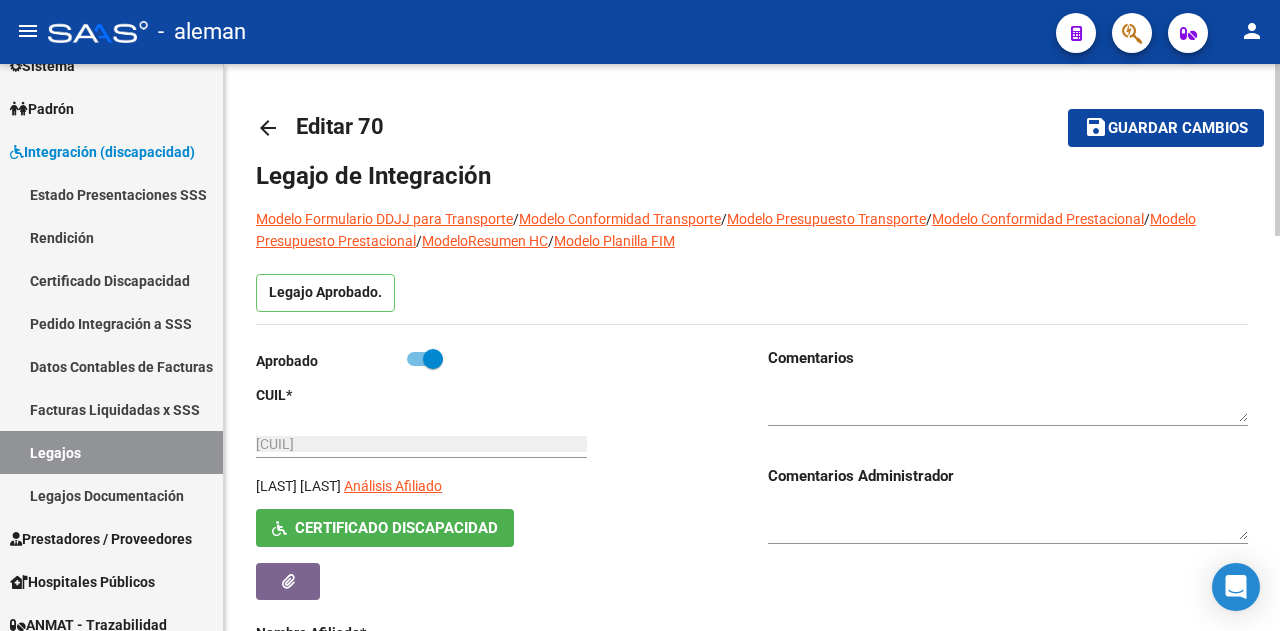 click on "Guardar cambios" 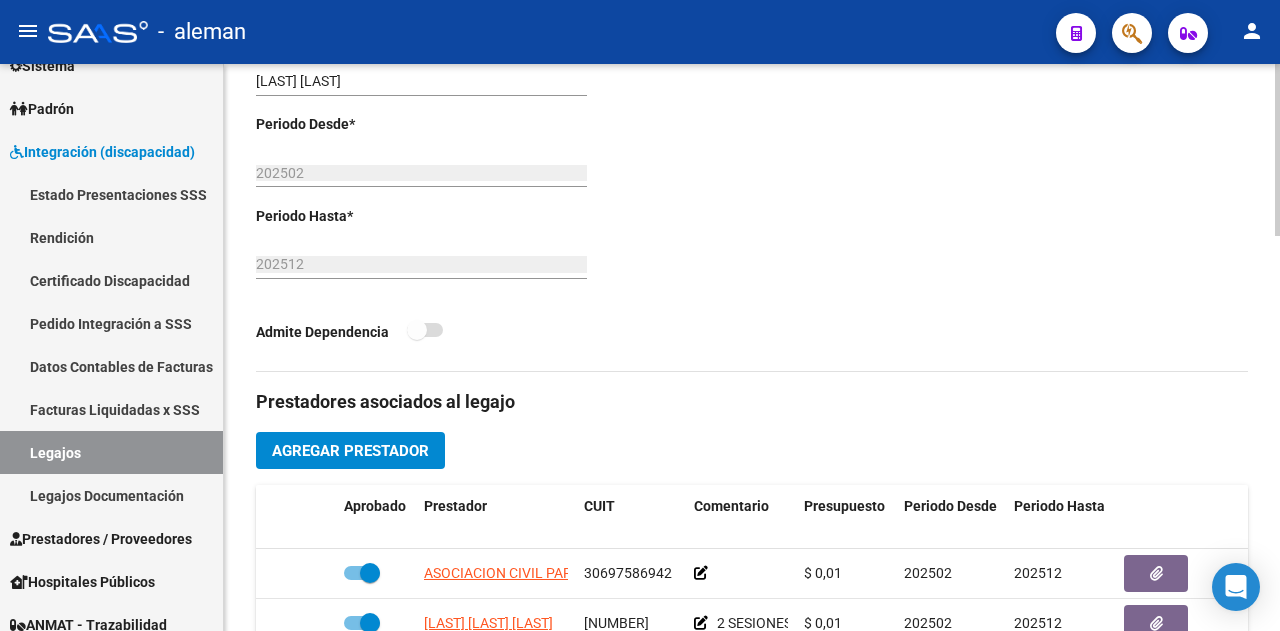 scroll, scrollTop: 700, scrollLeft: 0, axis: vertical 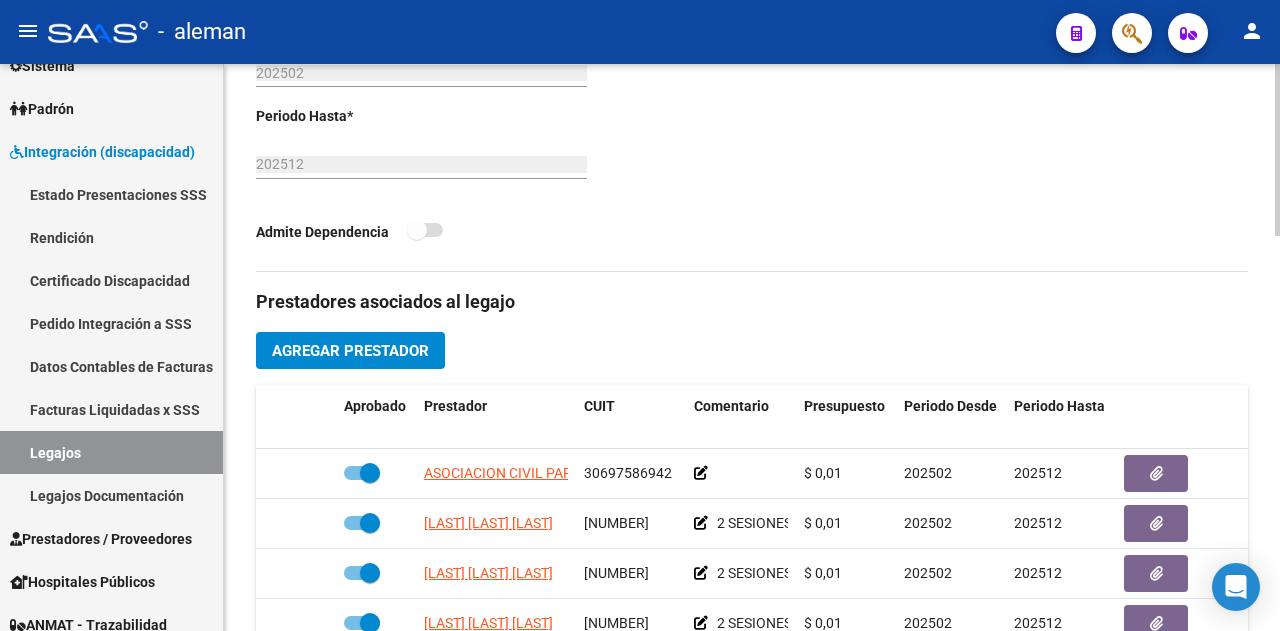drag, startPoint x: 83, startPoint y: 461, endPoint x: 246, endPoint y: 449, distance: 163.44112 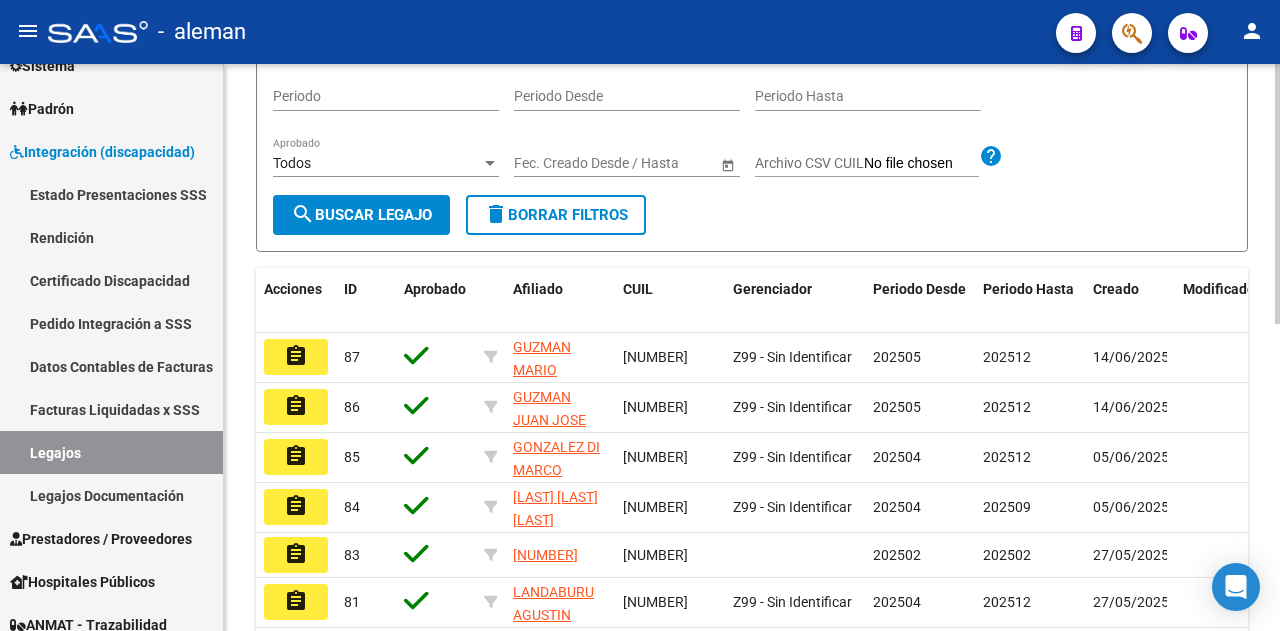 scroll, scrollTop: 268, scrollLeft: 0, axis: vertical 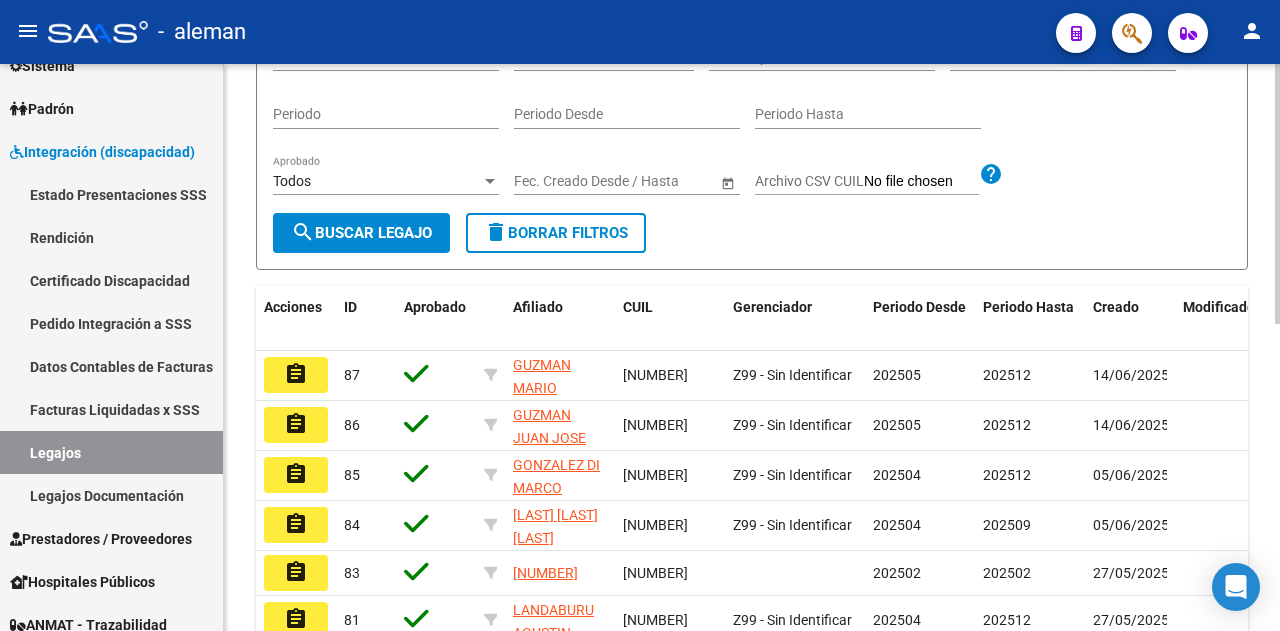 click at bounding box center [490, 181] 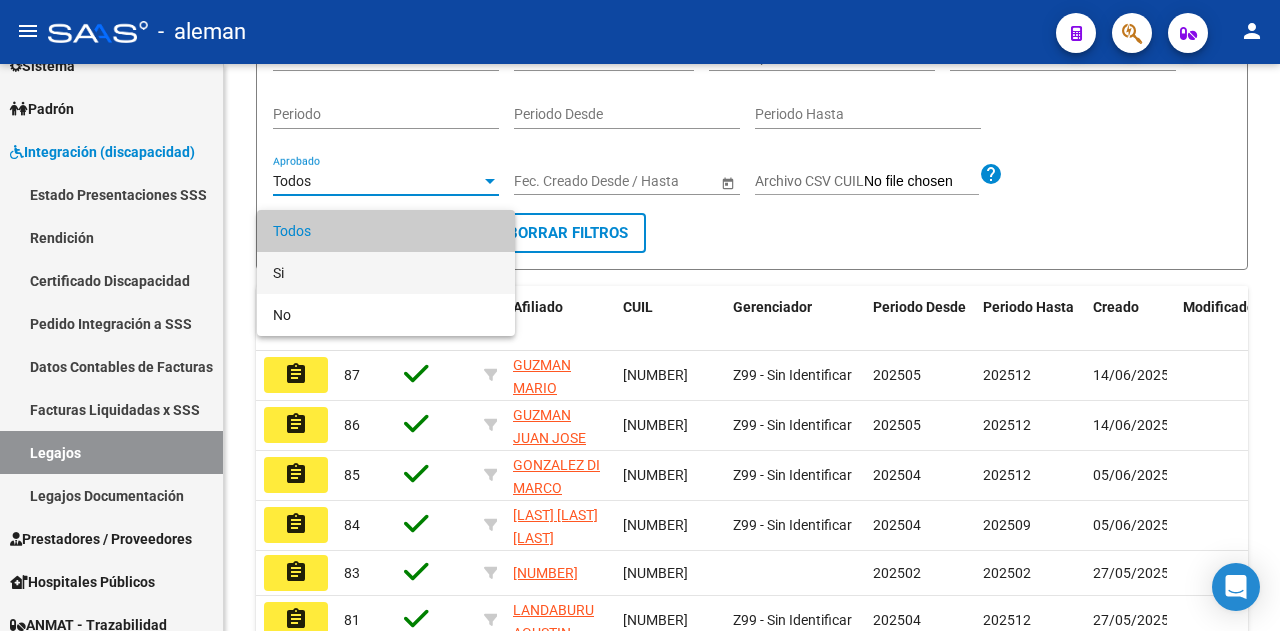 click on "Si" at bounding box center (386, 273) 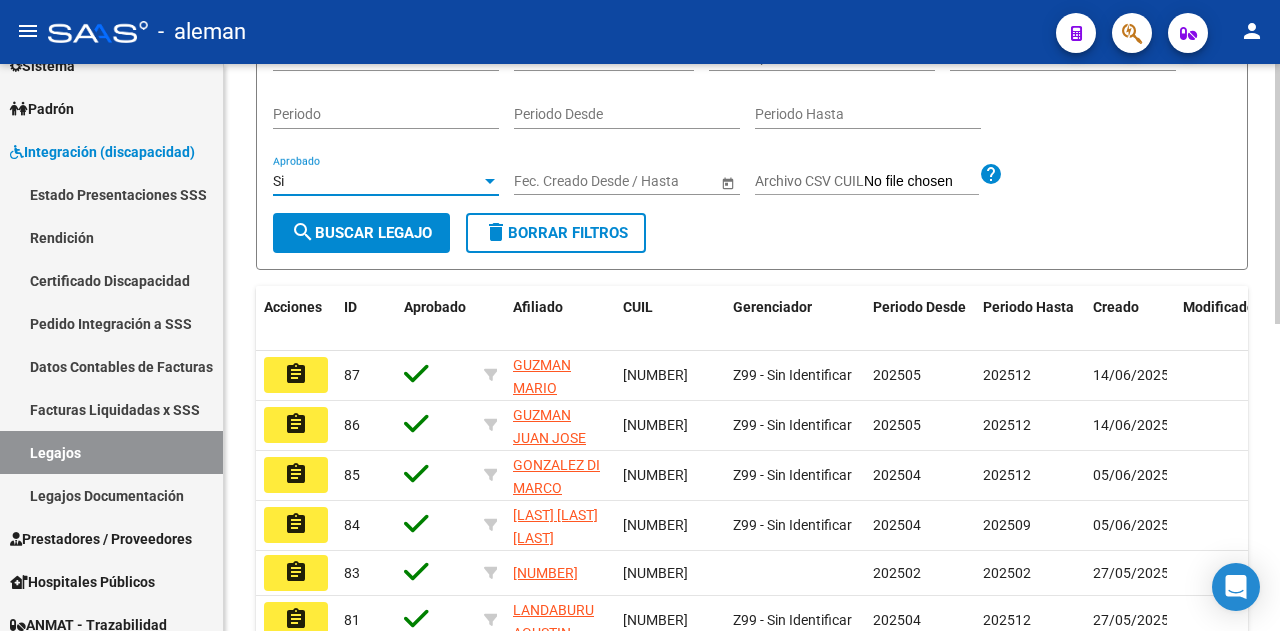 click on "search  Buscar Legajo" 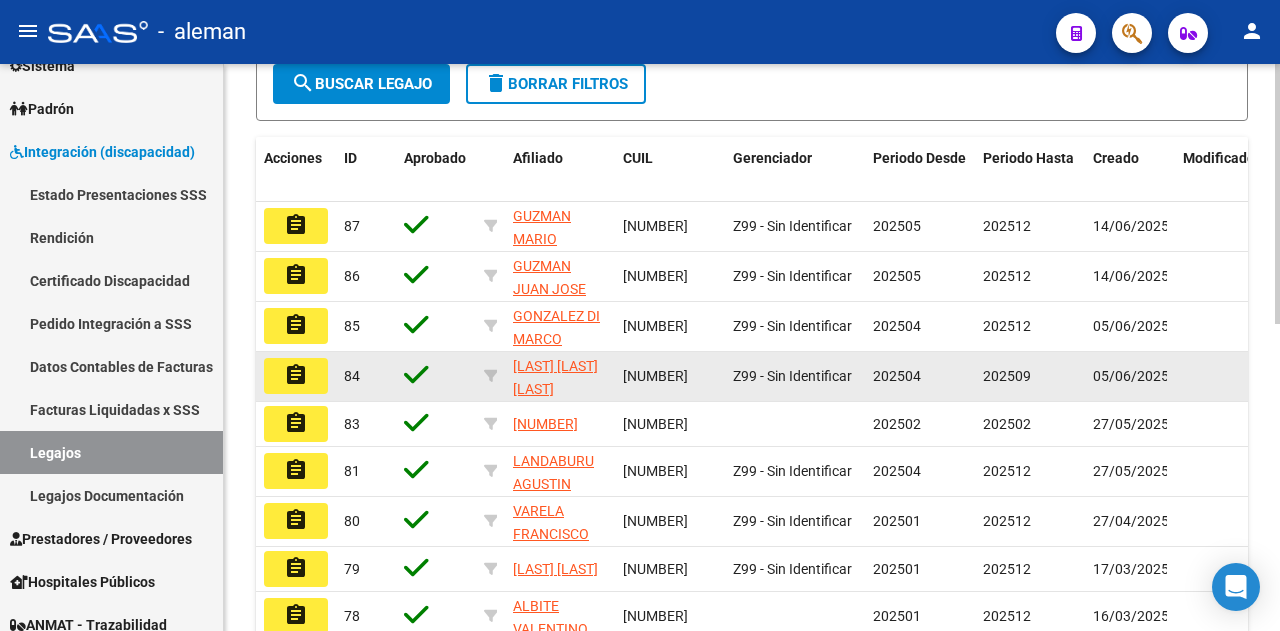 scroll, scrollTop: 368, scrollLeft: 0, axis: vertical 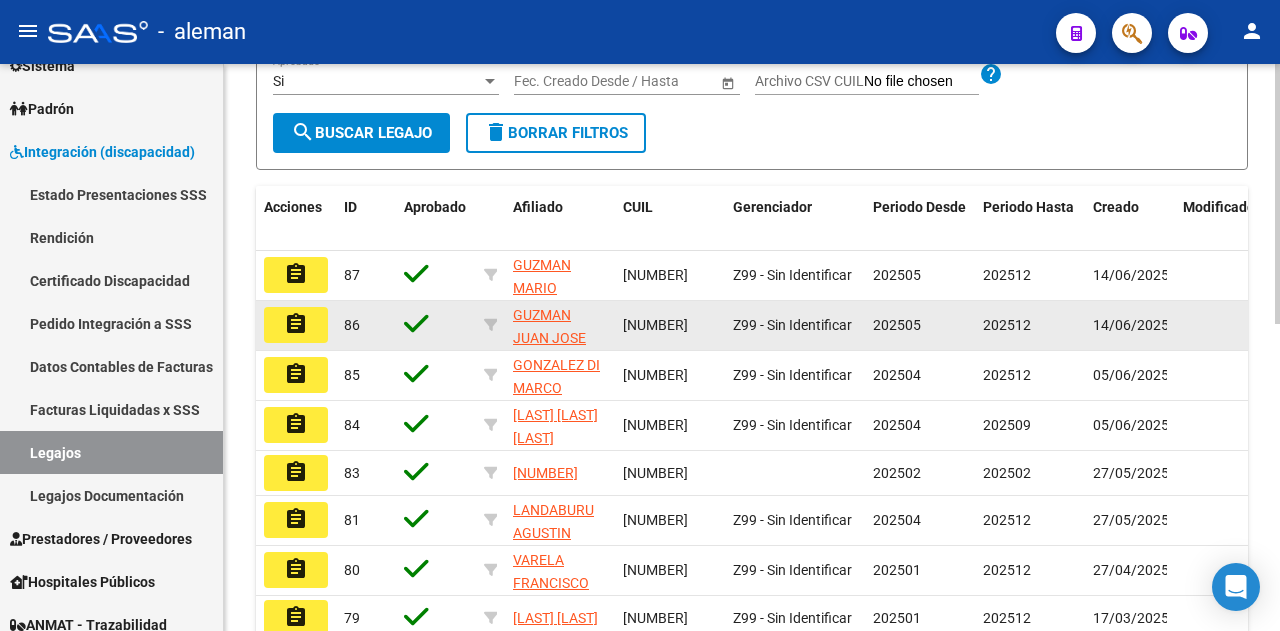 click on "[NUMBER]" 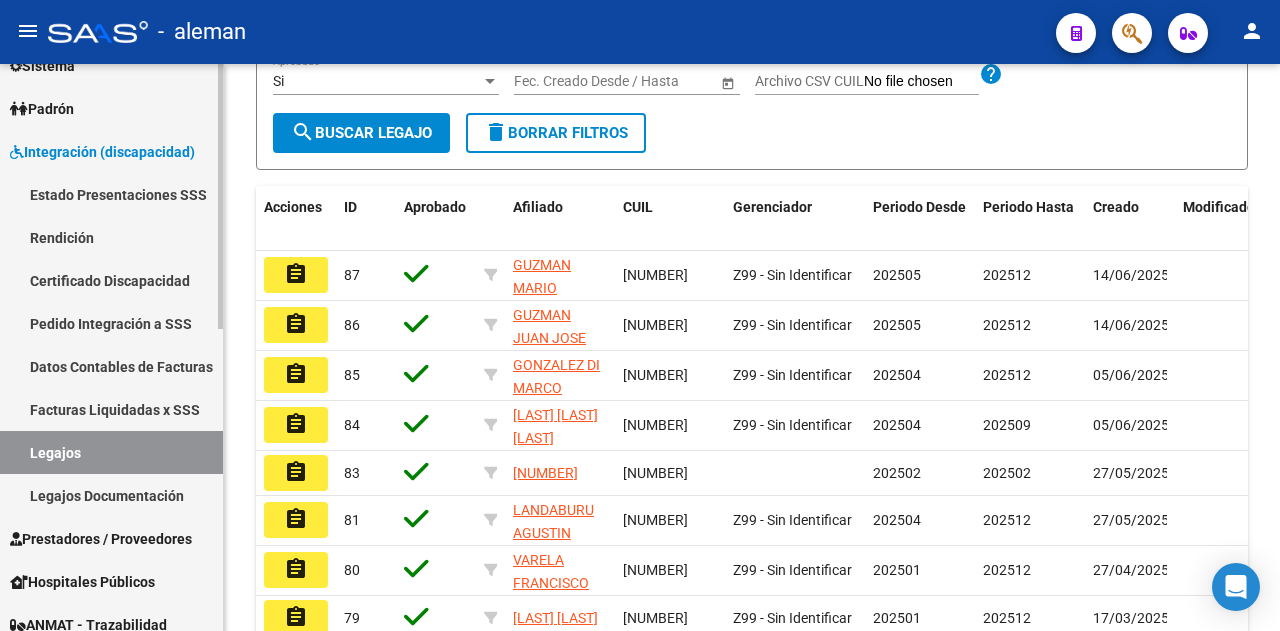 click on "Certificado Discapacidad" at bounding box center [111, 280] 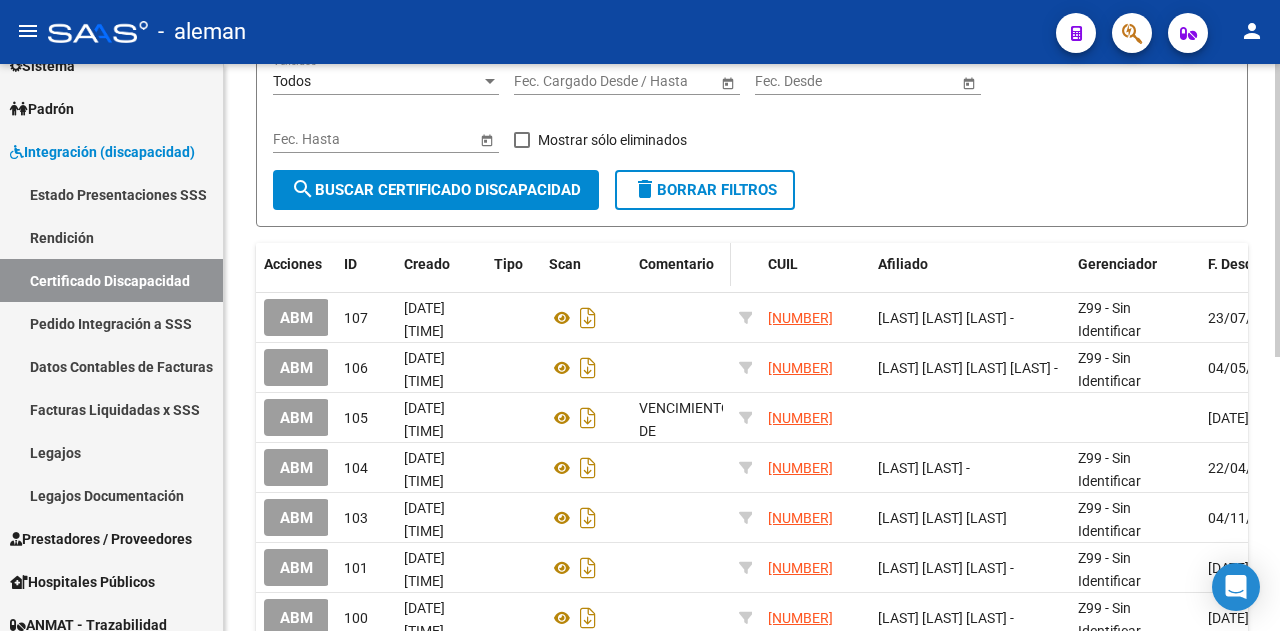 scroll, scrollTop: 0, scrollLeft: 0, axis: both 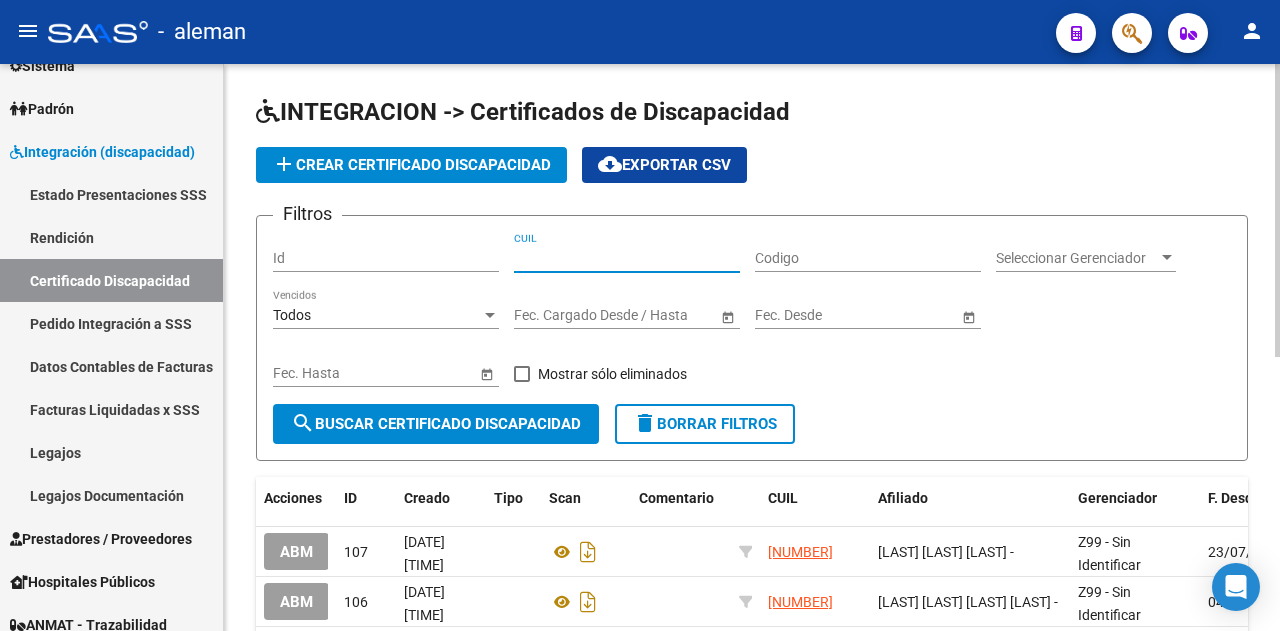 paste on "[CUIL]" 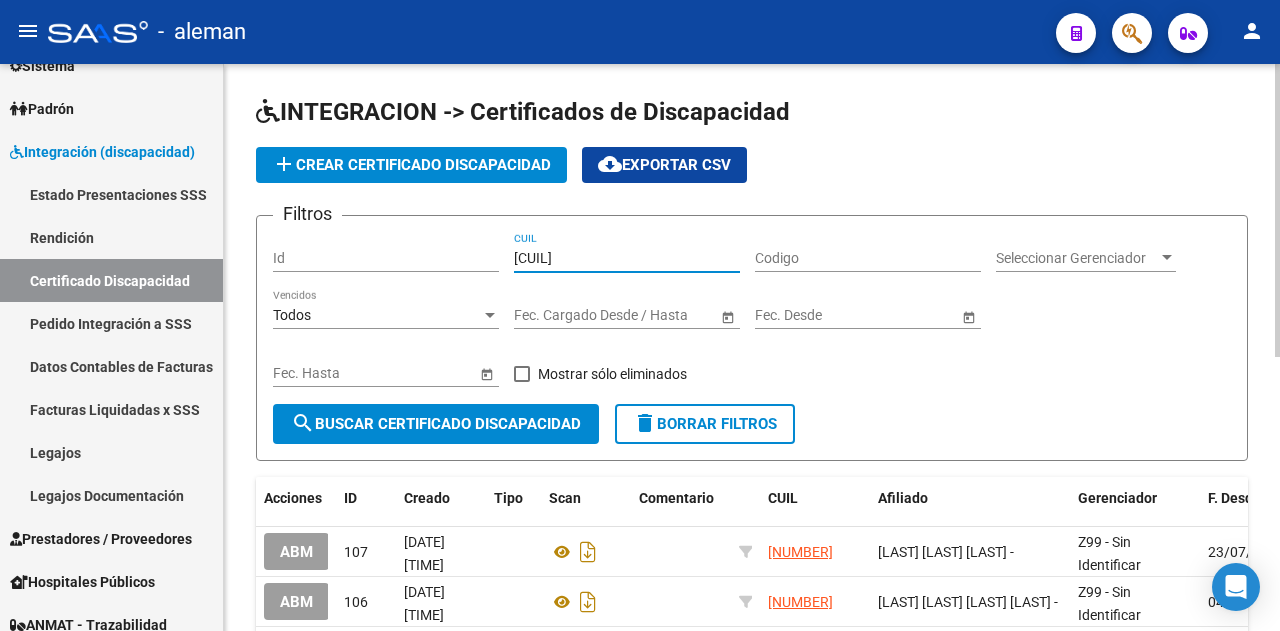 type on "[CUIL]" 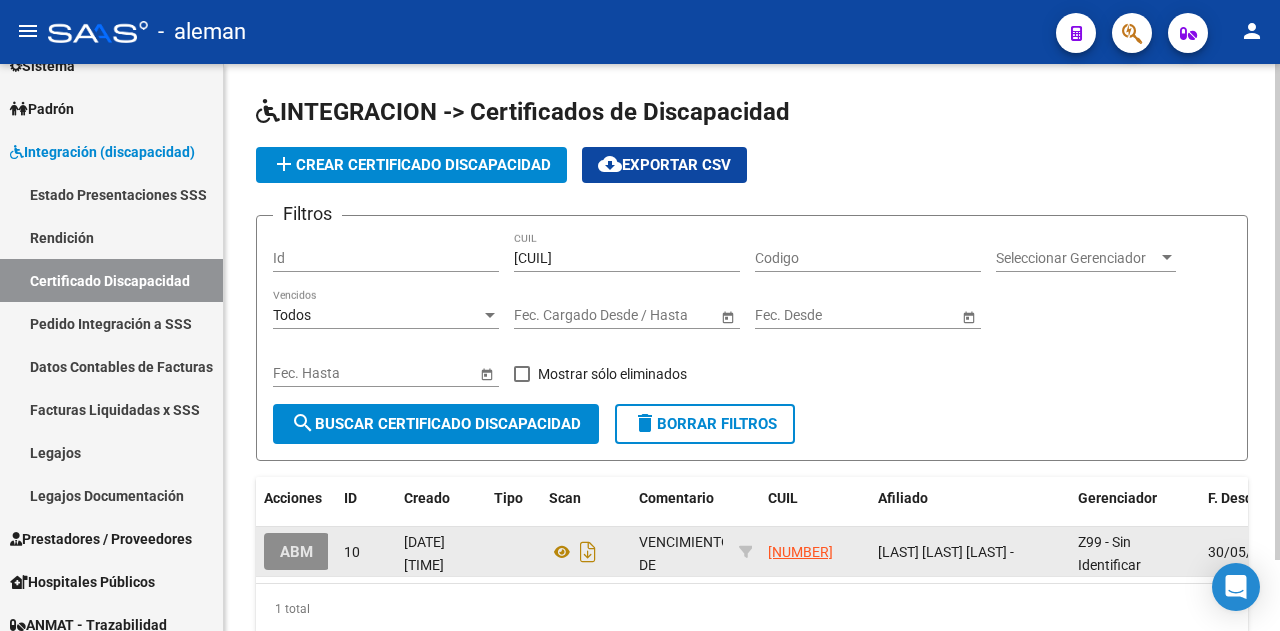 click on "ABM" 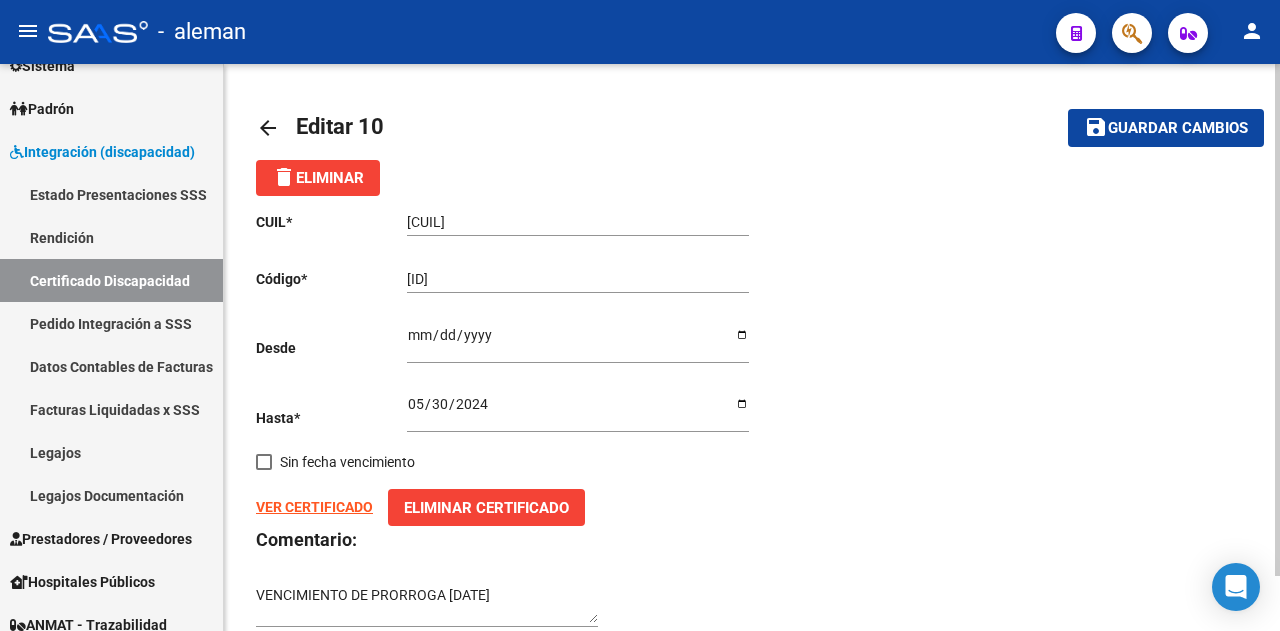 click on "[DATE]" at bounding box center [578, 342] 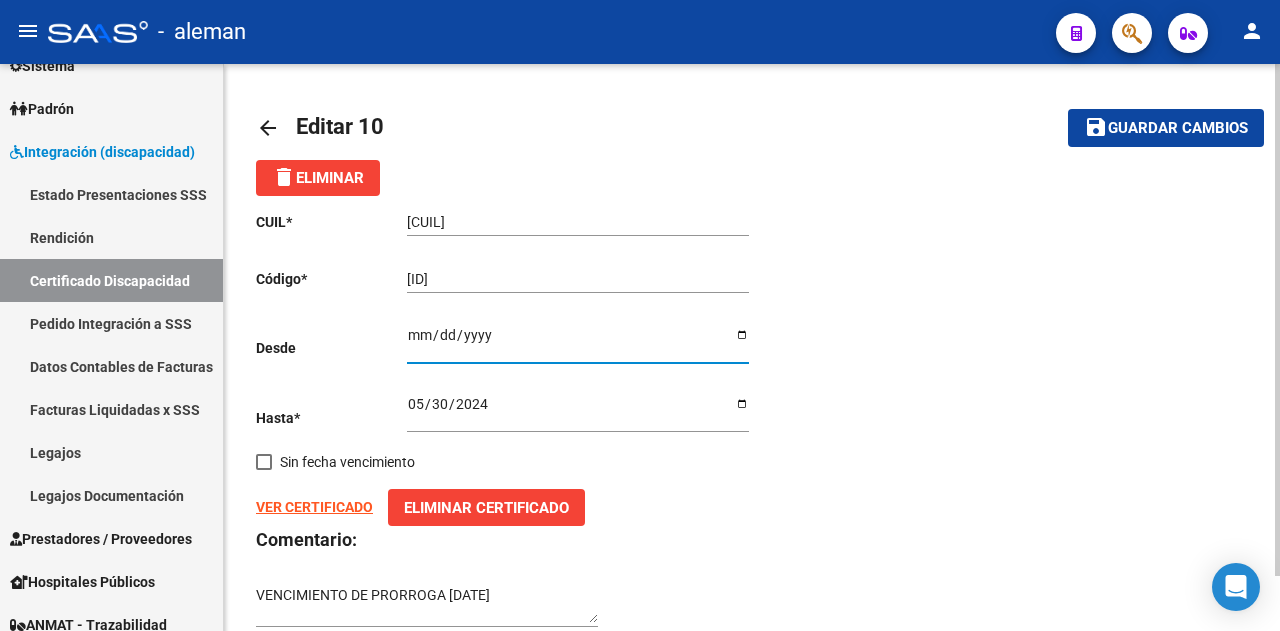 type on "[DATE]" 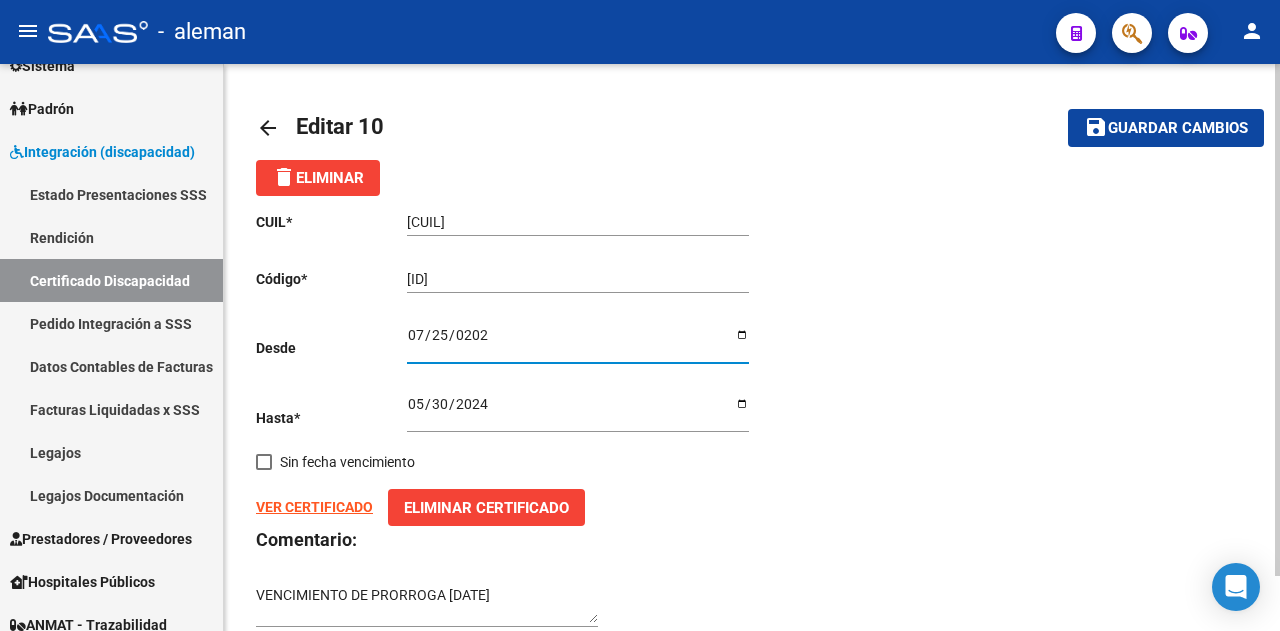 type on "2025-07-25" 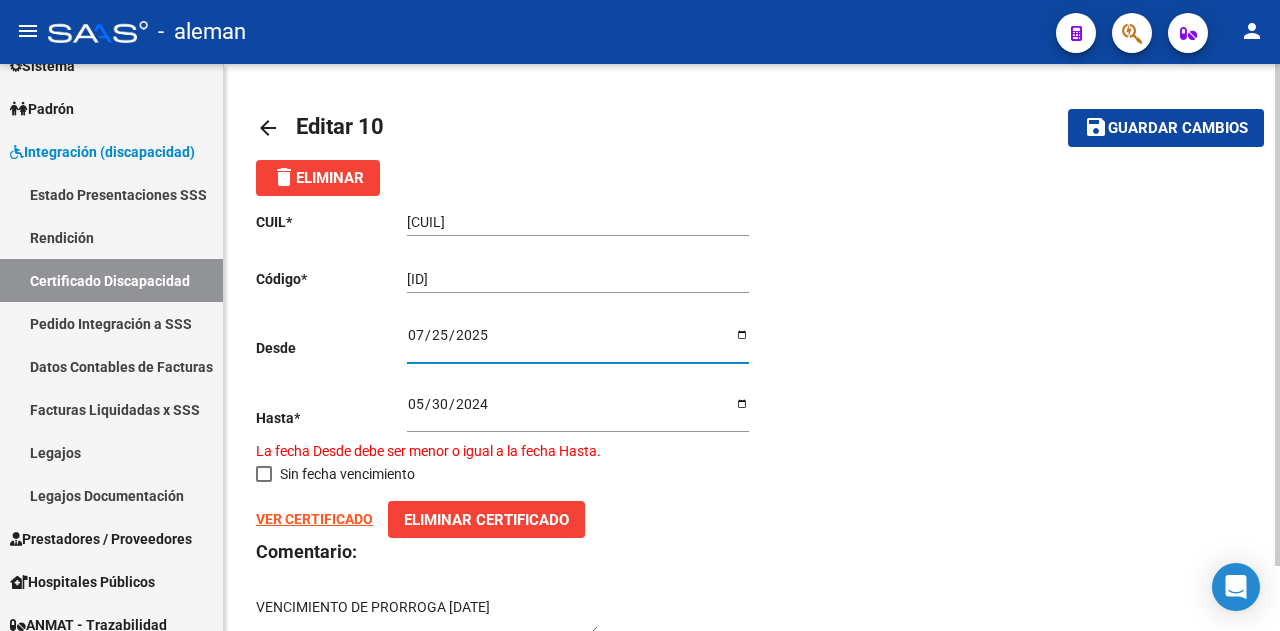 click on "2024-05-30" at bounding box center [578, 411] 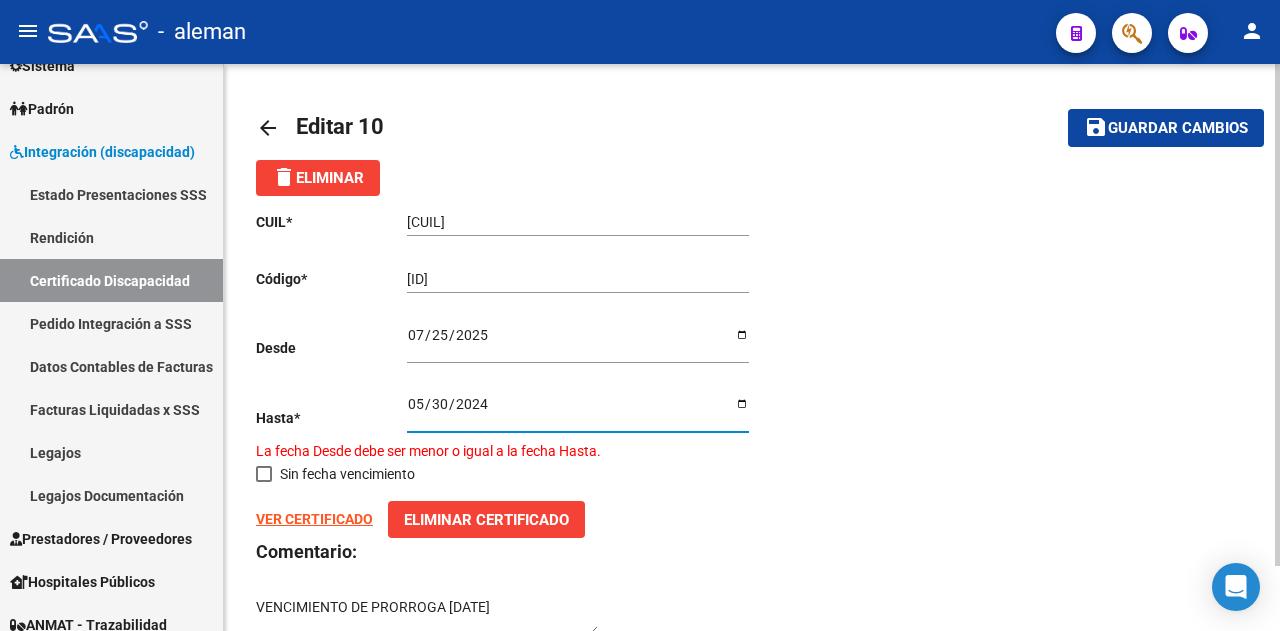 type on "[DATE]" 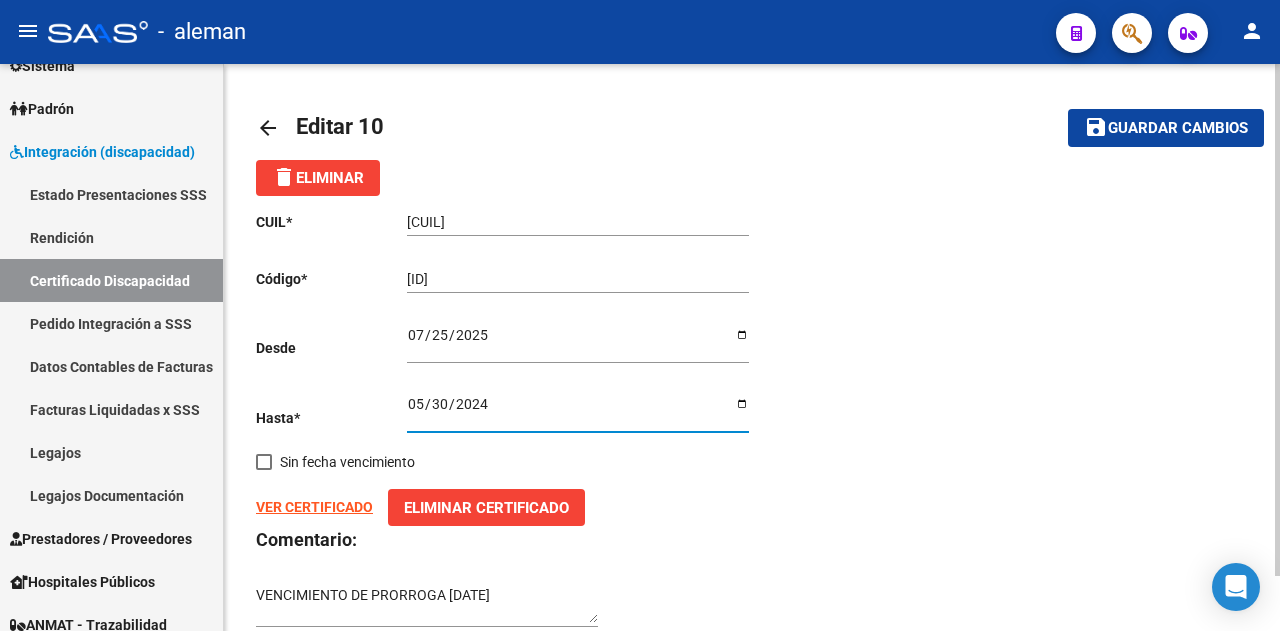click on "[ID]" at bounding box center (578, 279) 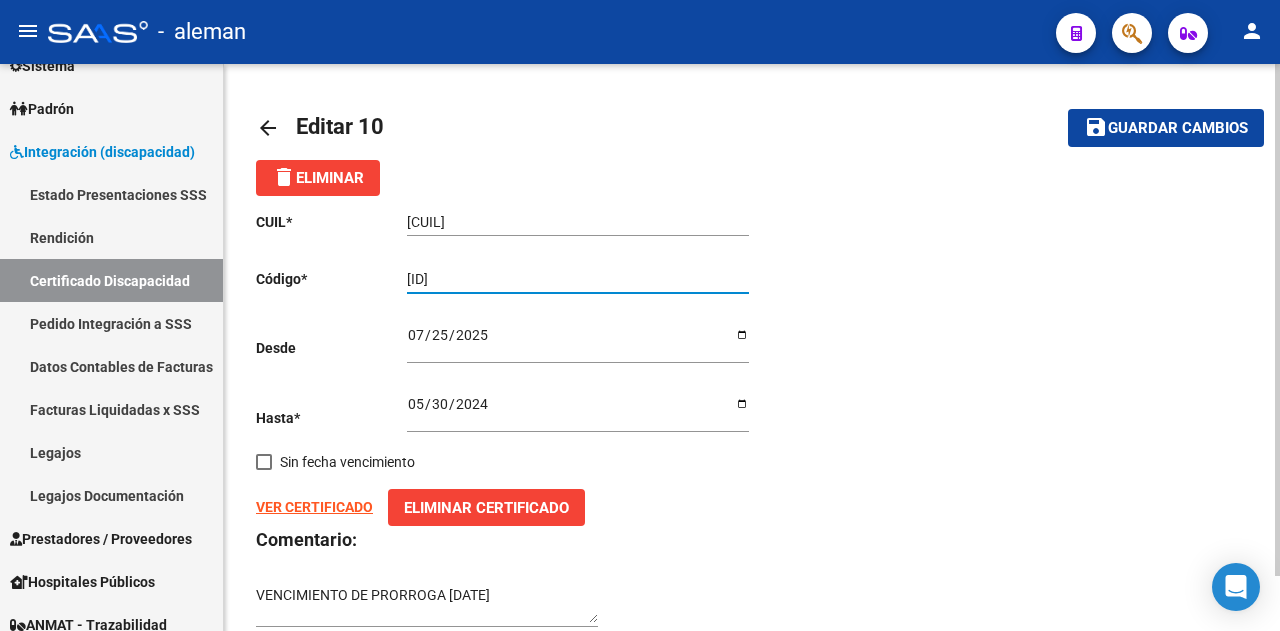 click on "[ID]" at bounding box center [578, 279] 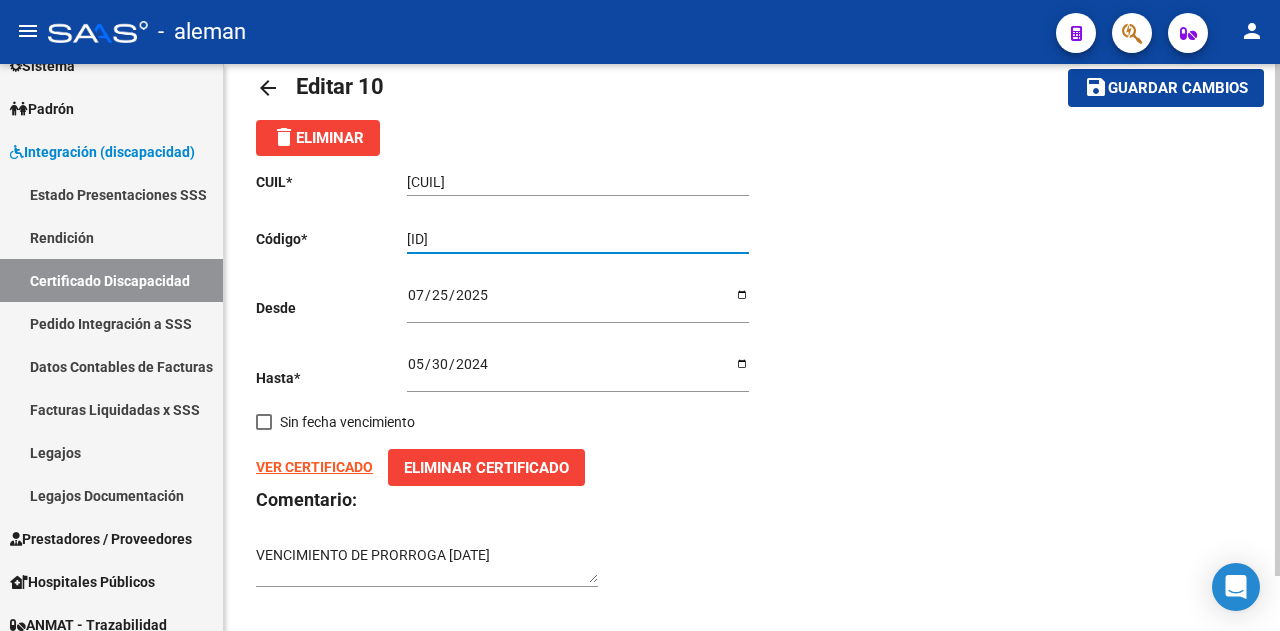 scroll, scrollTop: 60, scrollLeft: 0, axis: vertical 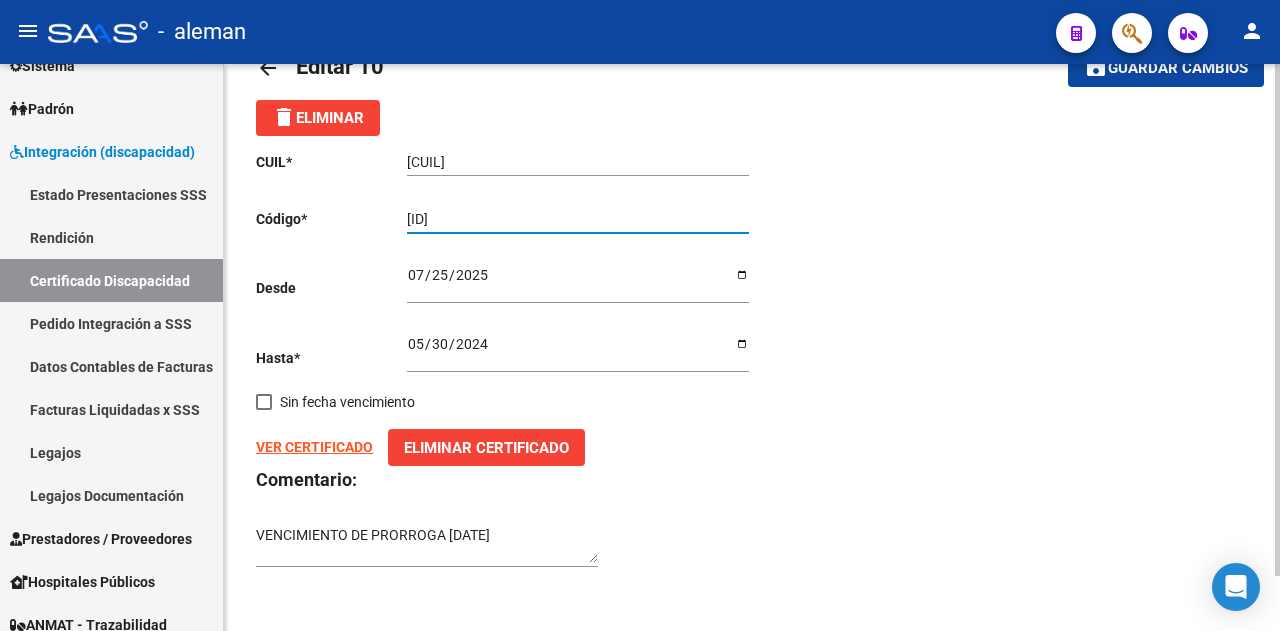 type on "[ID]" 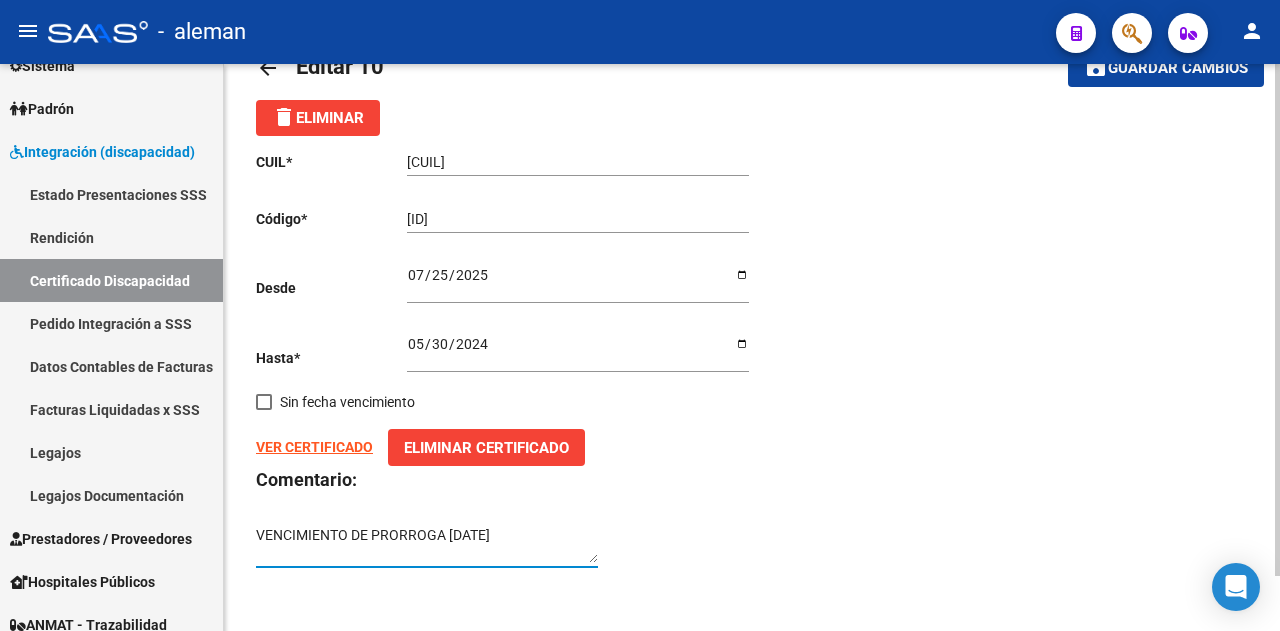 drag, startPoint x: 526, startPoint y: 535, endPoint x: 240, endPoint y: 534, distance: 286.00174 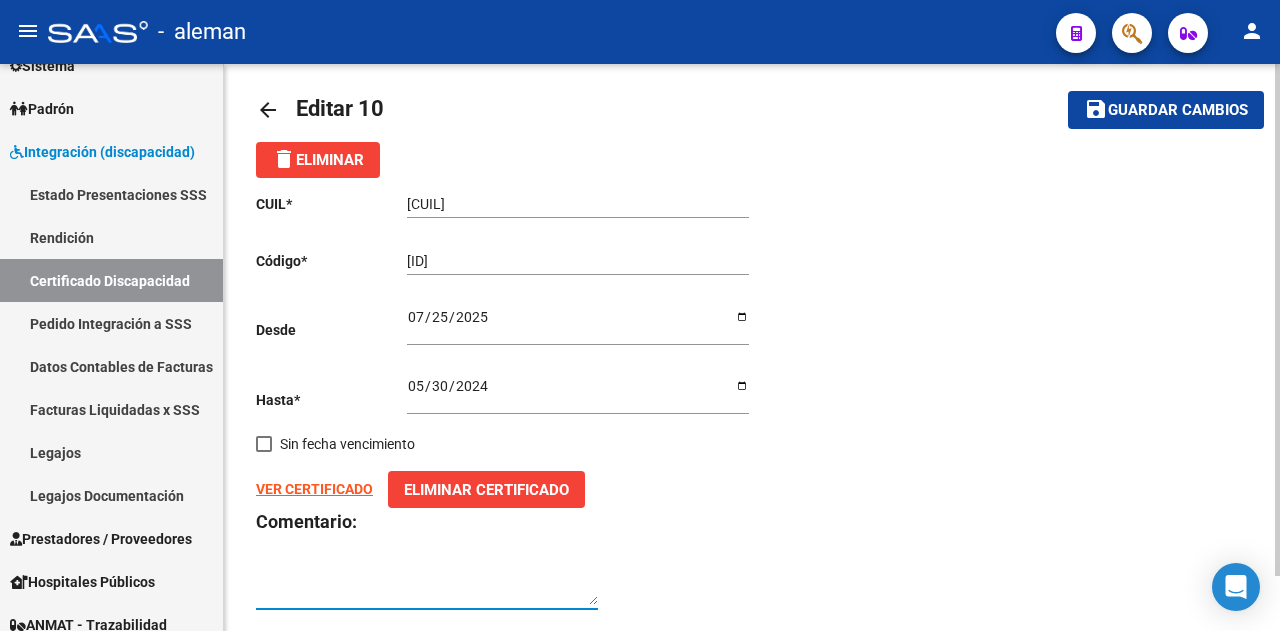 scroll, scrollTop: 0, scrollLeft: 0, axis: both 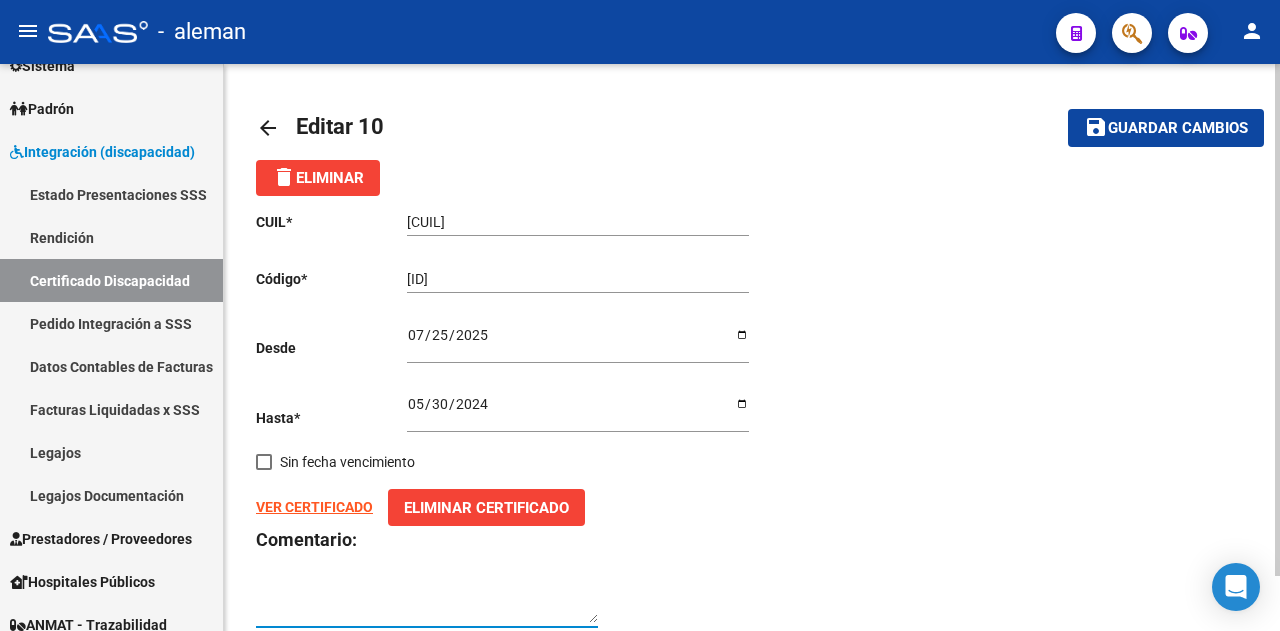type 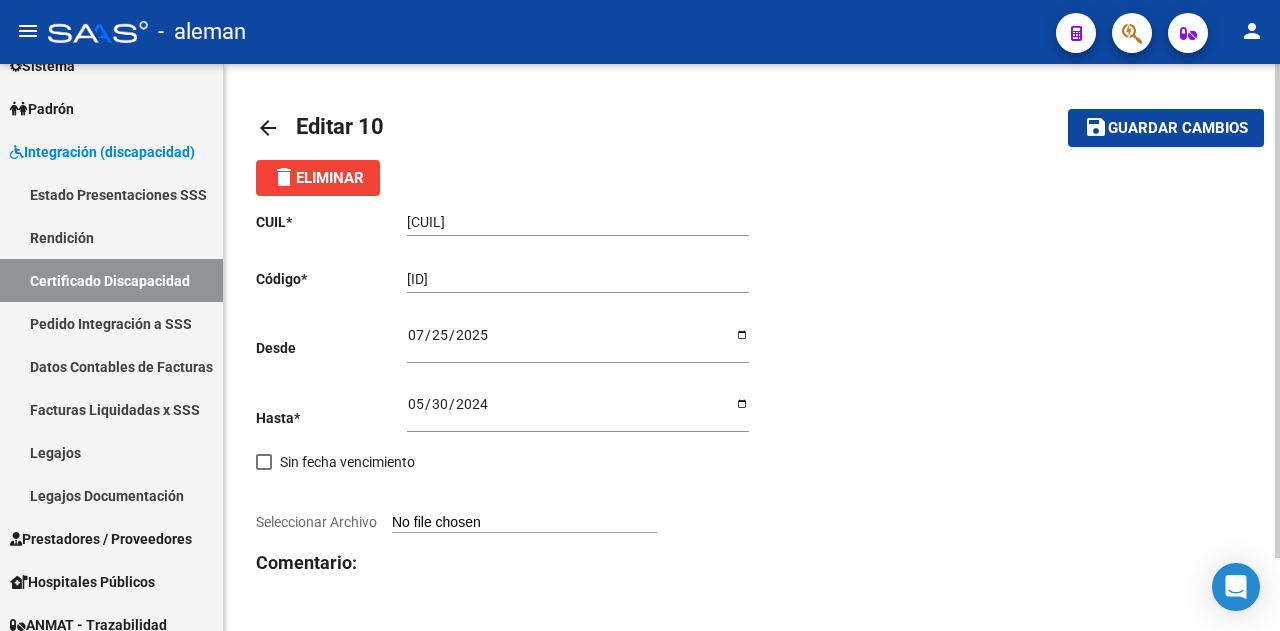 click on "Seleccionar Archivo" 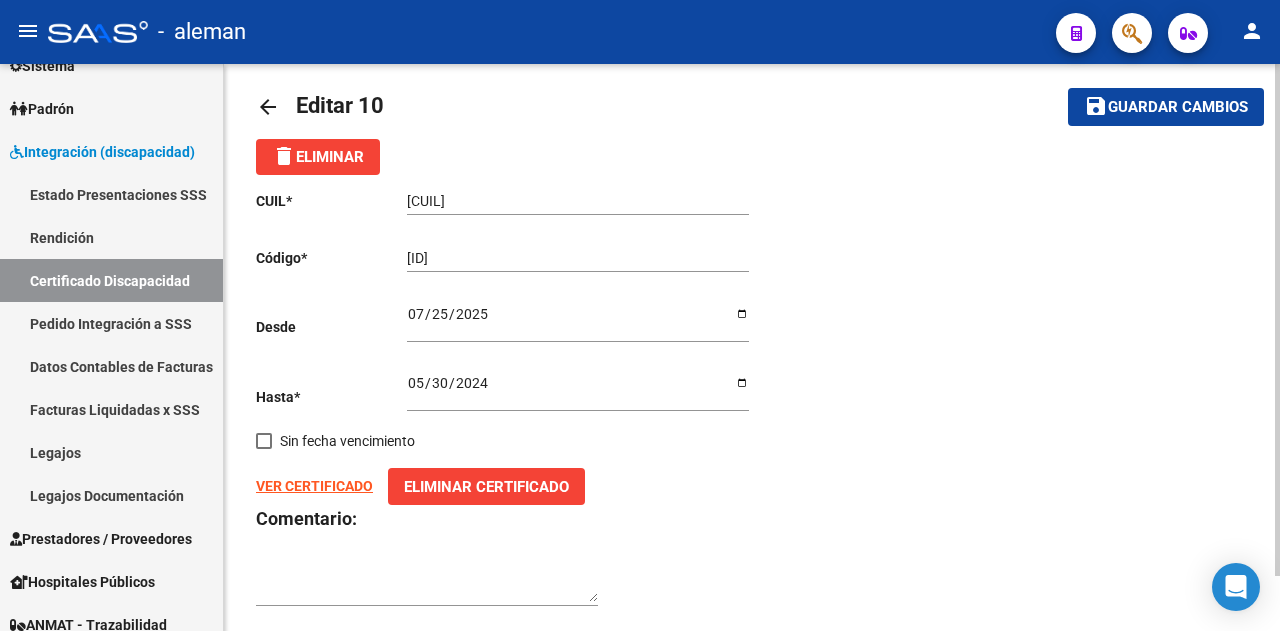 scroll, scrollTop: 0, scrollLeft: 0, axis: both 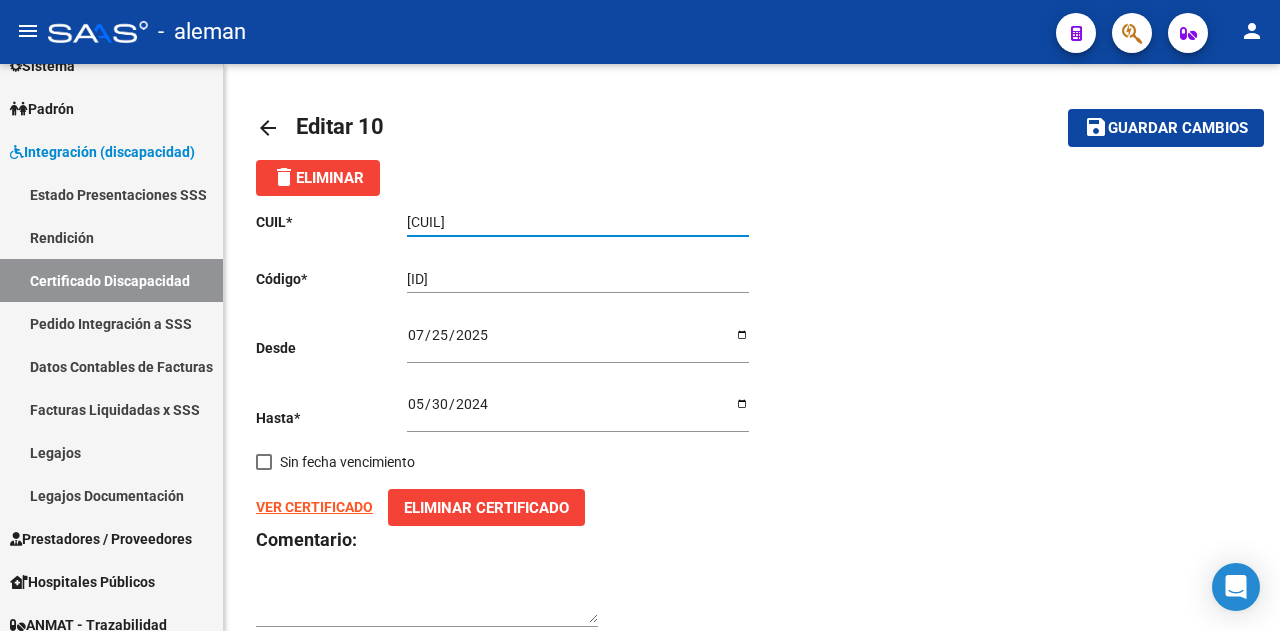click on "[CUIL]" at bounding box center (578, 222) 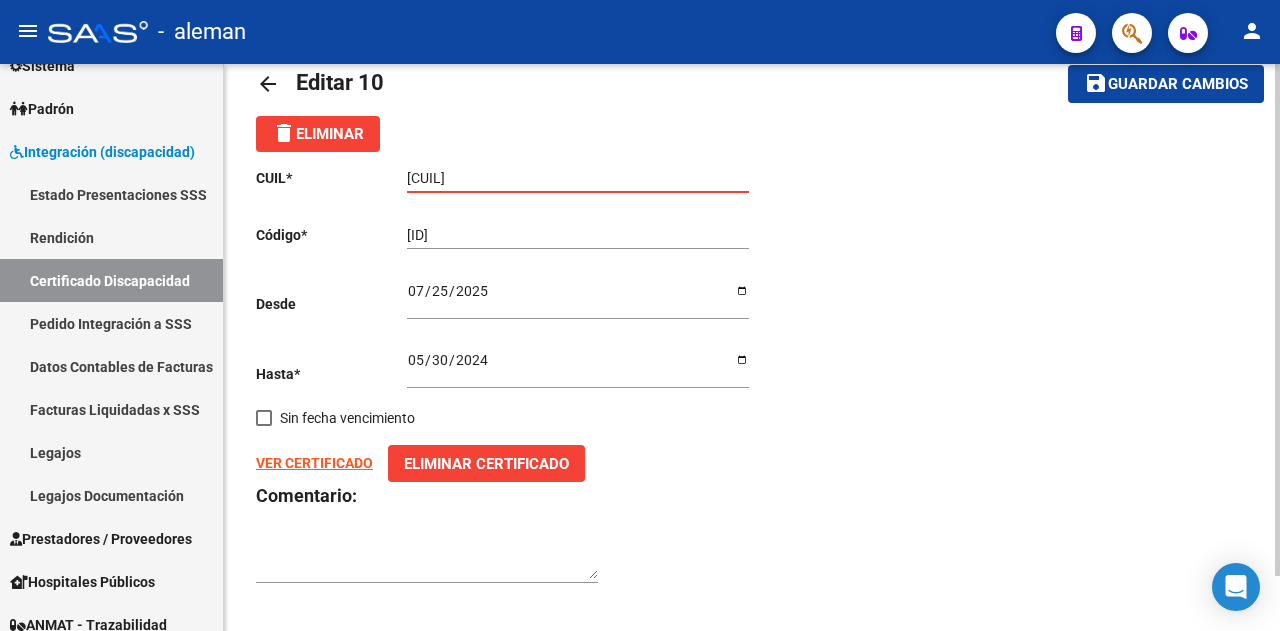 scroll, scrollTop: 60, scrollLeft: 0, axis: vertical 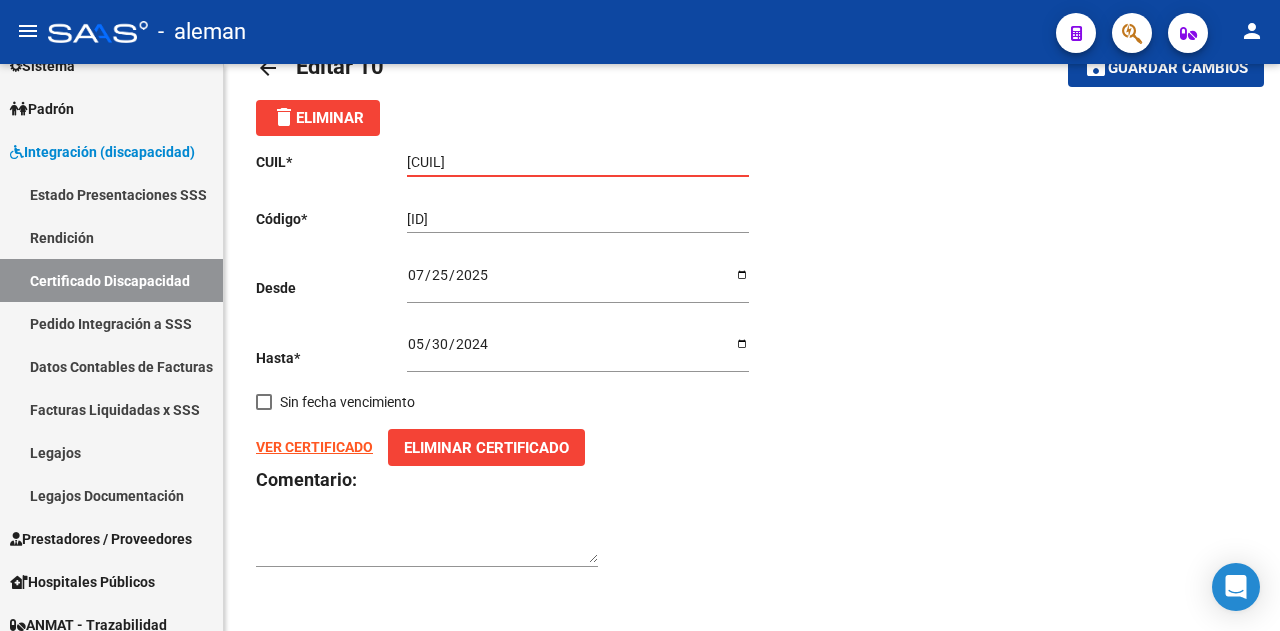 click on "VER CERTIFICADO" 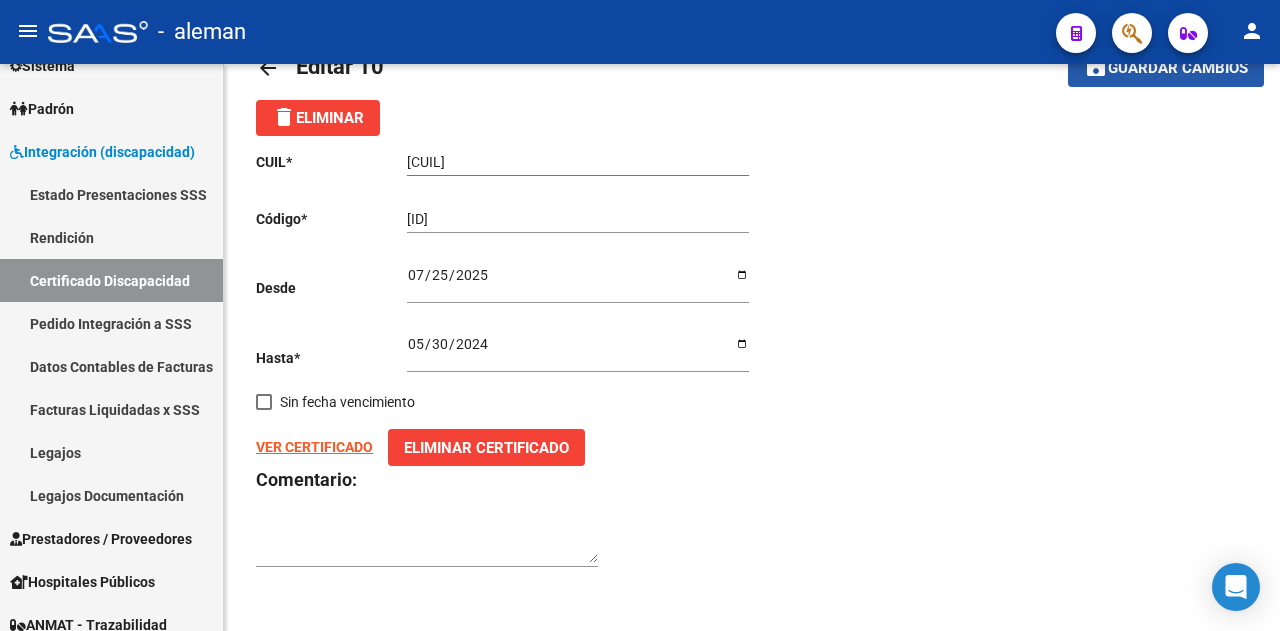 click on "save Guardar cambios" 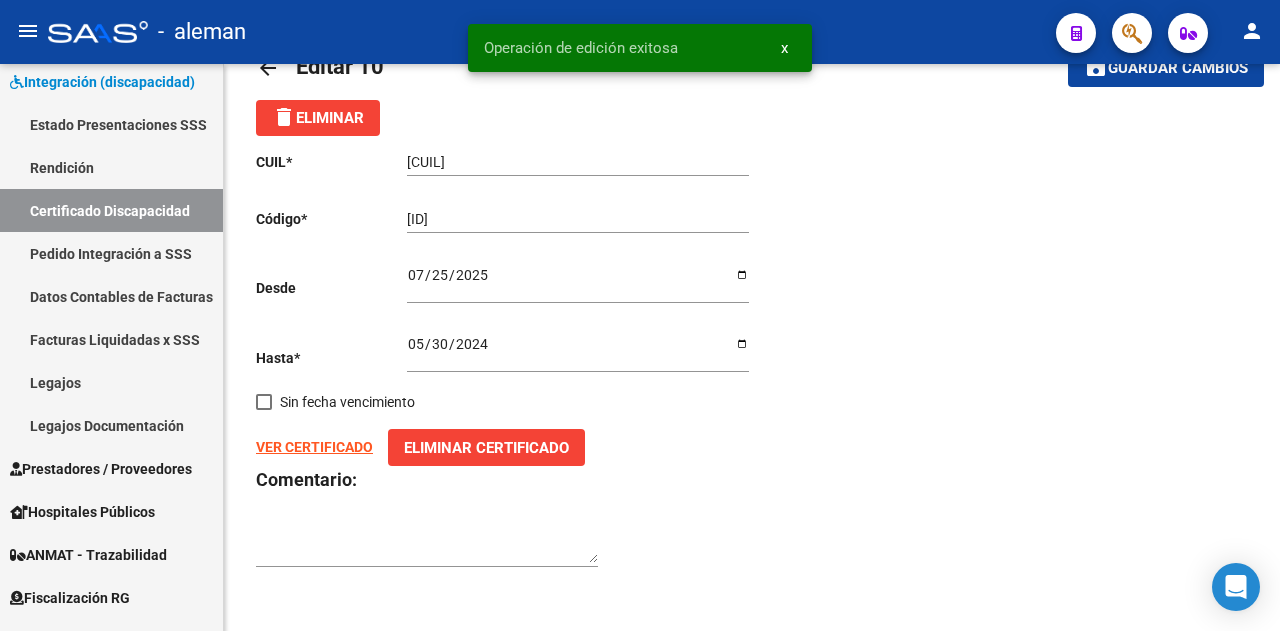 scroll, scrollTop: 300, scrollLeft: 0, axis: vertical 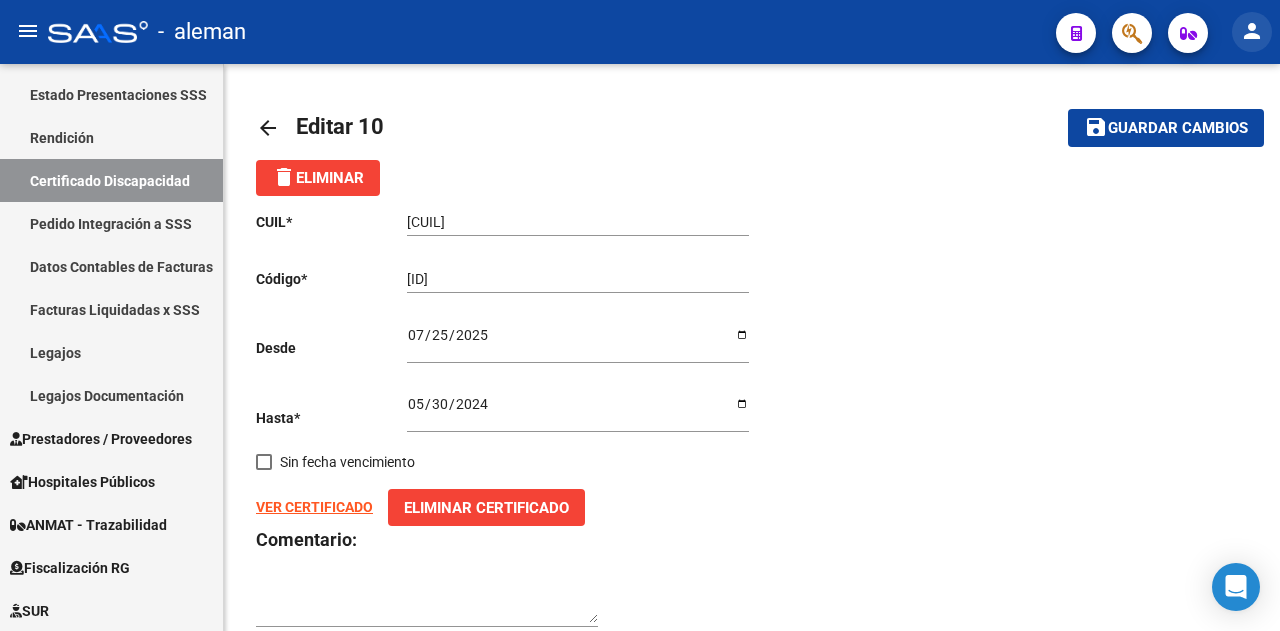 click on "person" 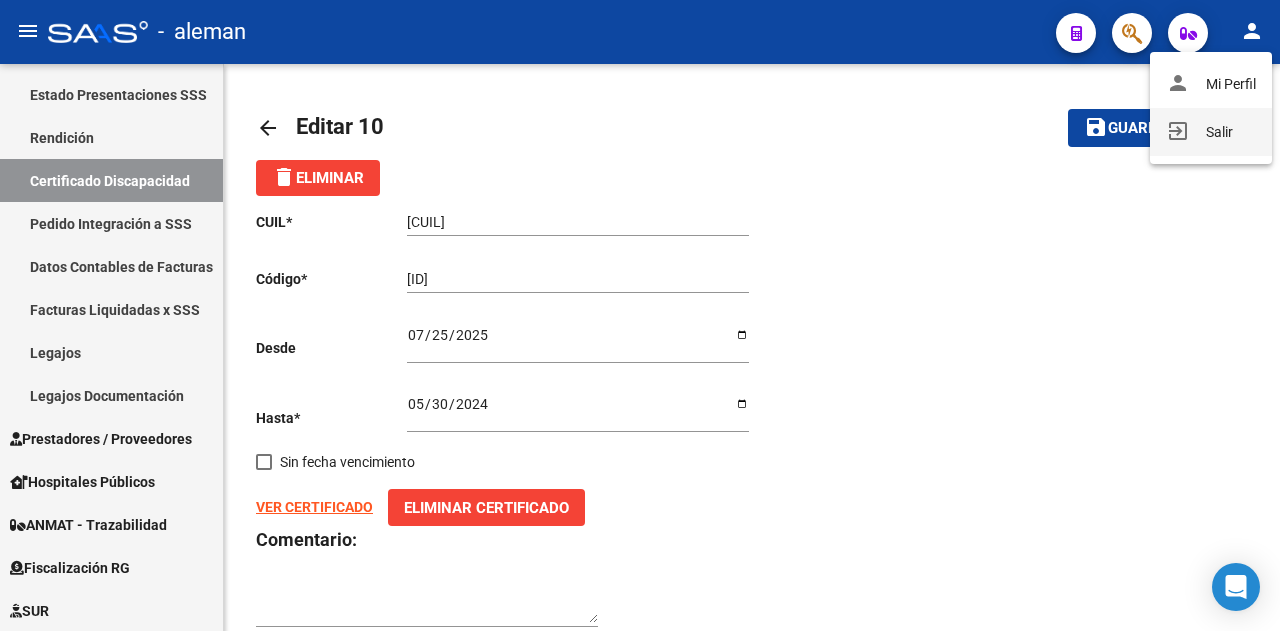 click on "exit_to_app  Salir" at bounding box center (1211, 132) 